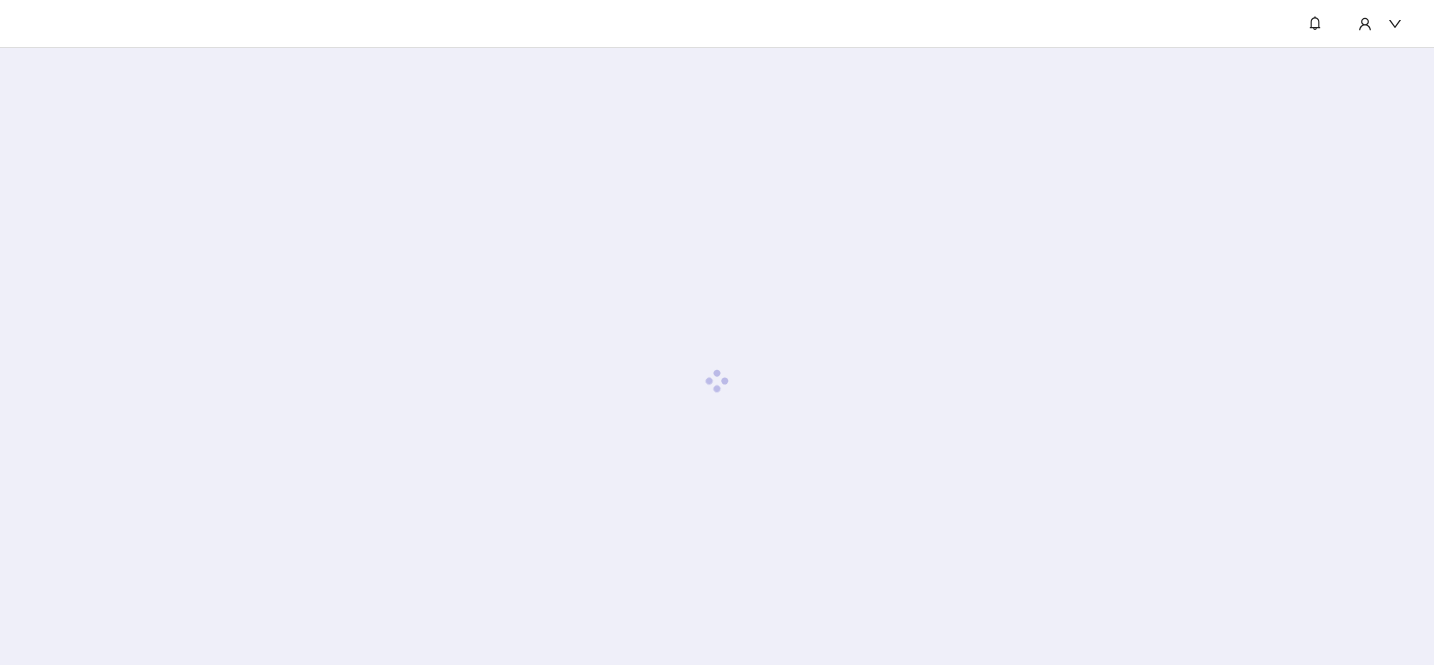 scroll, scrollTop: 0, scrollLeft: 0, axis: both 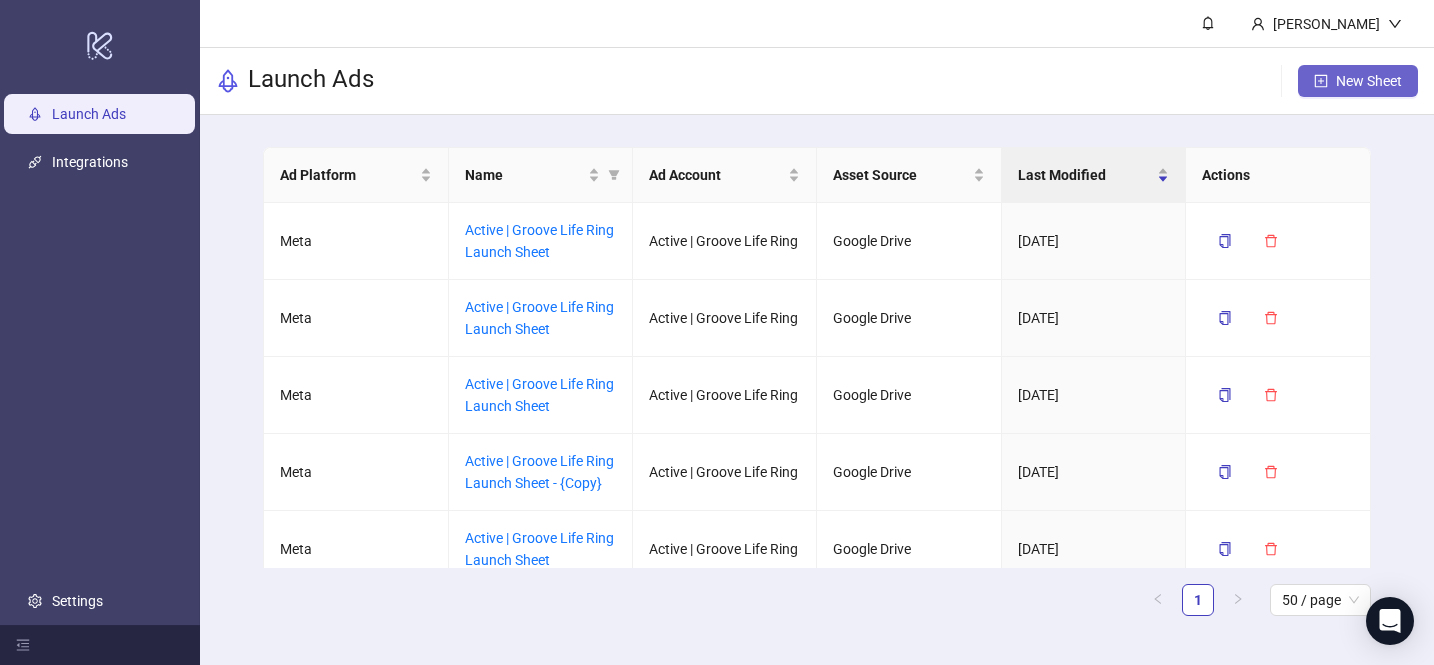 click on "New Sheet" at bounding box center [1358, 81] 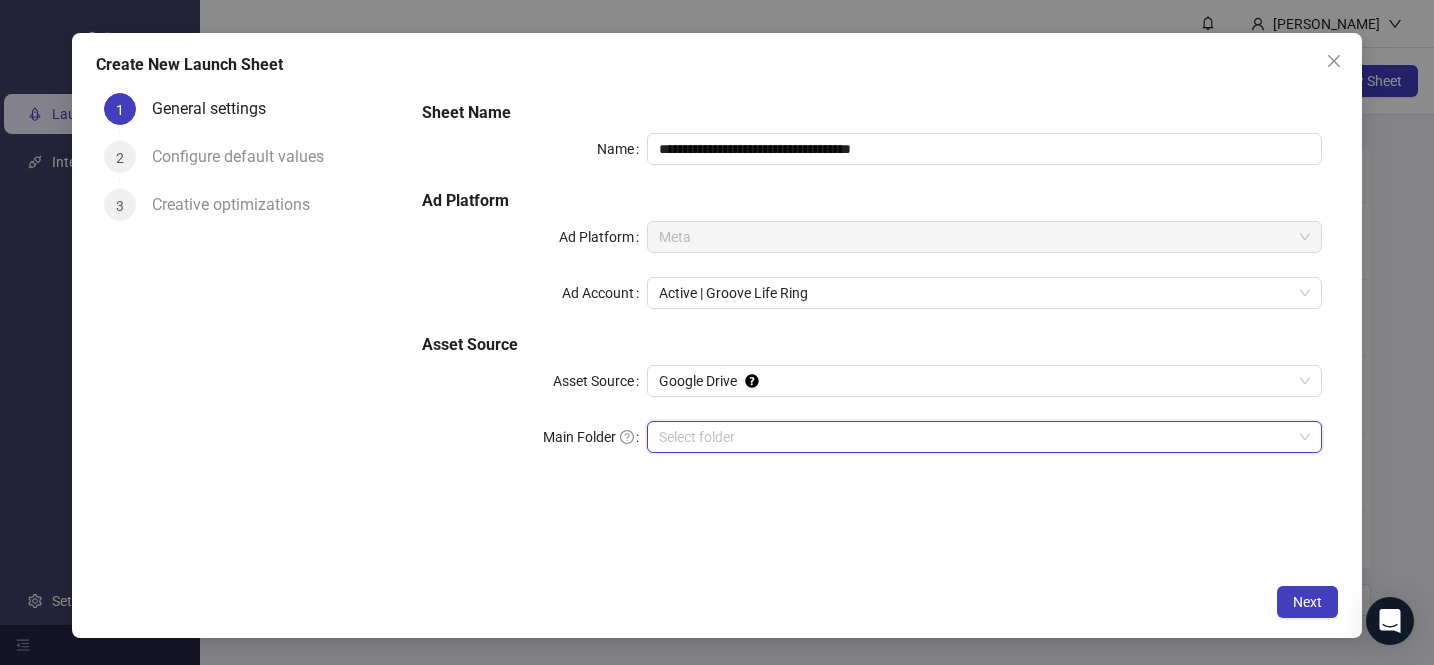 click on "Main Folder" at bounding box center (975, 437) 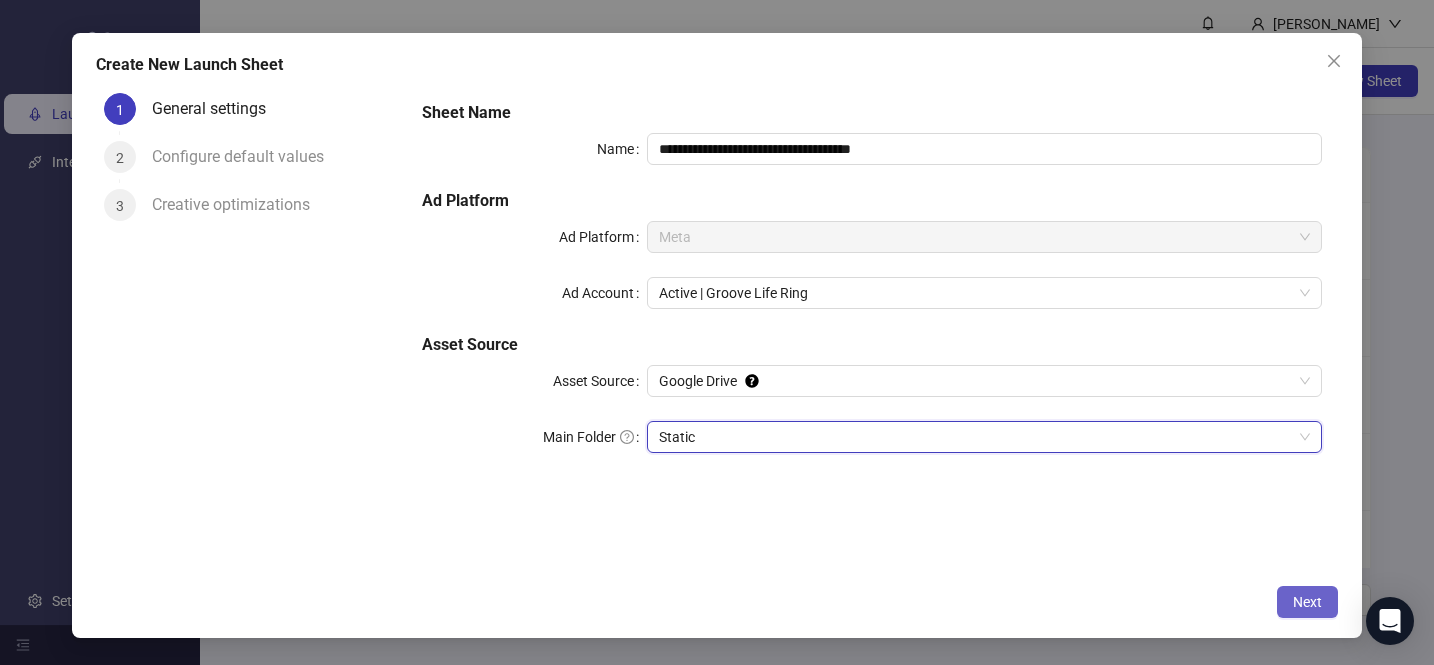 click on "Next" at bounding box center (1307, 602) 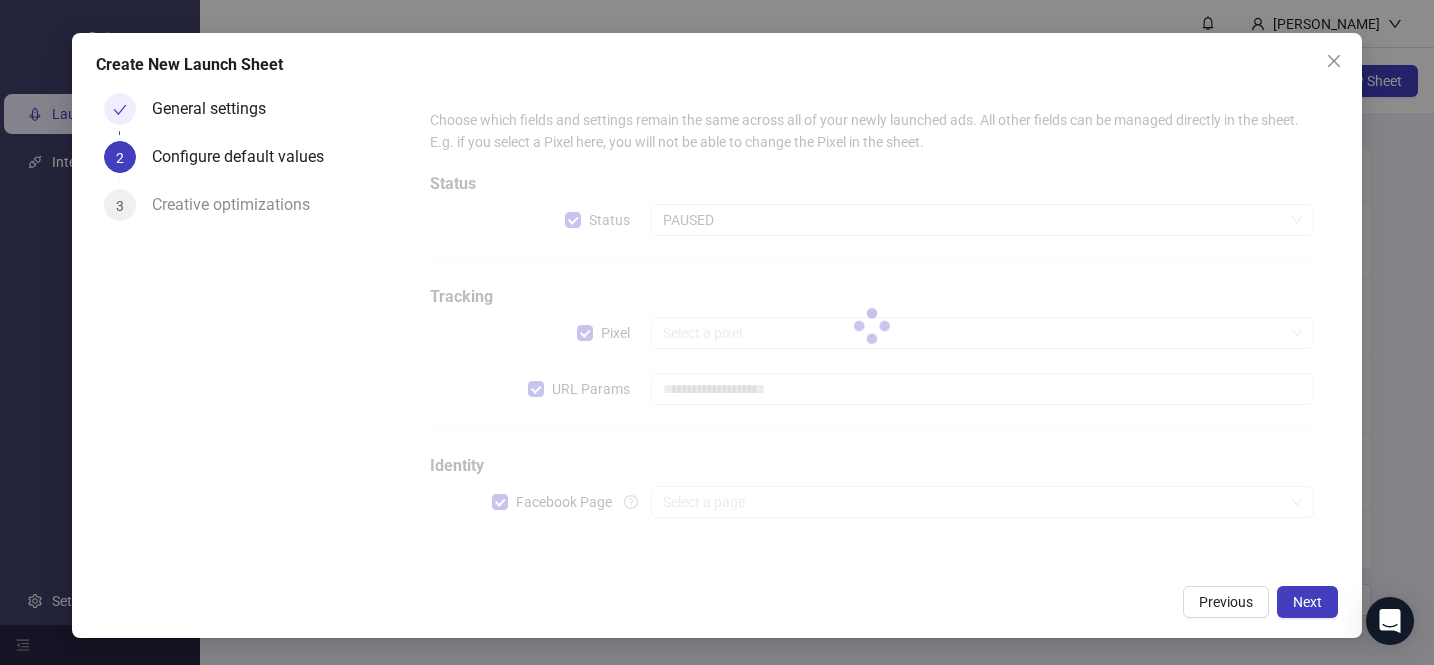 type on "**********" 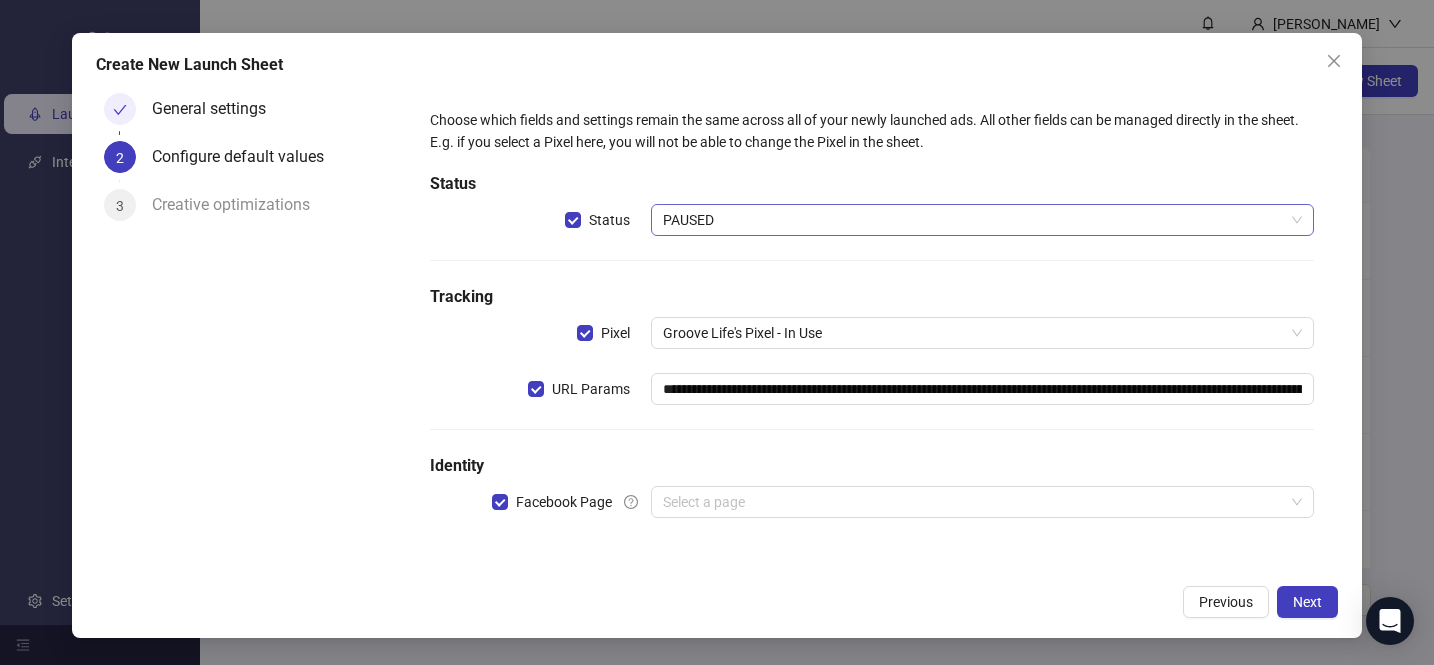 click on "PAUSED" at bounding box center (982, 220) 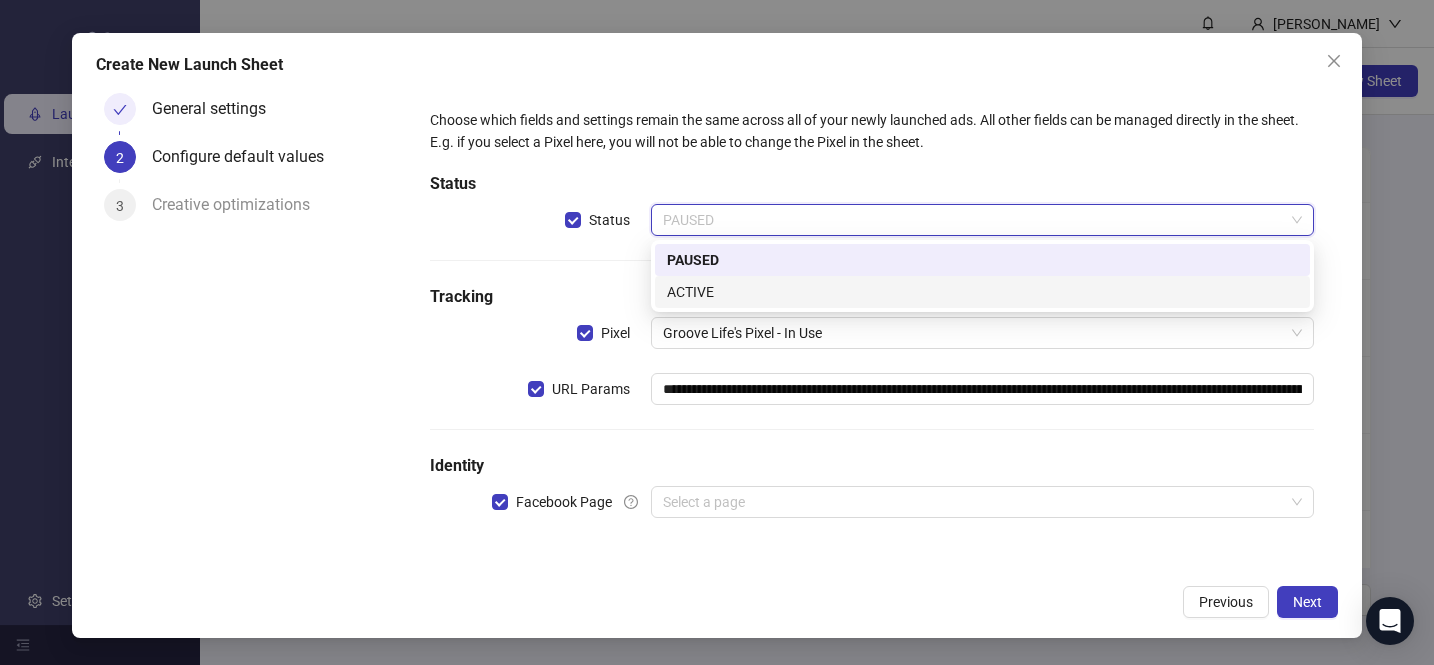 click on "ACTIVE" at bounding box center (982, 292) 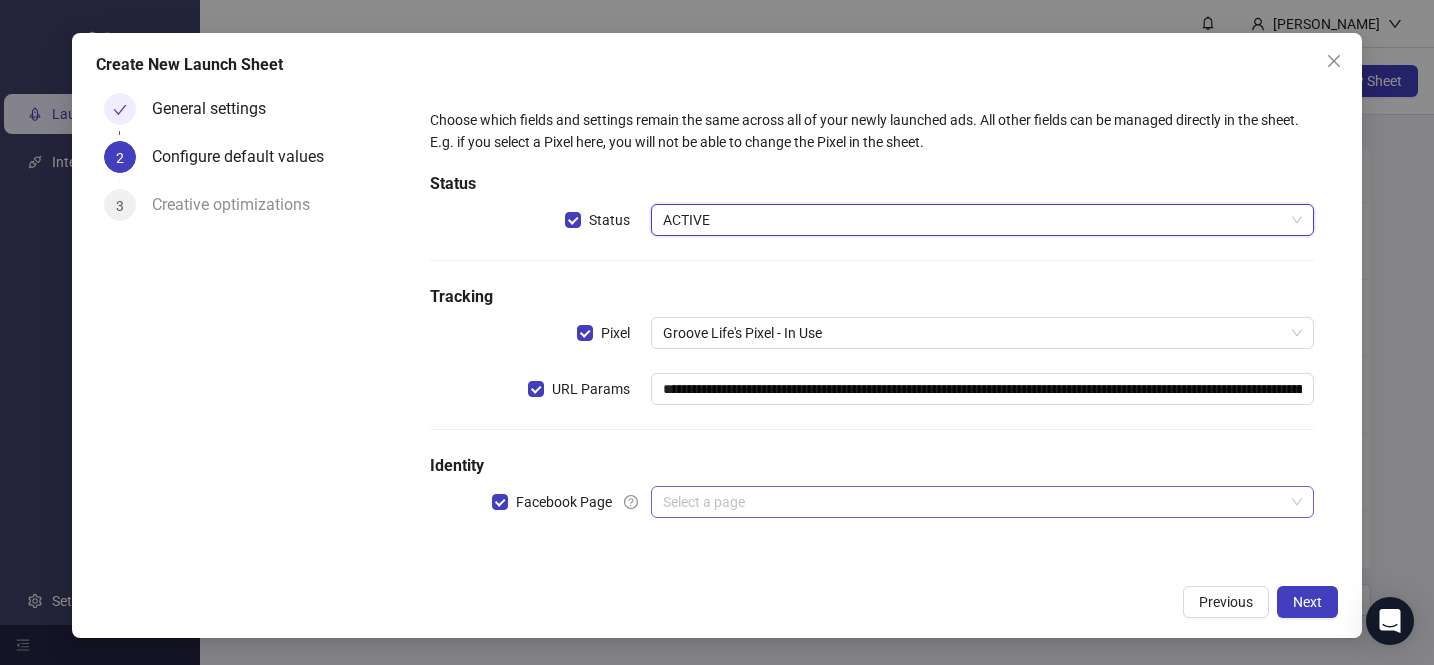 click at bounding box center (973, 502) 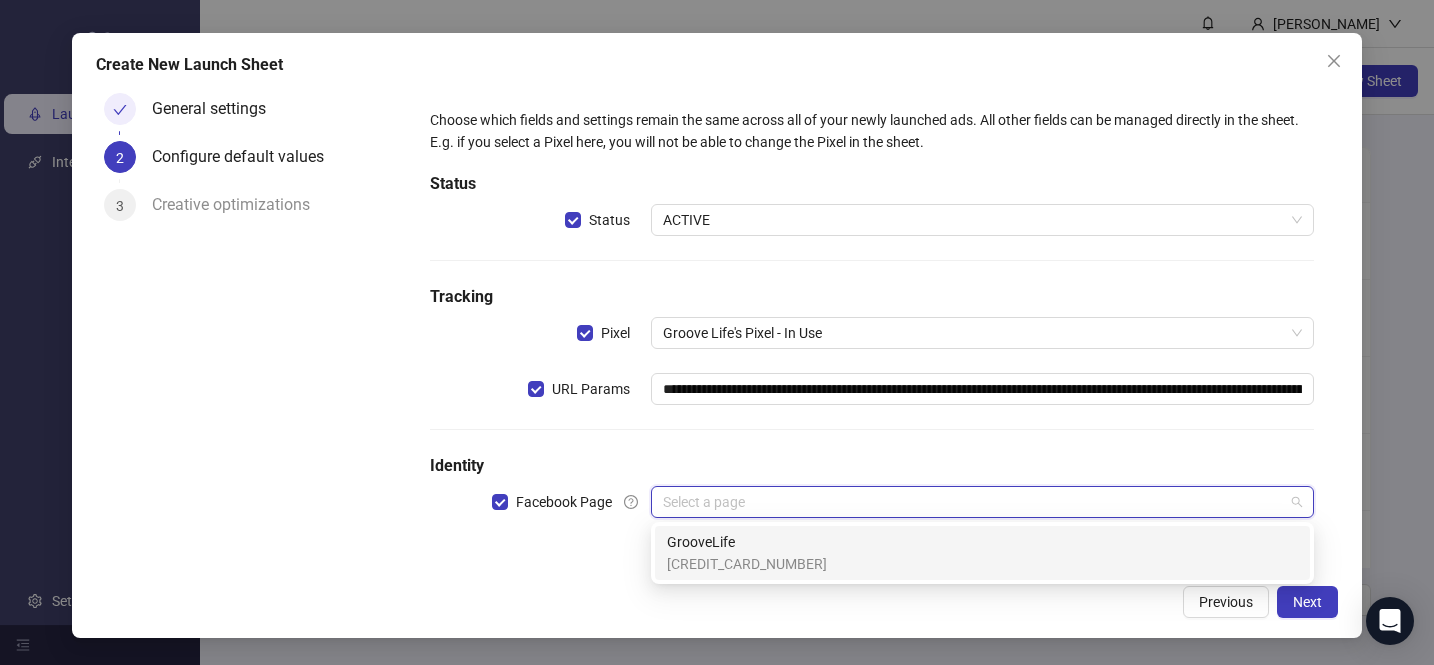 click on "GrooveLife" at bounding box center [747, 542] 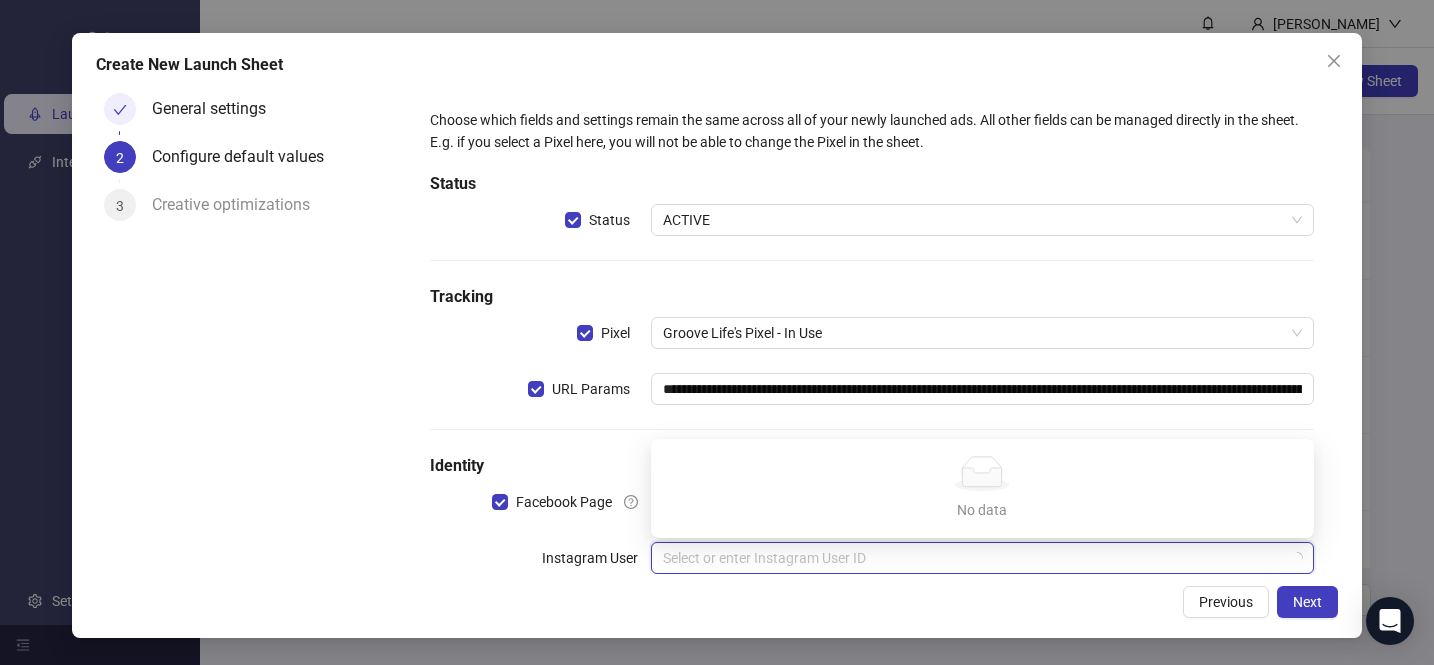click at bounding box center (973, 558) 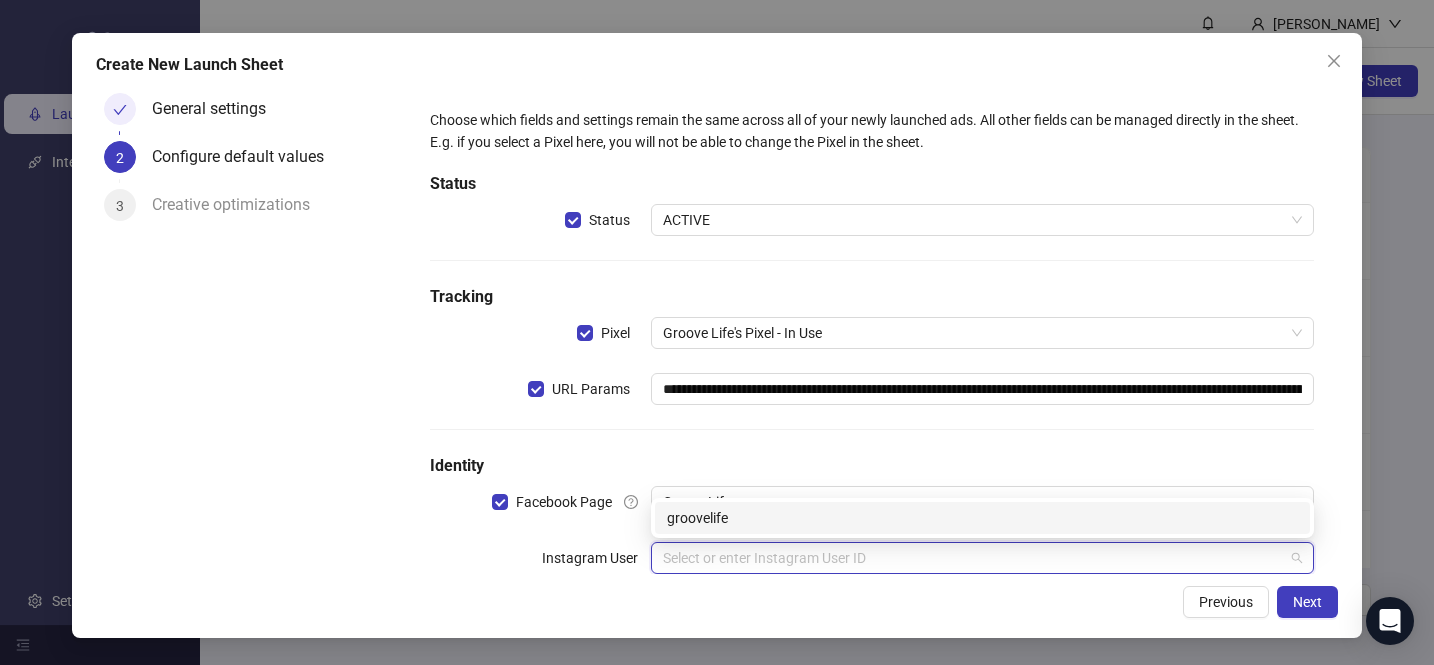 click on "groovelife" at bounding box center (982, 518) 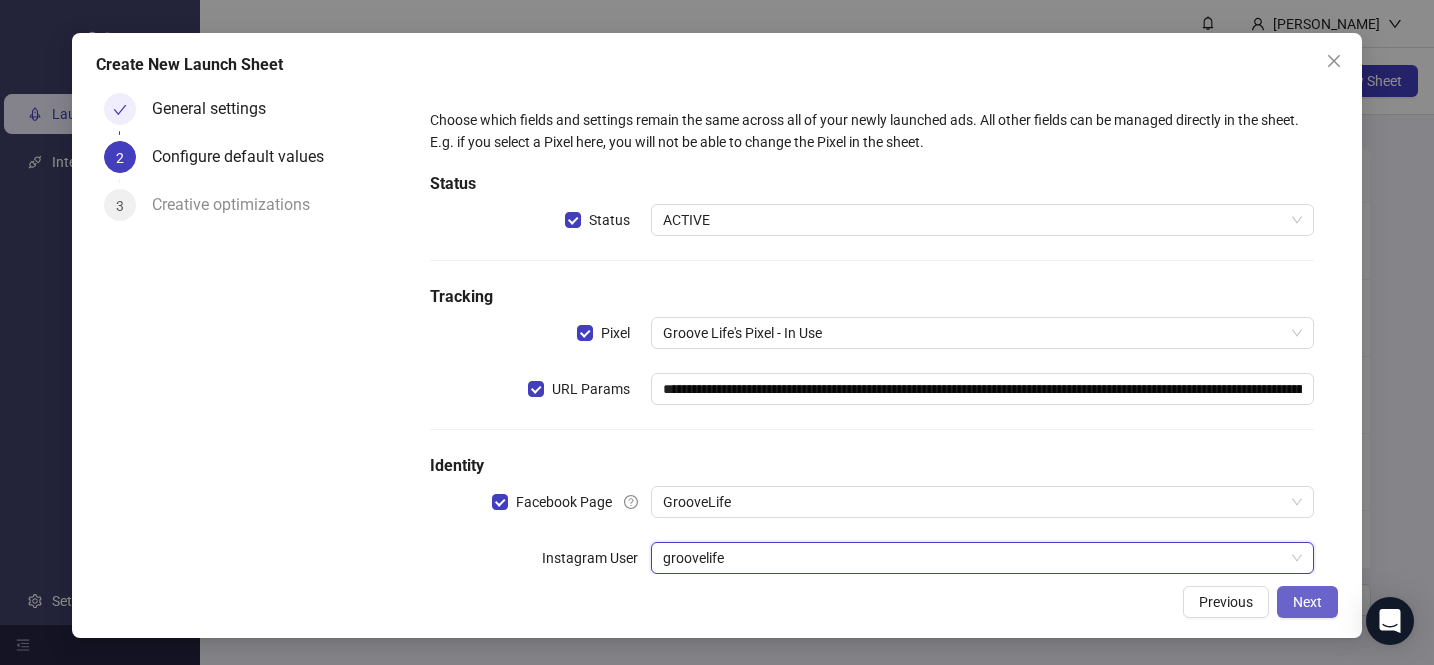 click on "Next" at bounding box center (1307, 602) 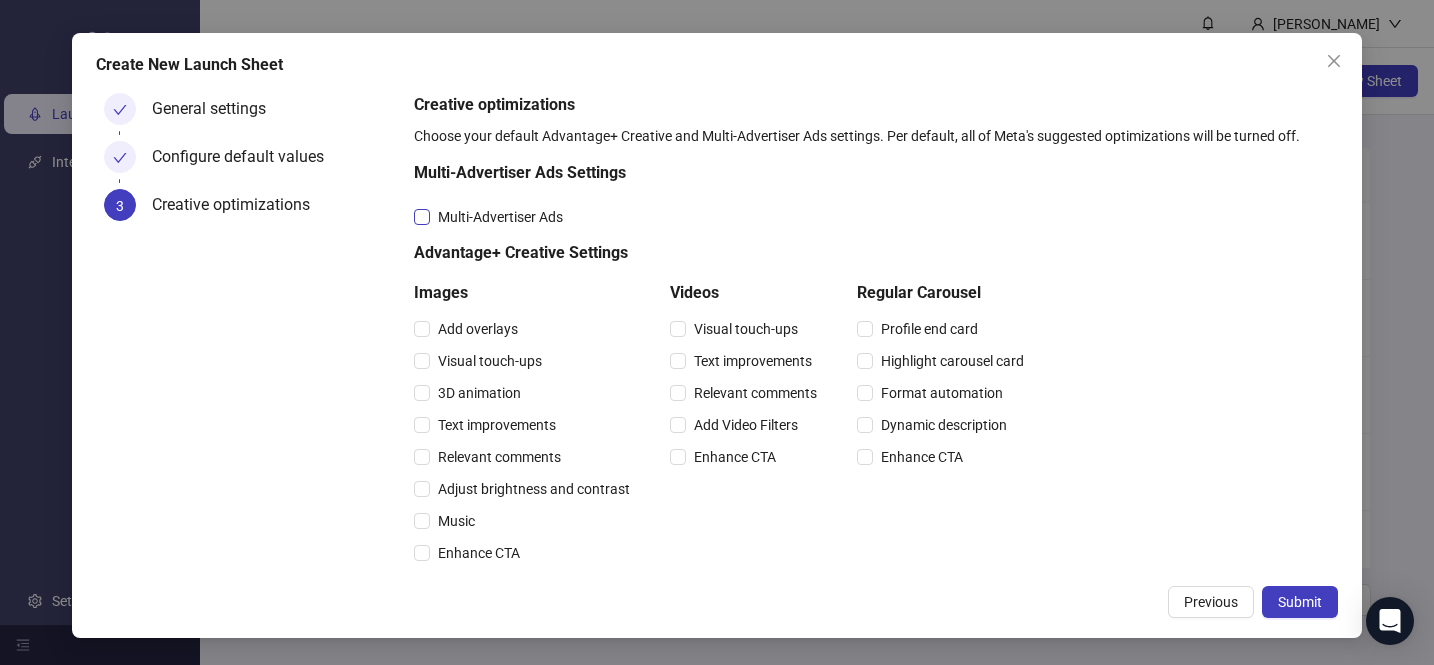 click on "Multi-Advertiser Ads" at bounding box center [500, 217] 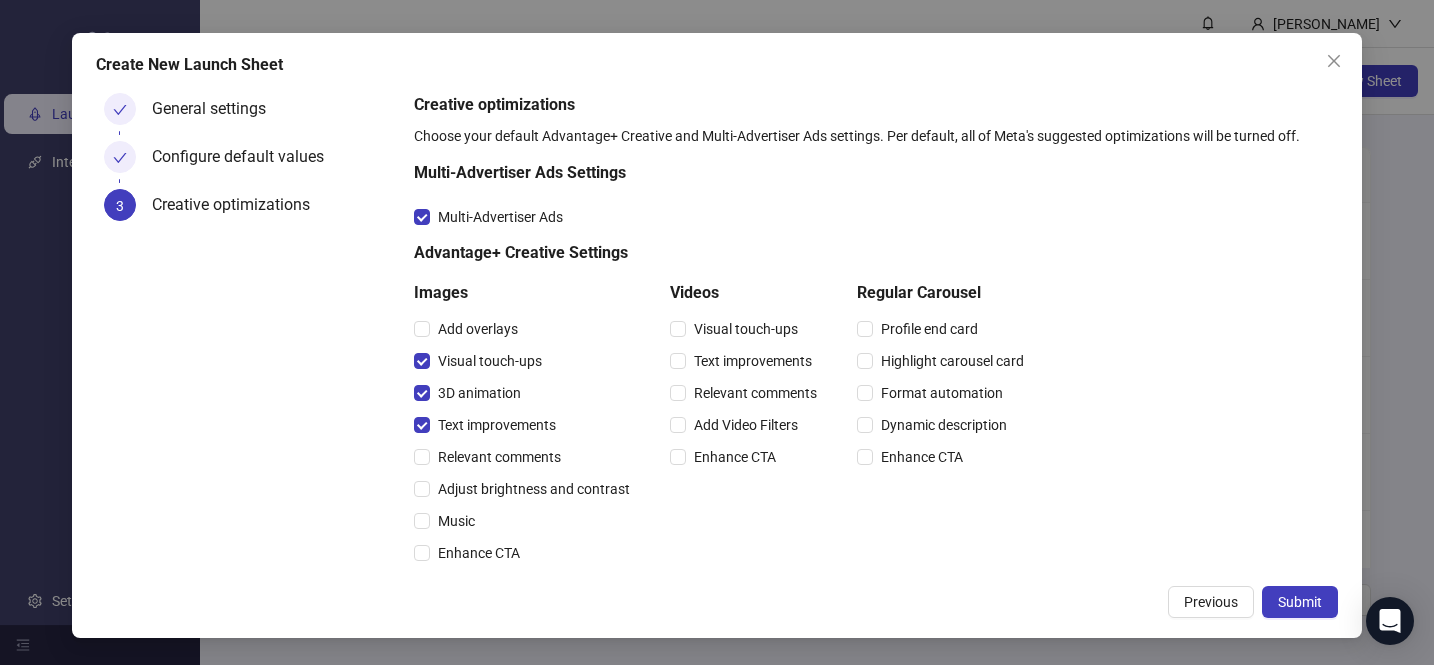 click on "Relevant comments" at bounding box center (526, 457) 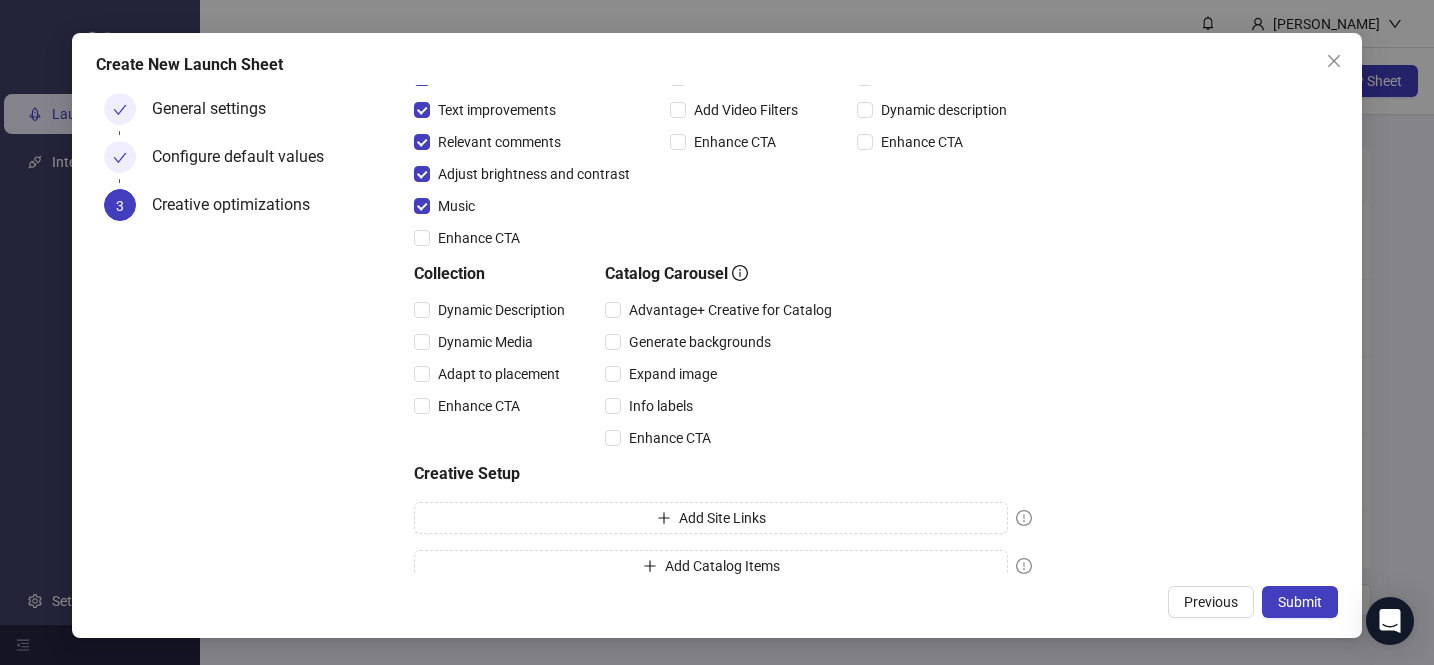 scroll, scrollTop: 339, scrollLeft: 0, axis: vertical 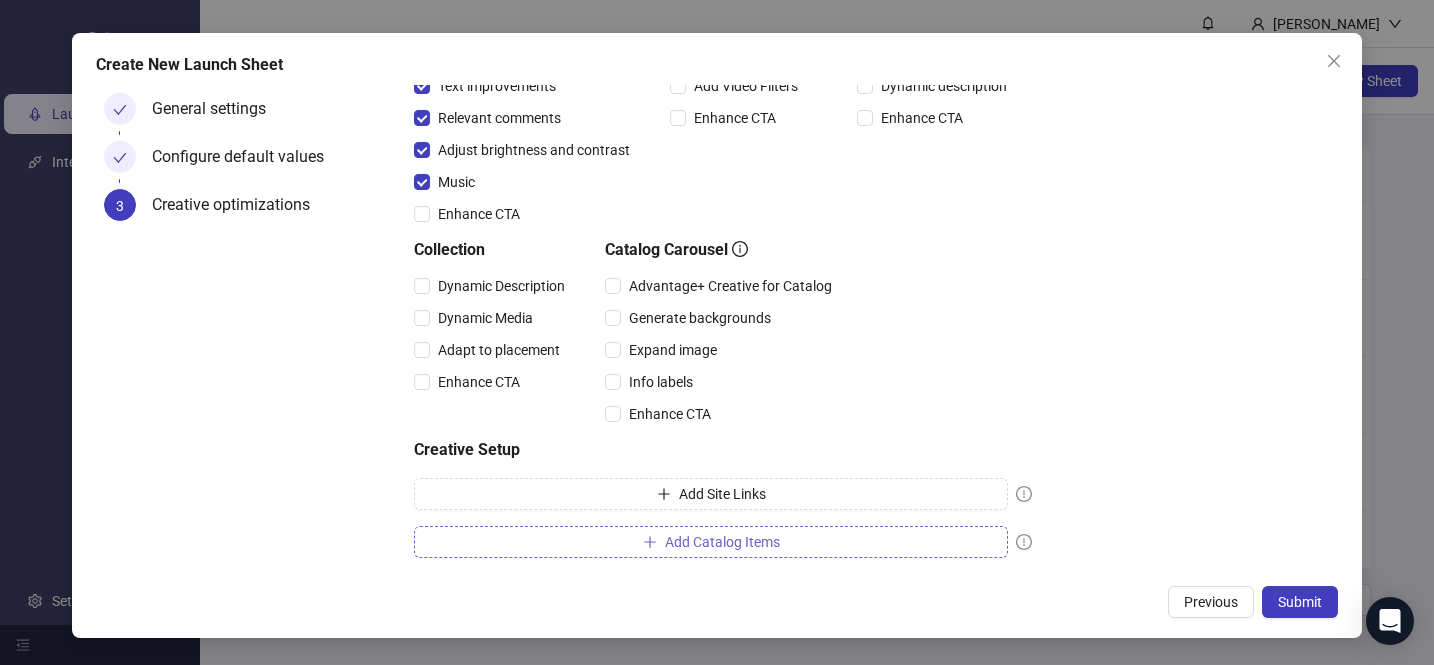 click on "Add Catalog Items" at bounding box center (711, 542) 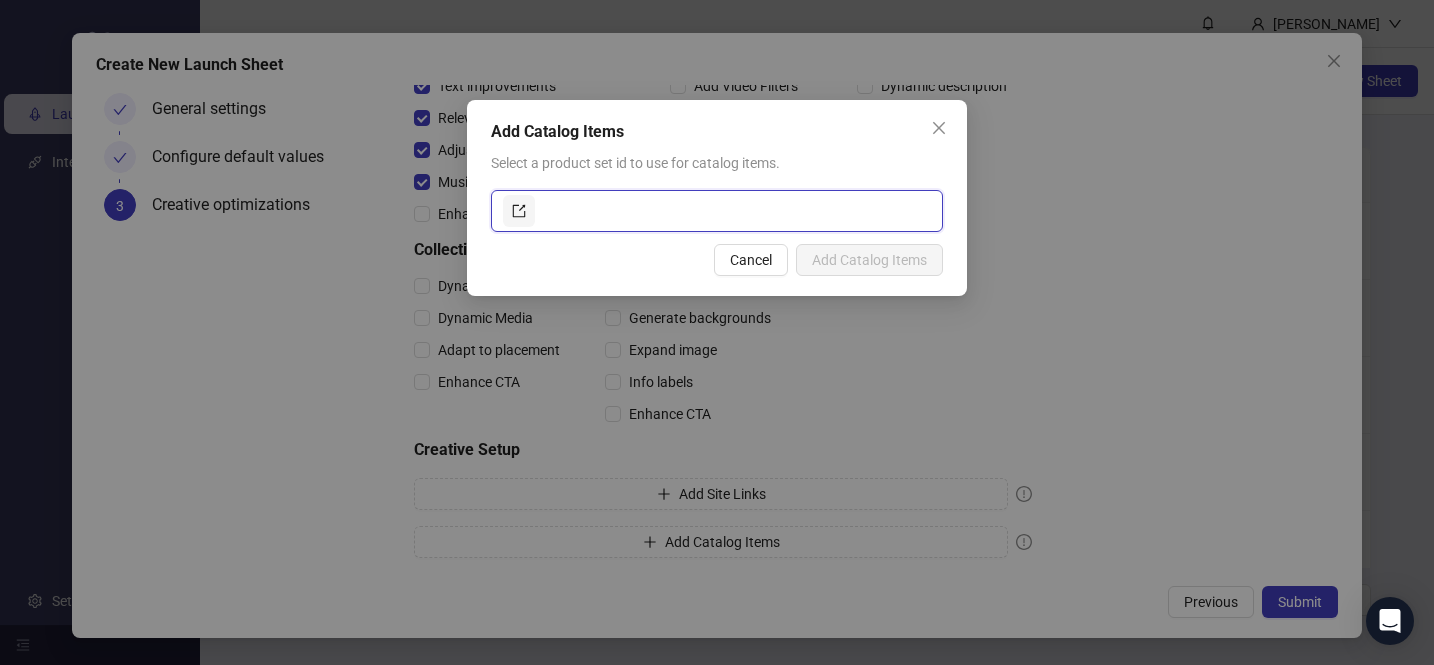 click at bounding box center (735, 211) 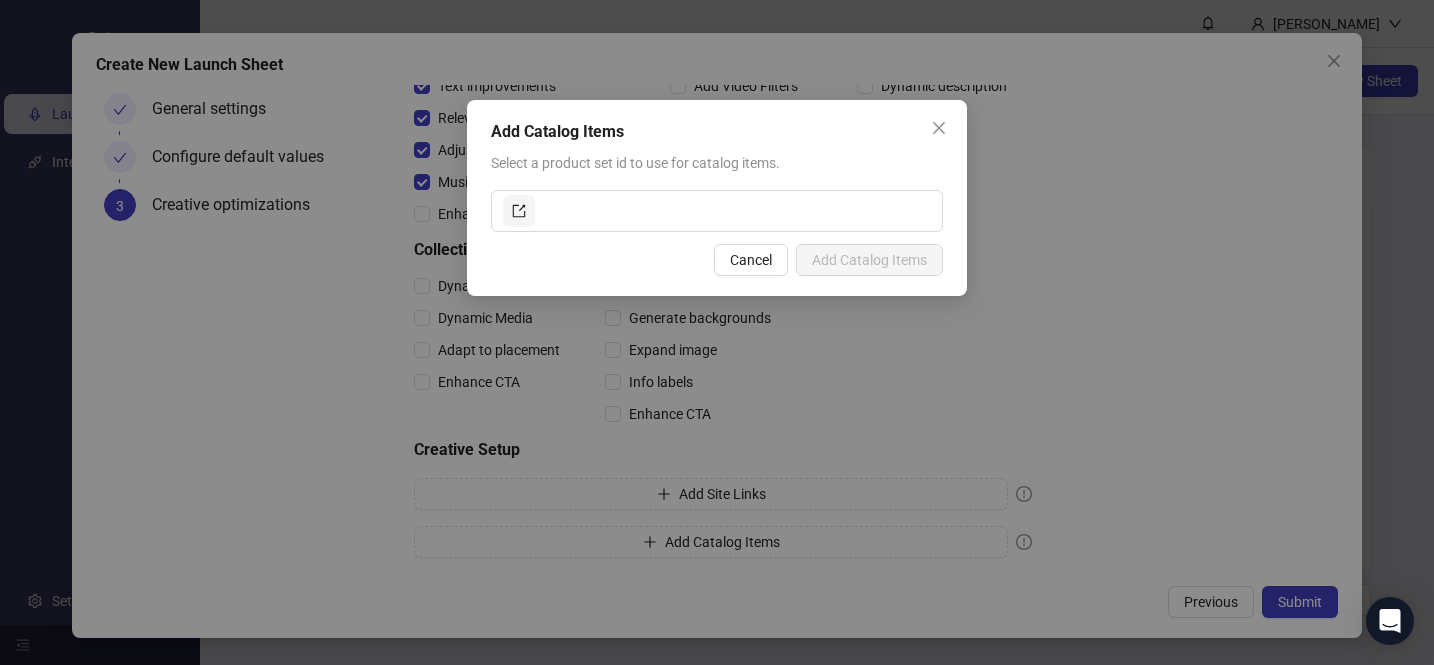 click on "Add Catalog Items Select a product set id to use for catalog items. Cancel Add Catalog Items" at bounding box center [717, 198] 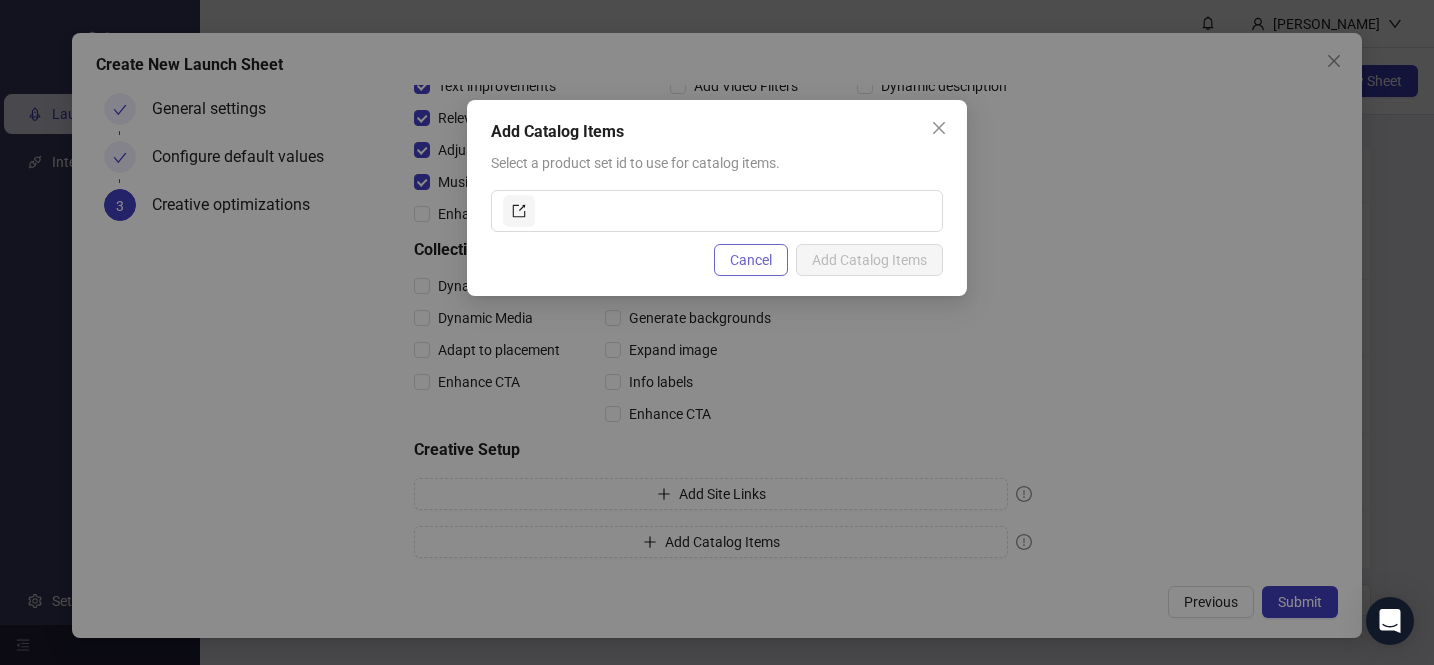 click on "Cancel" at bounding box center [751, 260] 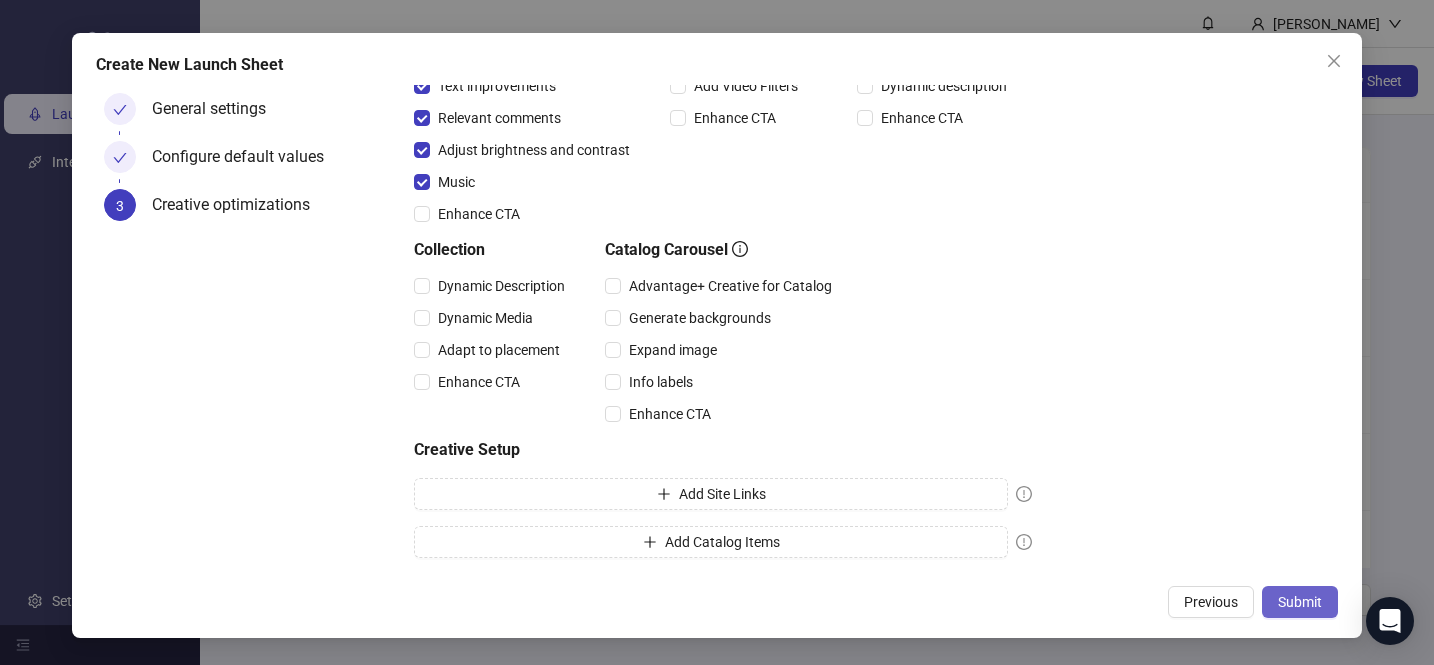 click on "Submit" at bounding box center (1300, 602) 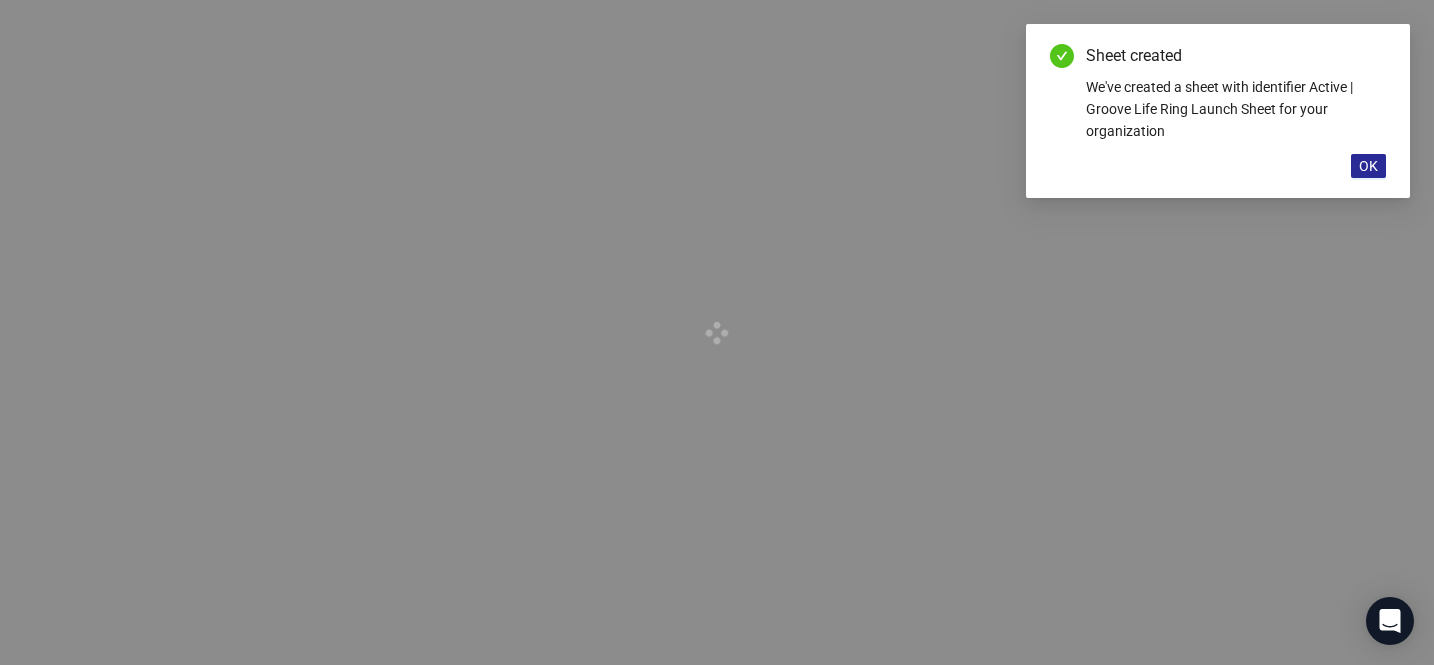 click on "OK" at bounding box center (1368, 166) 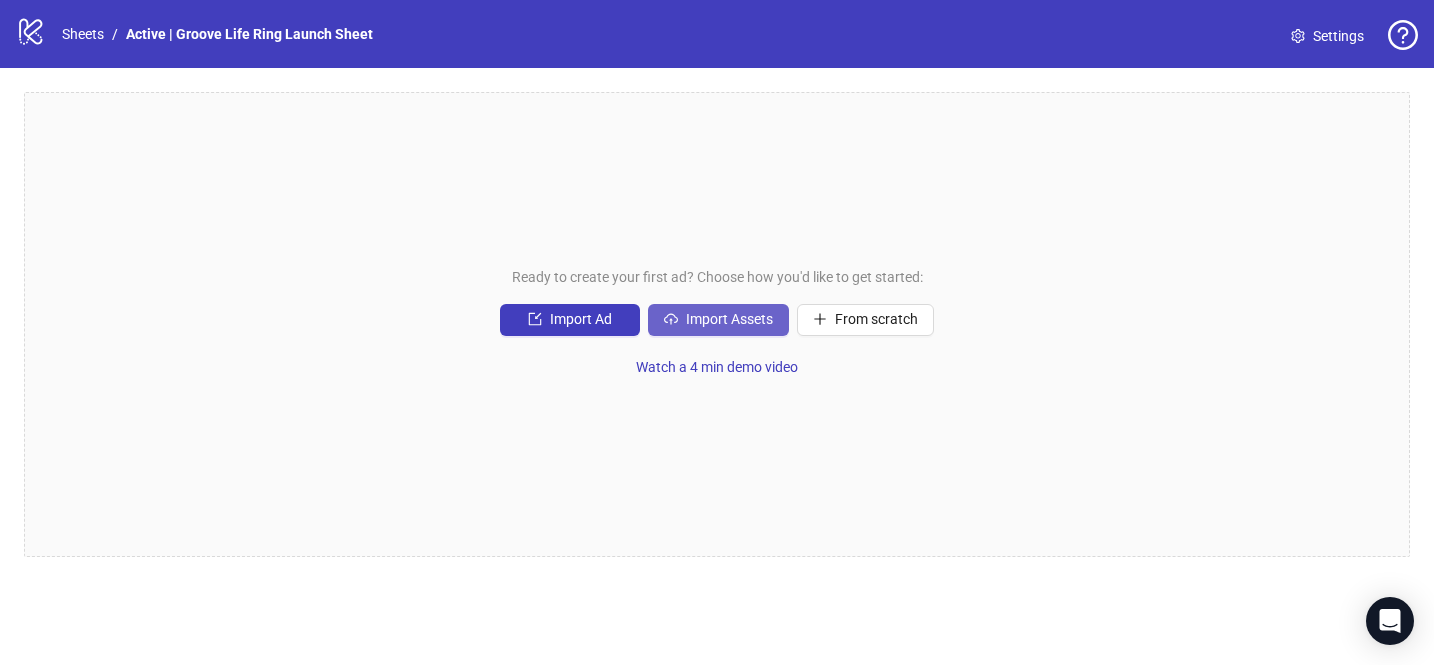 click on "Import Assets" at bounding box center (729, 319) 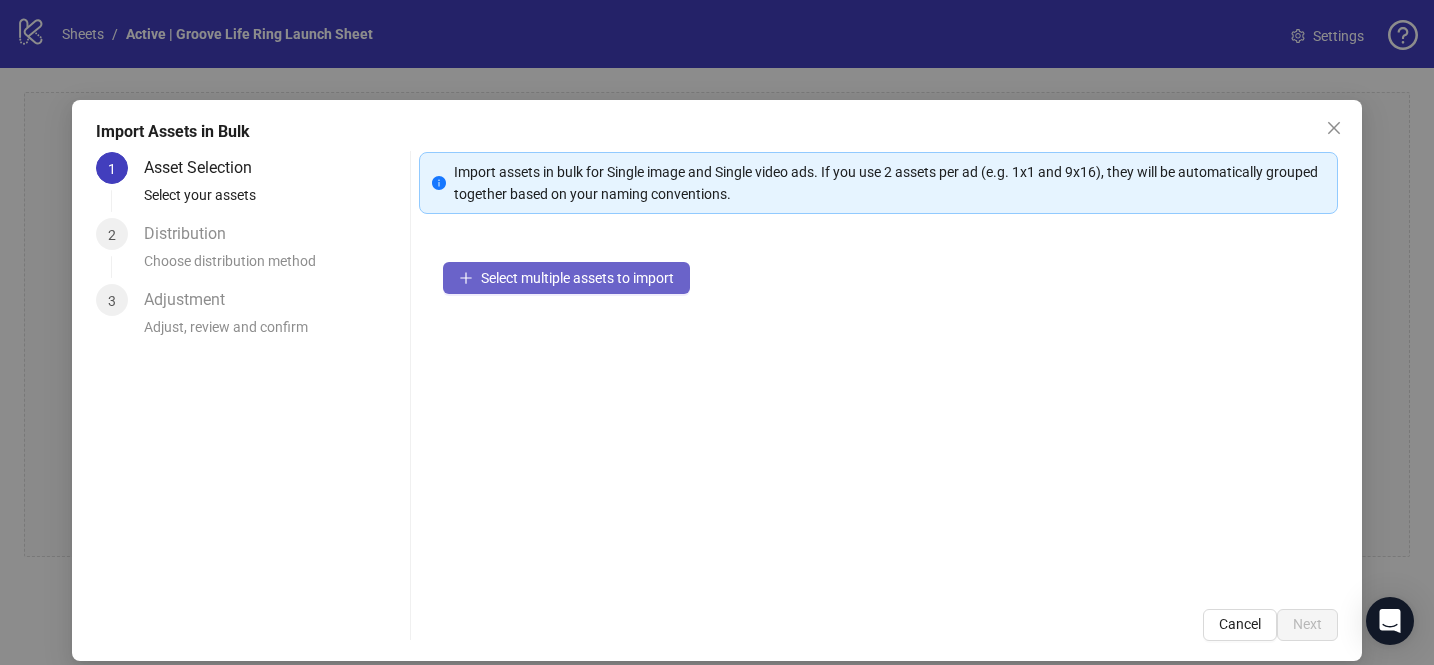 click on "Select multiple assets to import" at bounding box center (566, 278) 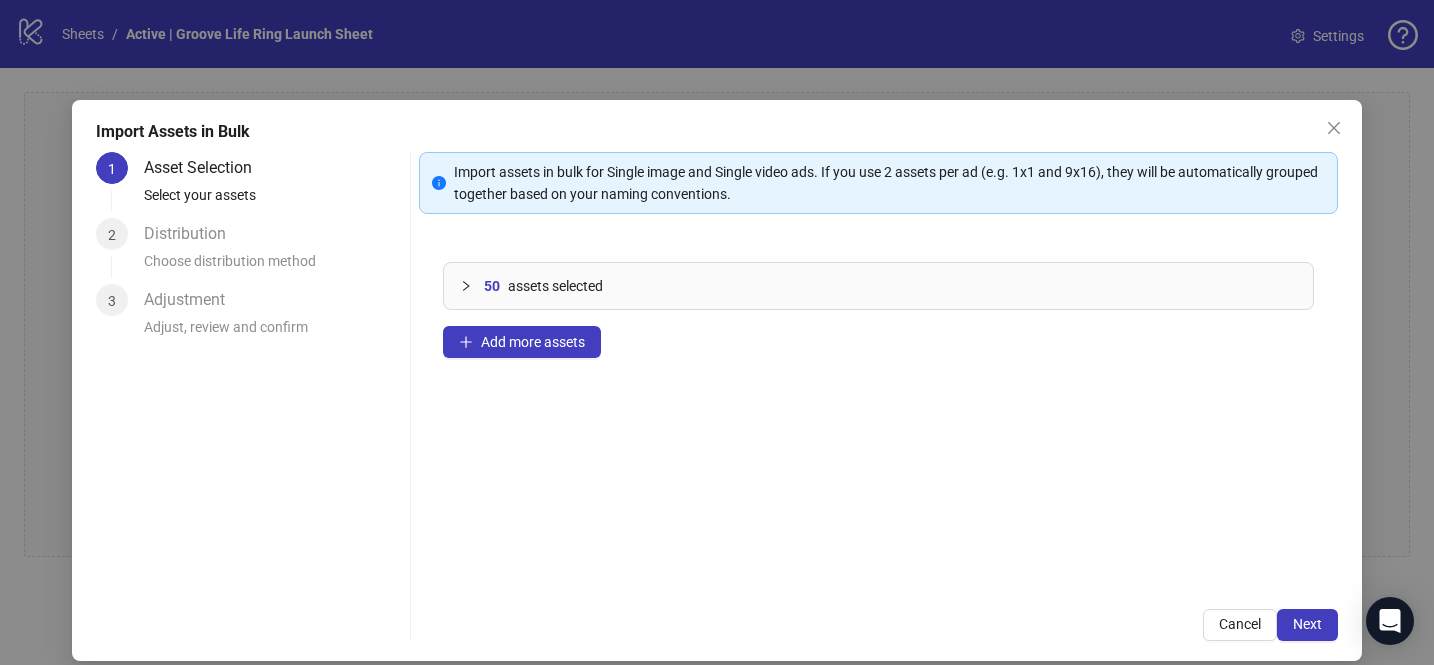 click on "50 assets selected Add more assets" at bounding box center [878, 411] 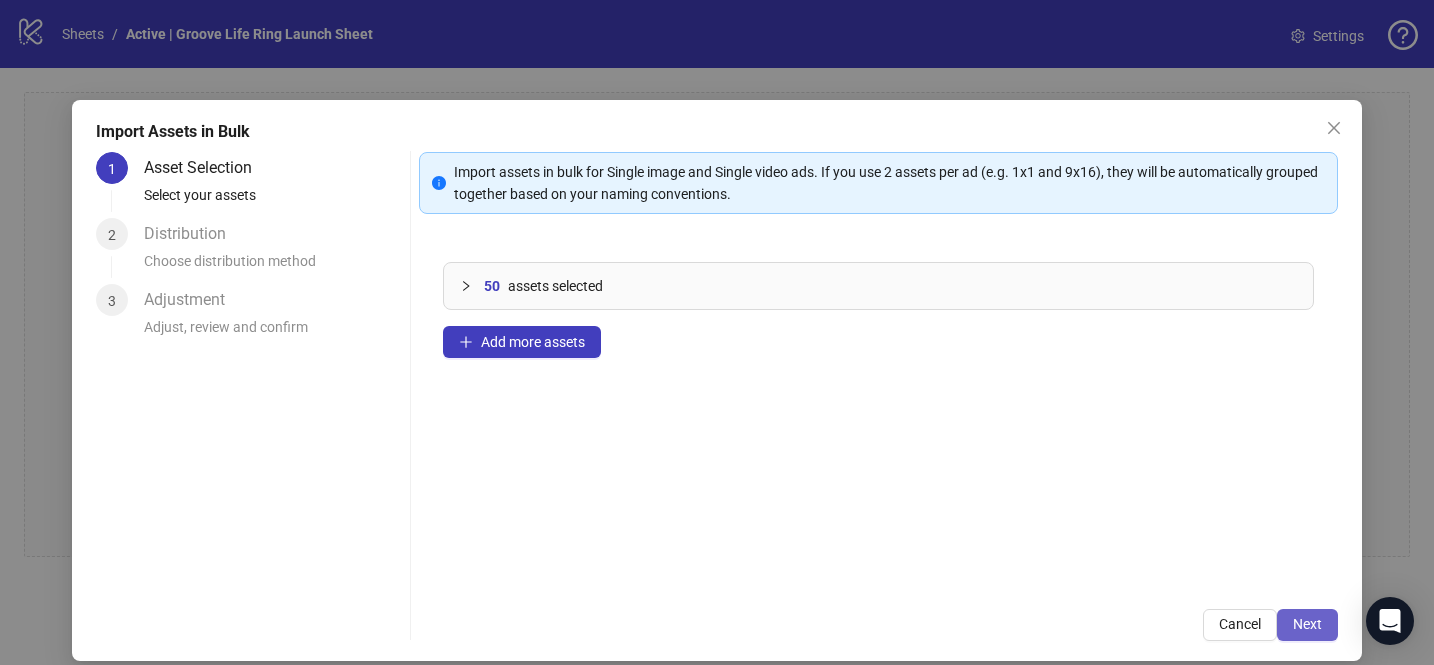 click on "Next" at bounding box center (1307, 624) 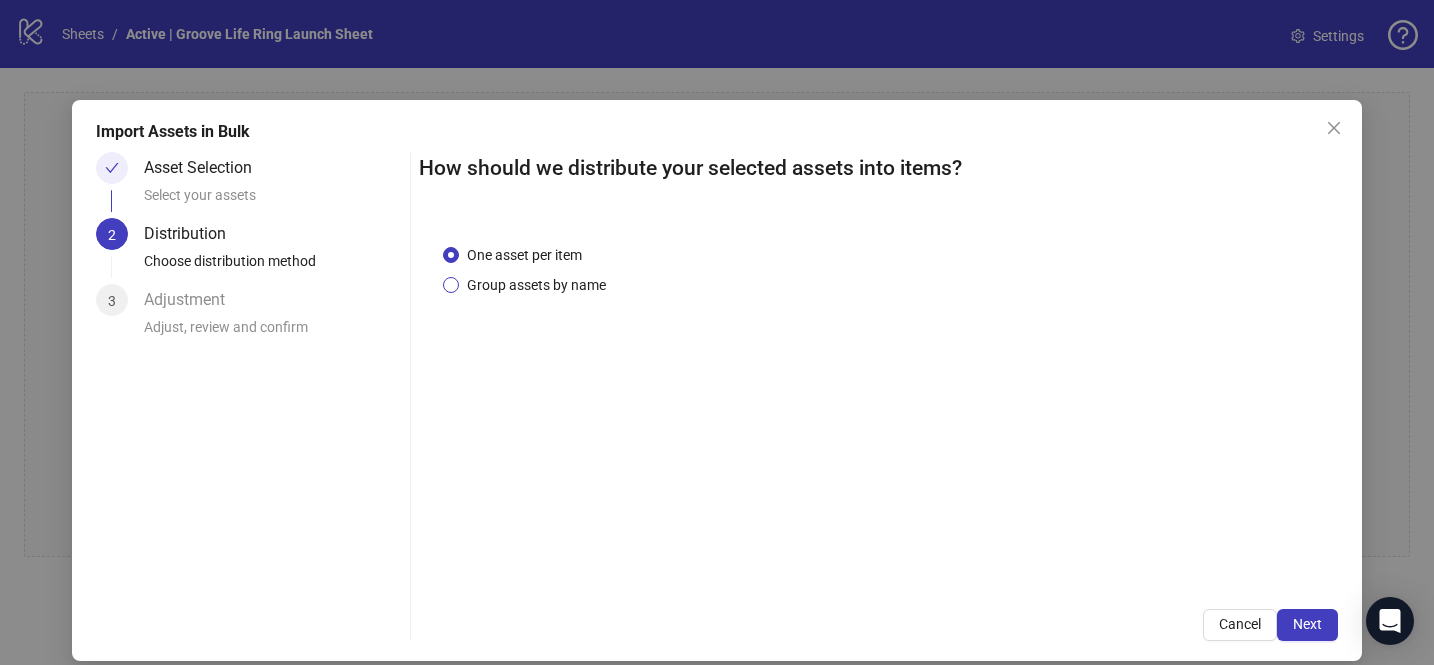 click on "Group assets by name" at bounding box center (536, 285) 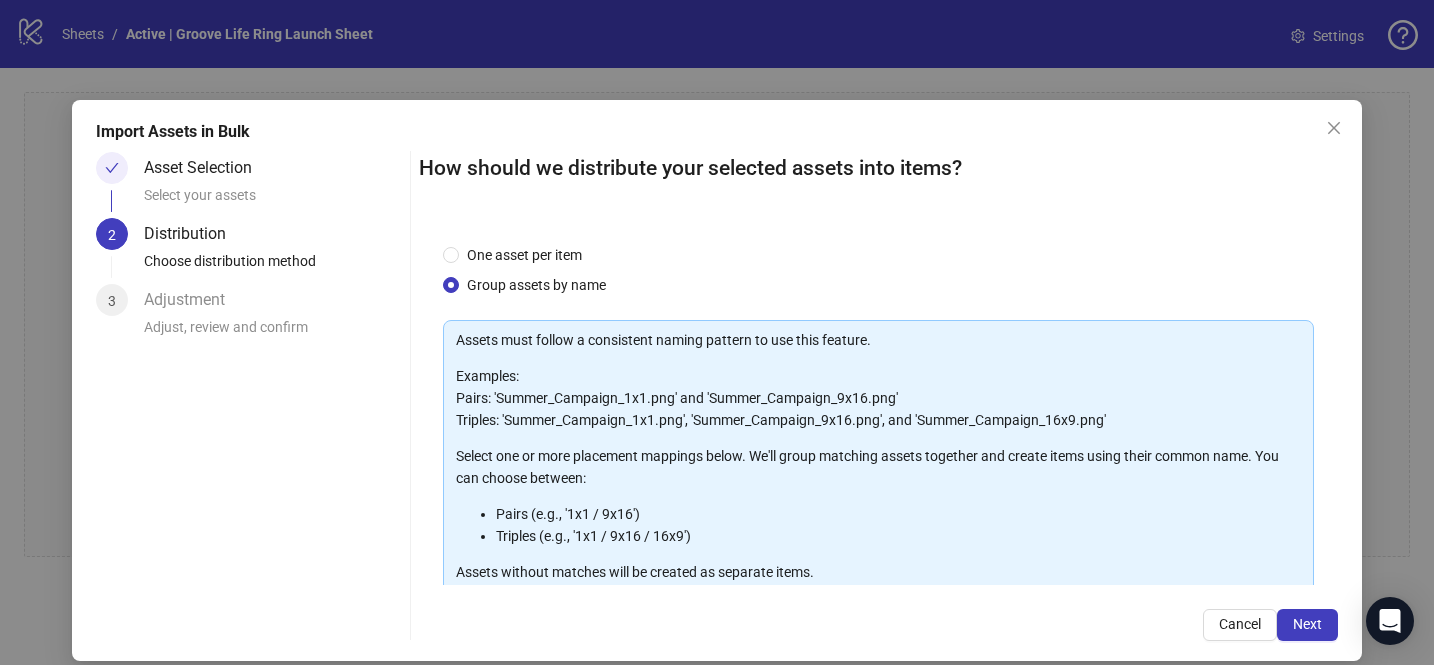 scroll, scrollTop: 221, scrollLeft: 0, axis: vertical 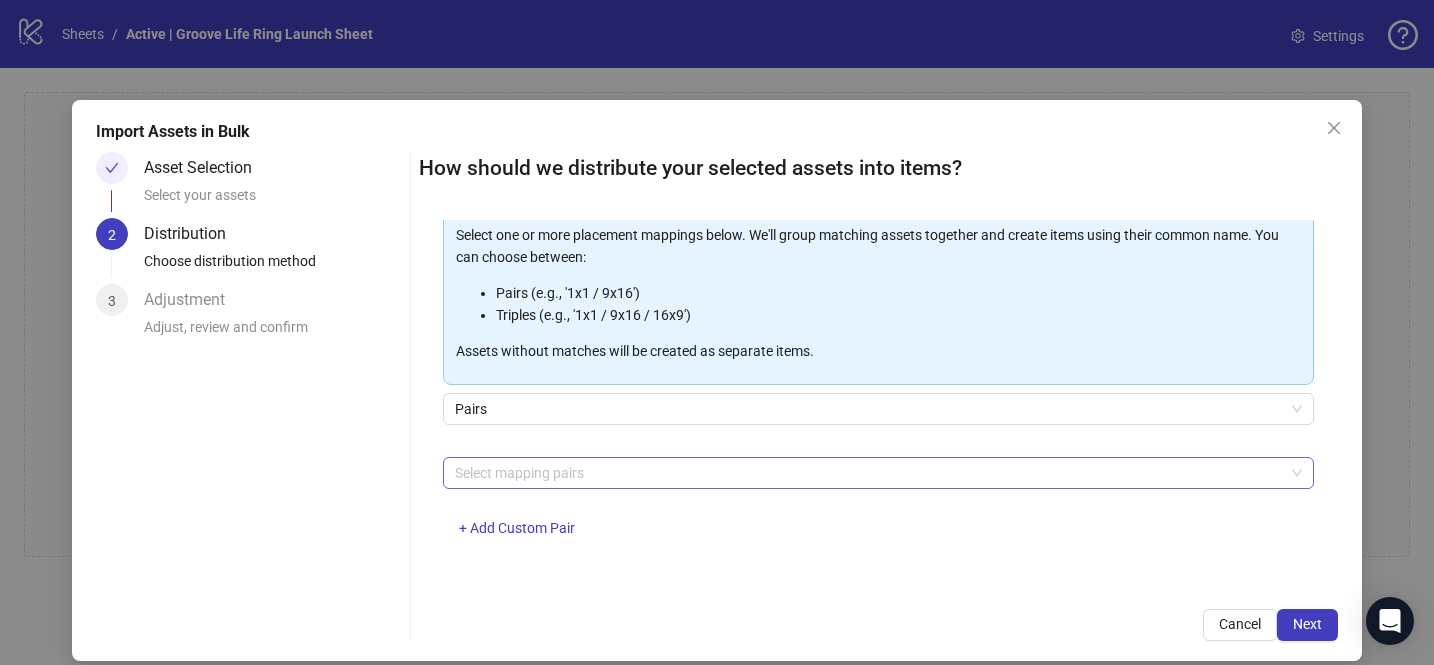 click at bounding box center [868, 473] 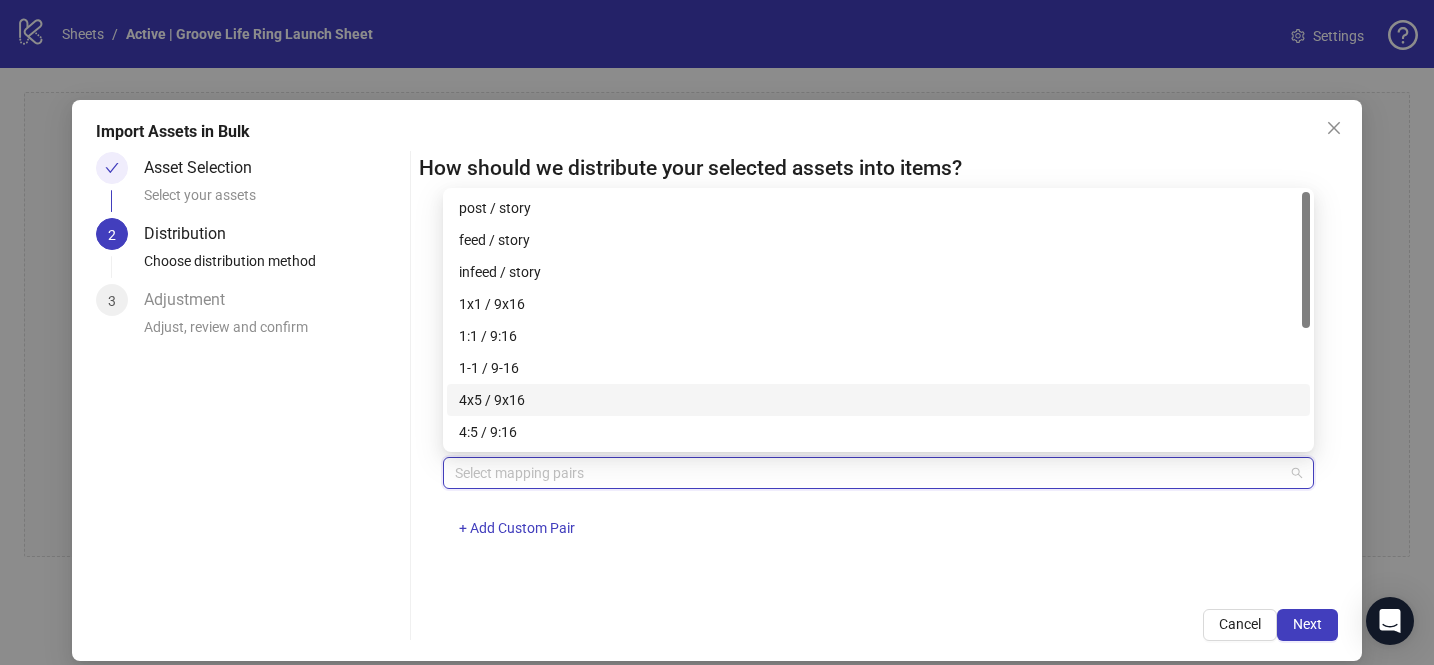 click on "4x5 / 9x16" at bounding box center (878, 400) 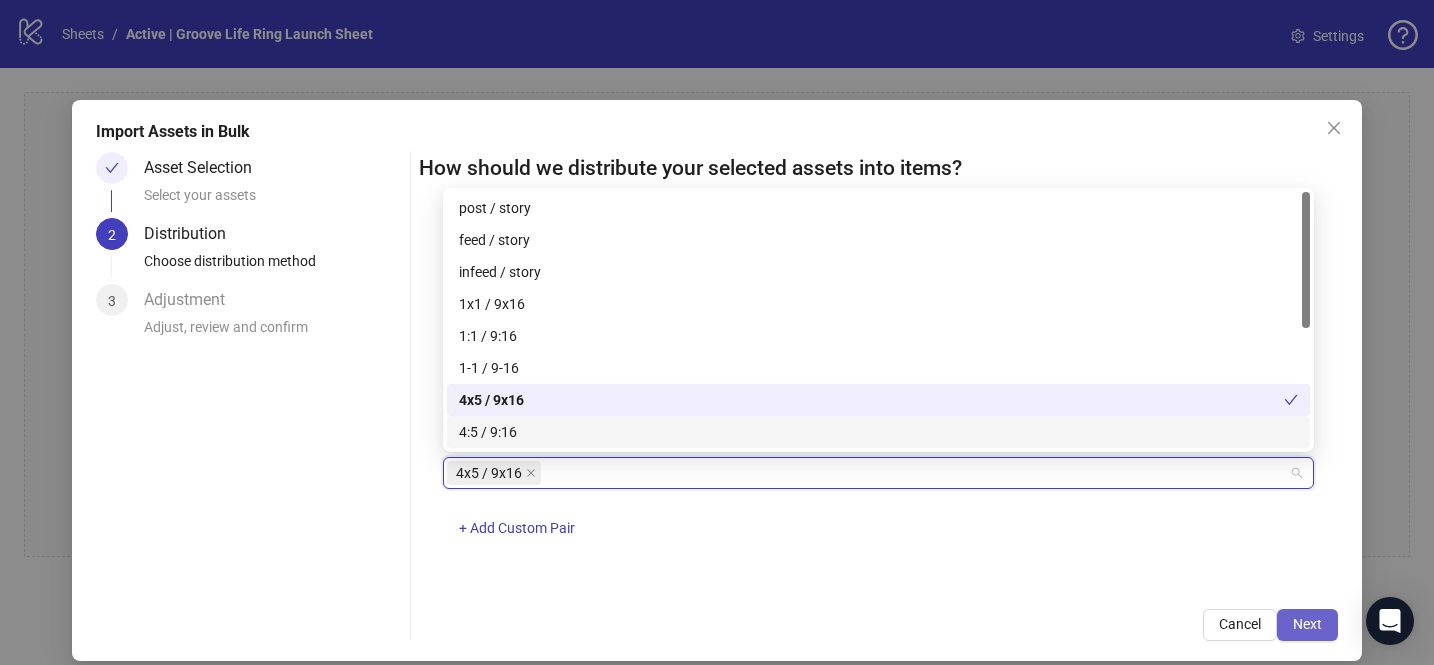click on "Next" at bounding box center [1307, 624] 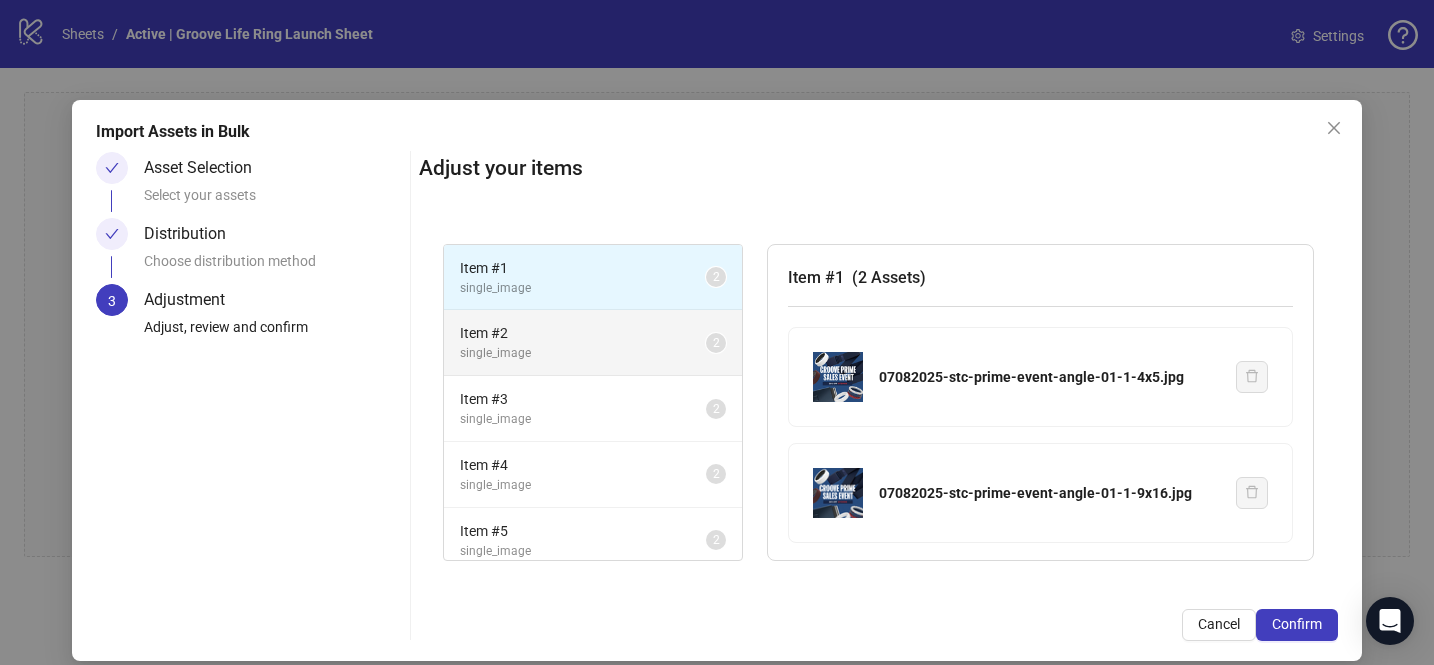 click on "Item # 2" at bounding box center [583, 333] 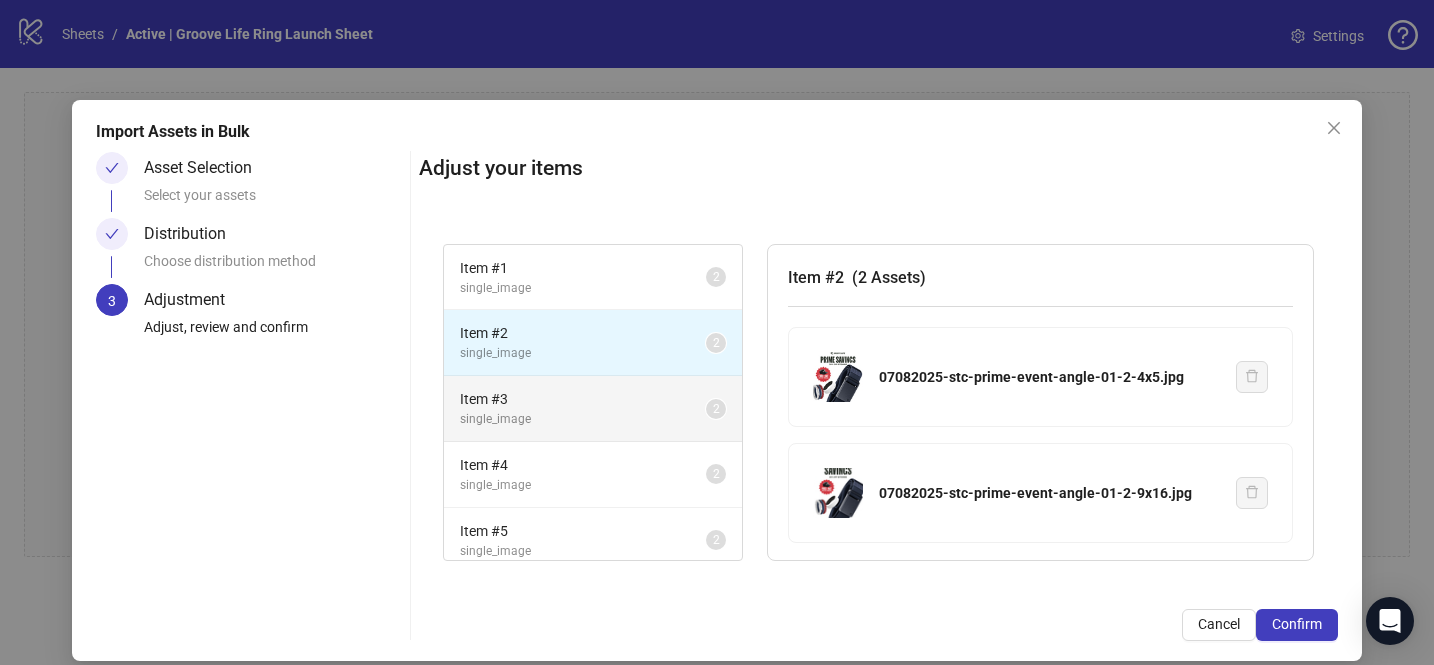 click on "single_image" at bounding box center [583, 419] 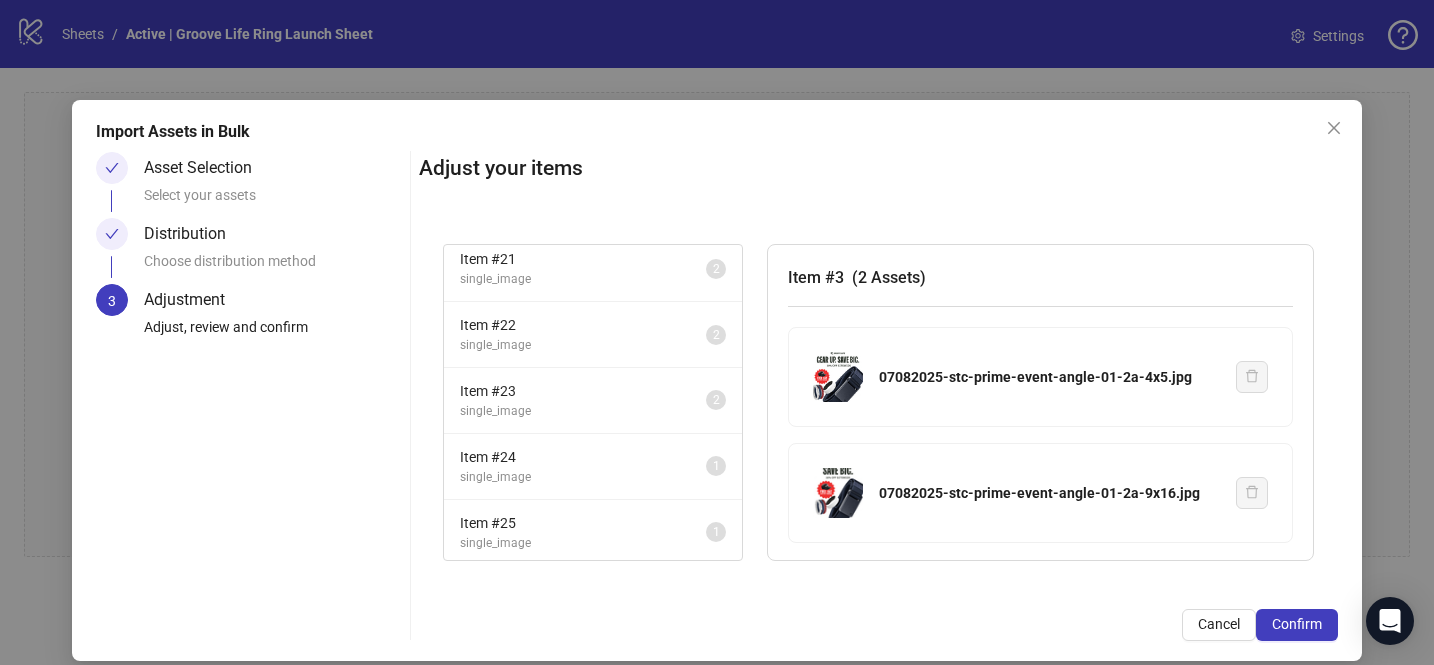scroll, scrollTop: 1462, scrollLeft: 0, axis: vertical 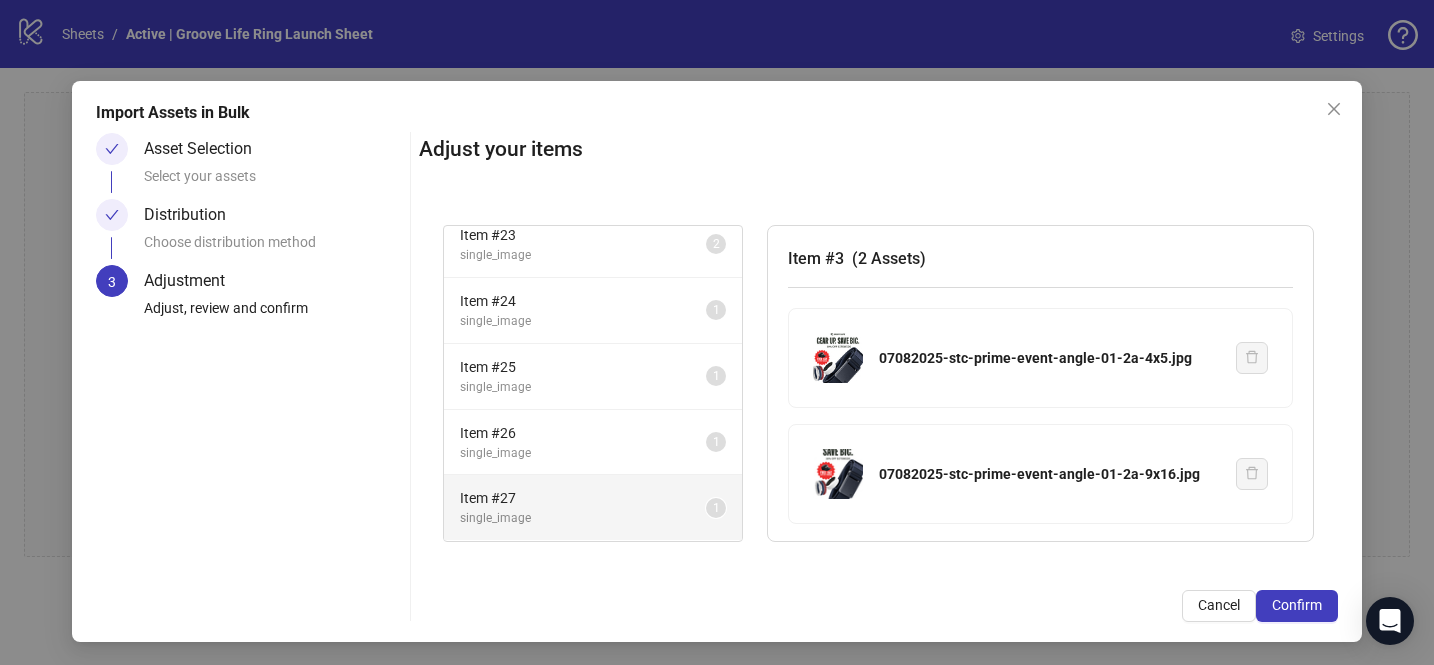 click on "single_image" at bounding box center (583, 518) 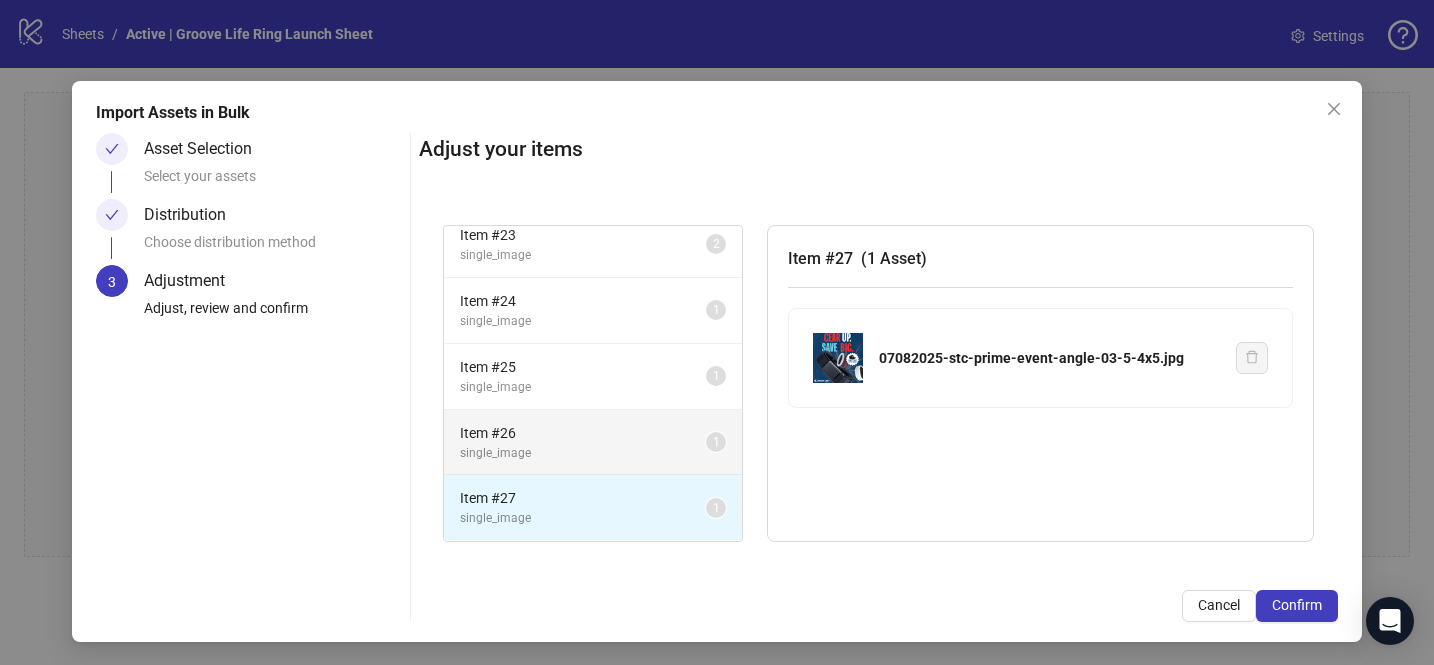 click on "single_image" at bounding box center [583, 453] 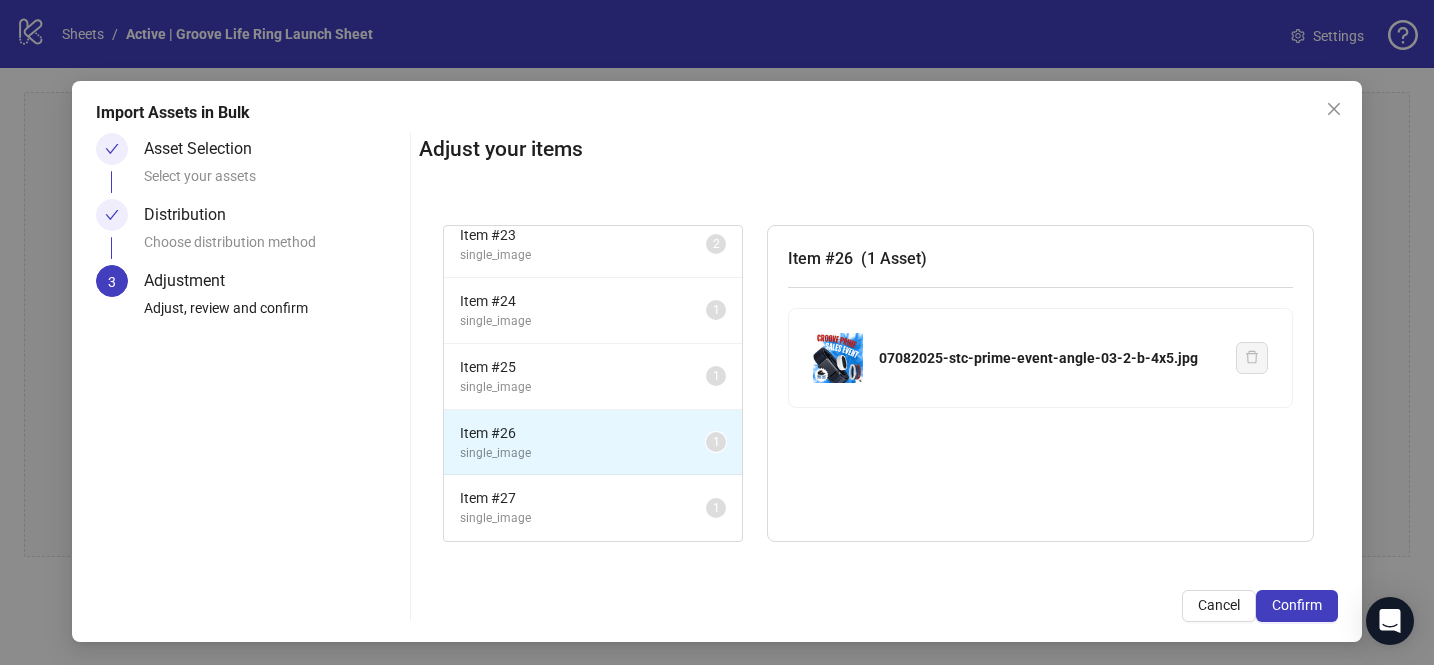click on "Item # 26 single_image 1" at bounding box center [593, 443] 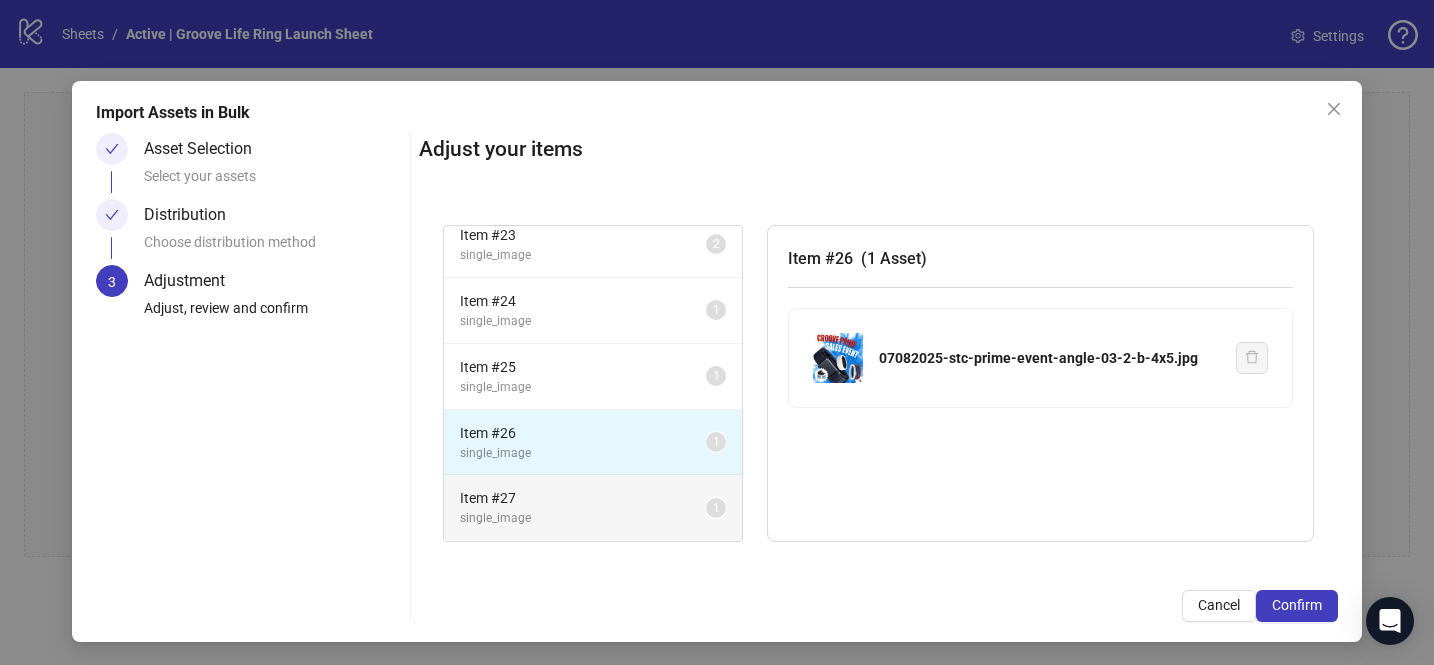 click on "single_image" at bounding box center [583, 518] 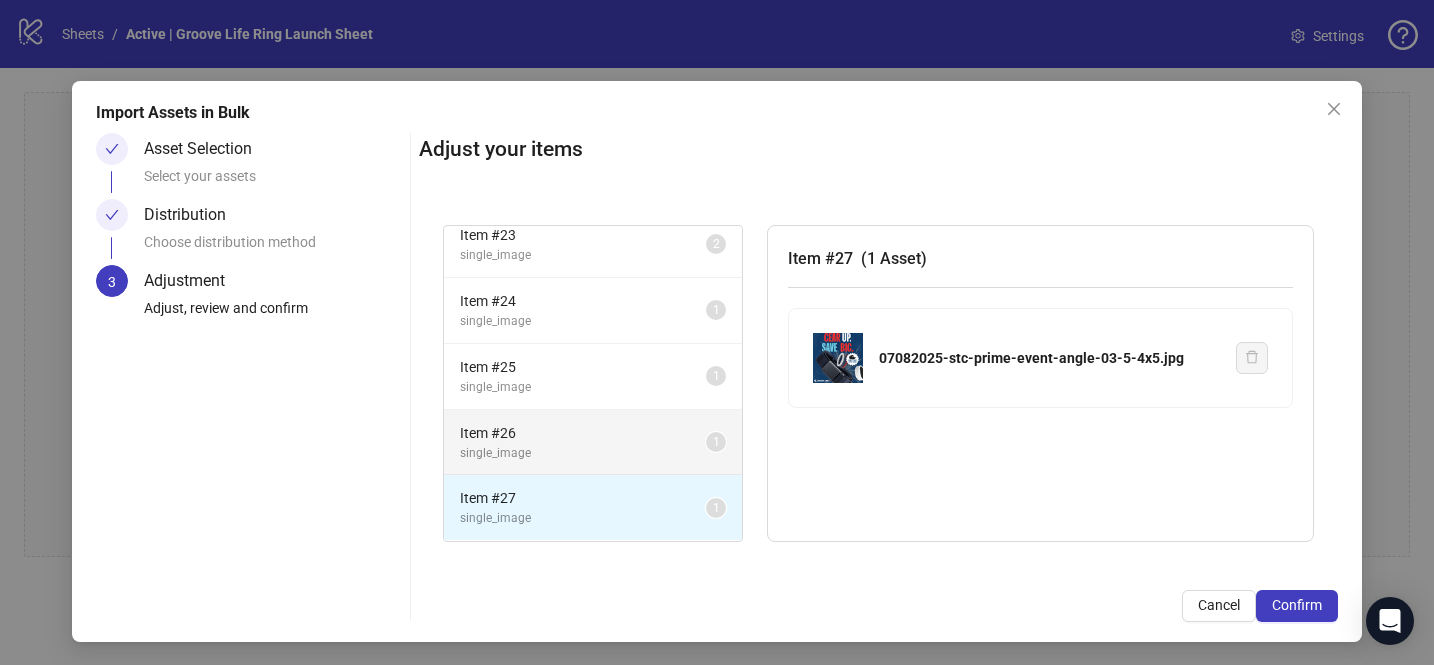 click on "single_image" at bounding box center [583, 453] 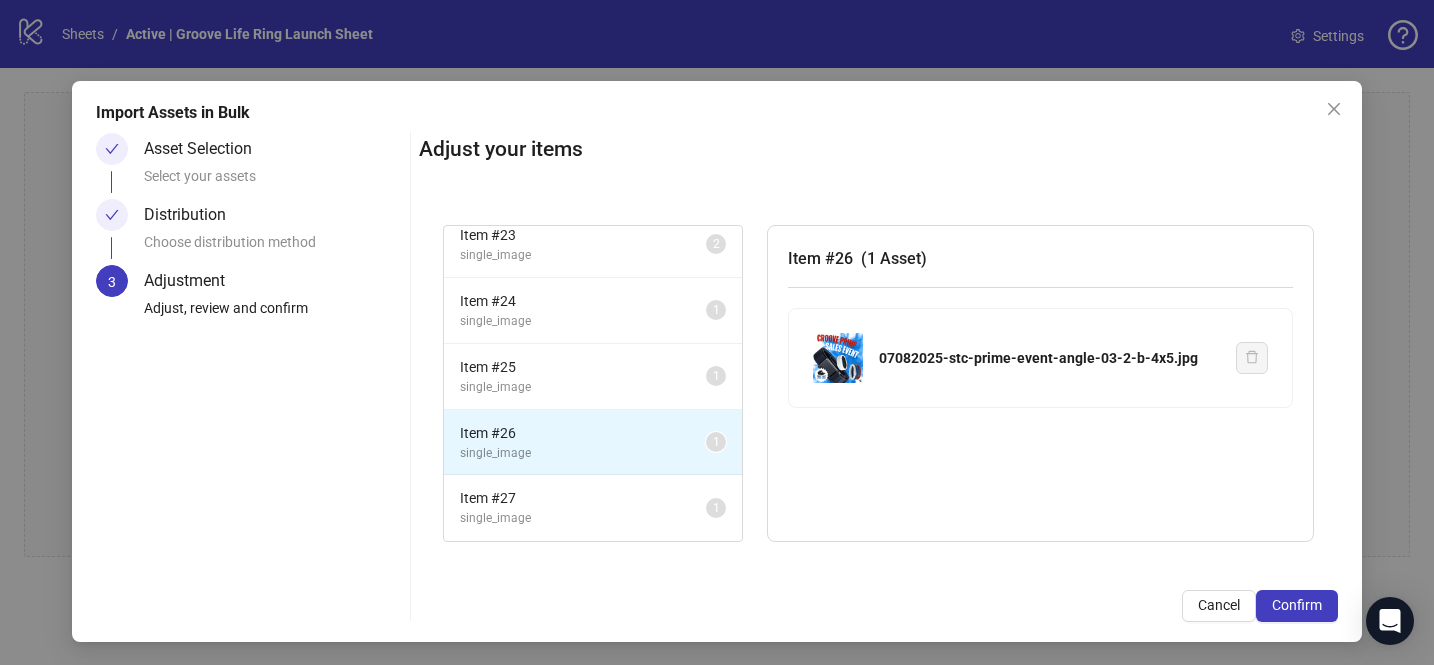 click on "Item # 26 single_image 1" at bounding box center [593, 443] 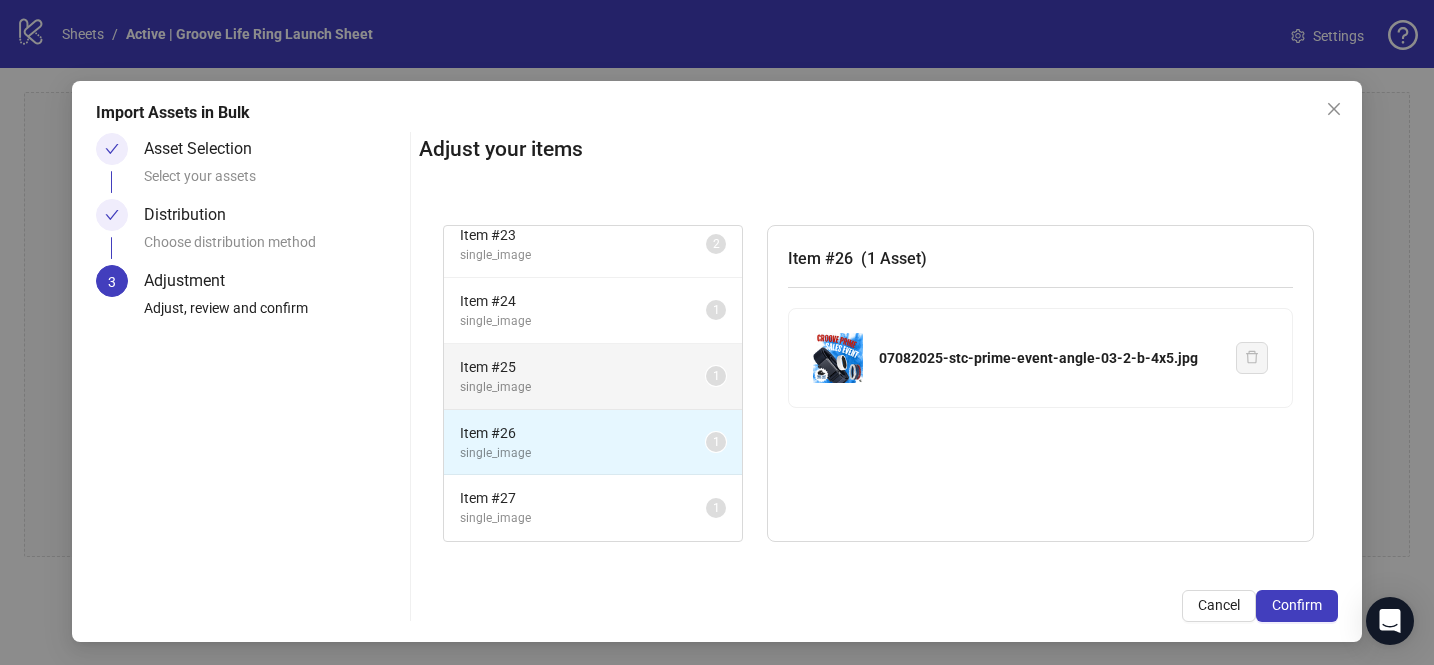 click on "single_image" at bounding box center (583, 387) 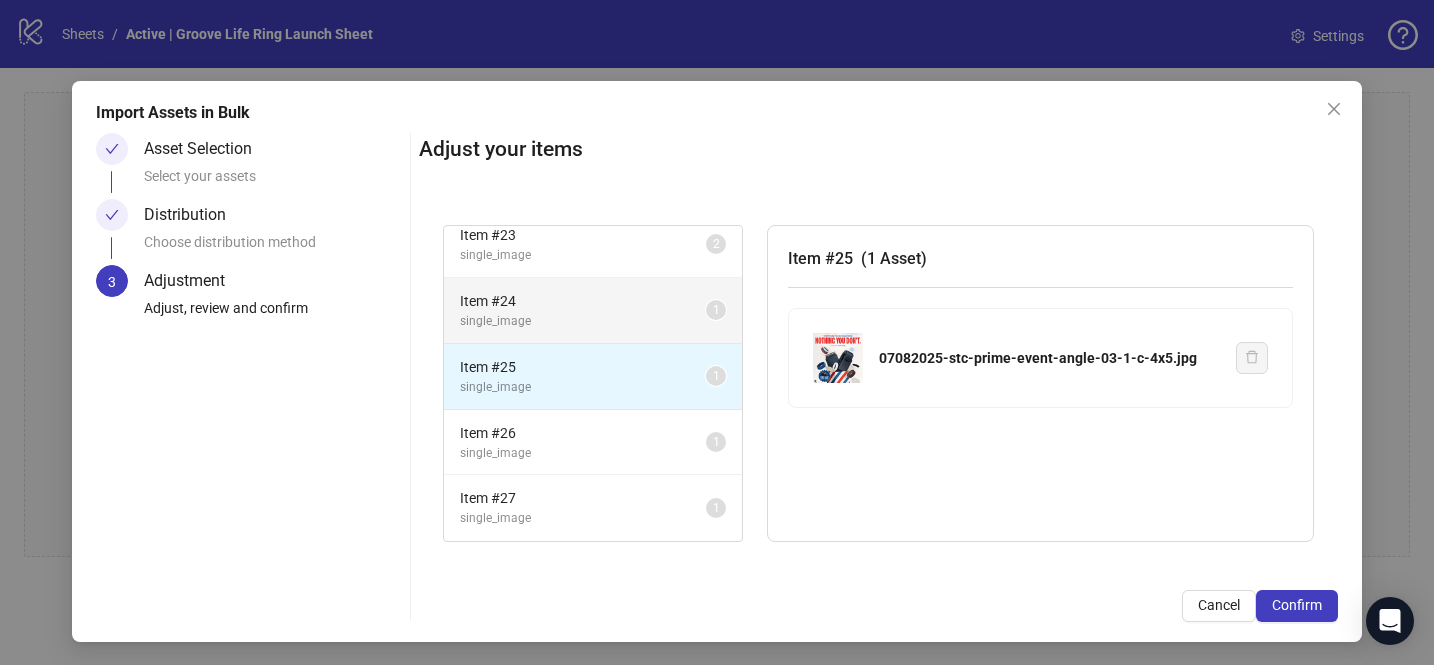 click on "single_image" at bounding box center [583, 321] 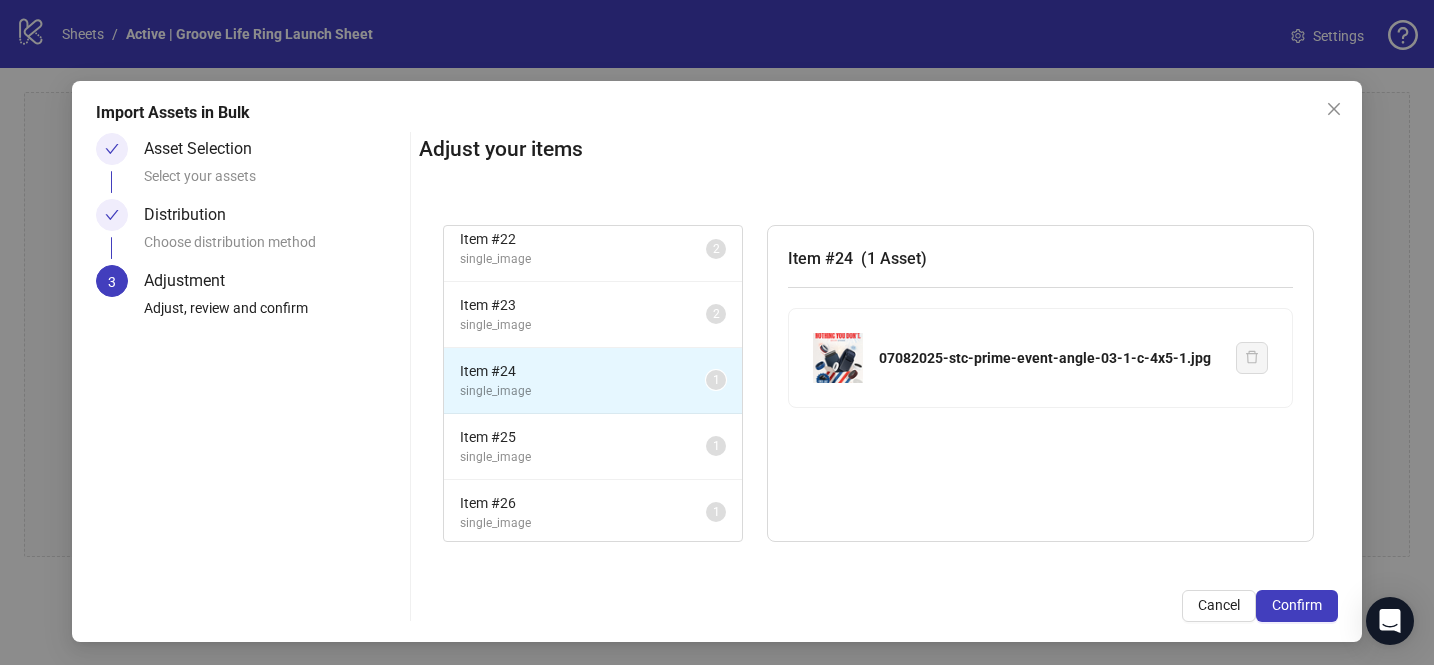 scroll, scrollTop: 1376, scrollLeft: 0, axis: vertical 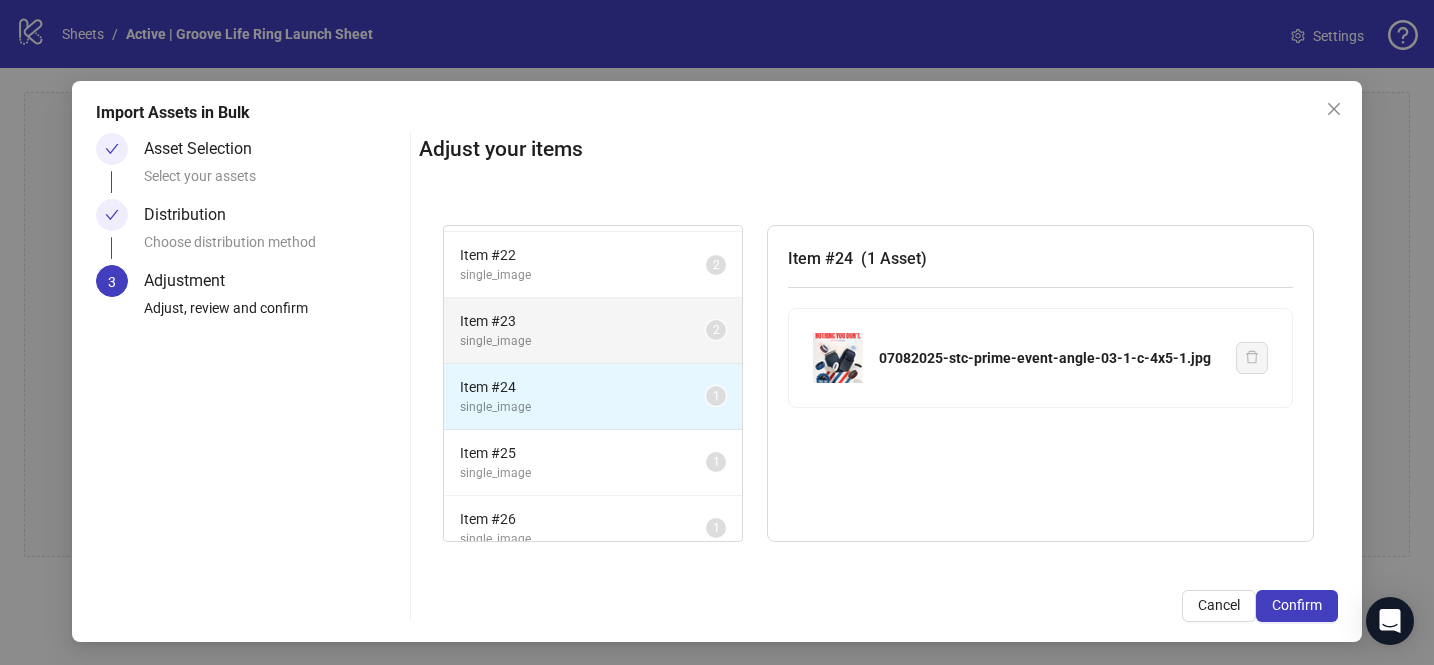 click on "Item # 23" at bounding box center (583, 321) 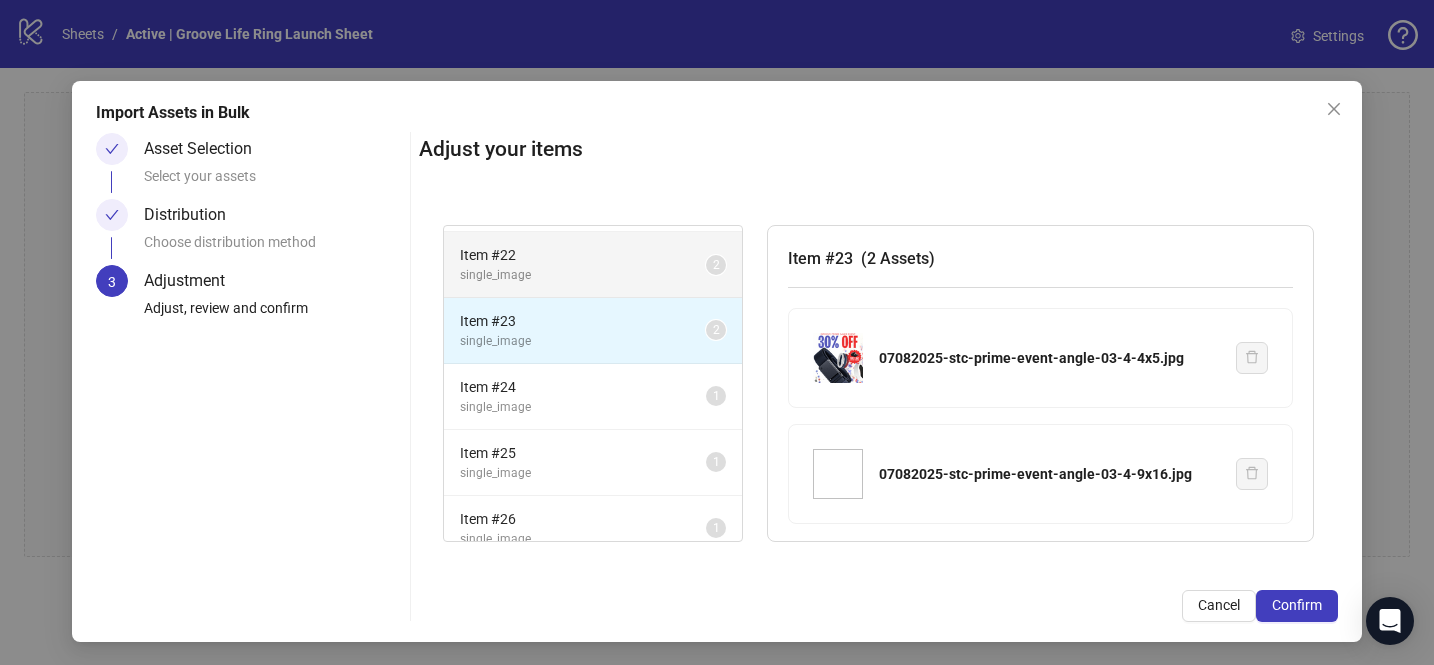 click on "single_image" at bounding box center (583, 275) 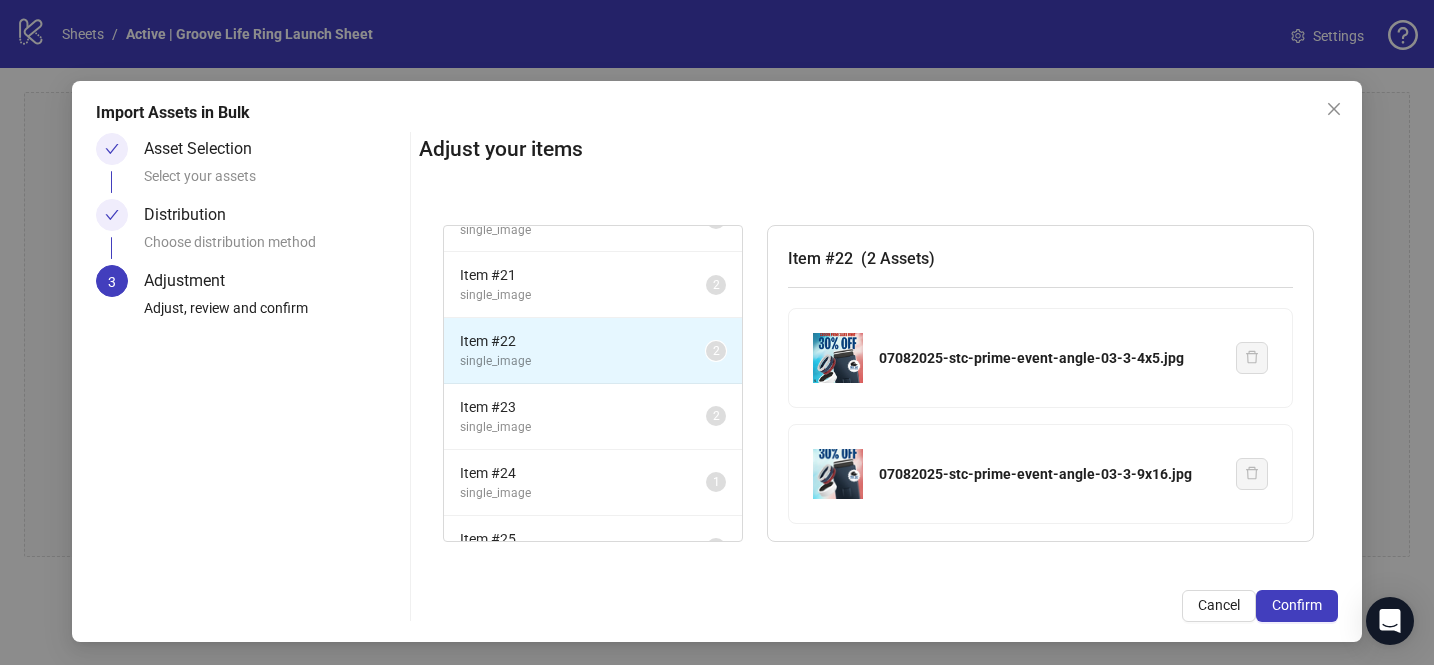 scroll, scrollTop: 1249, scrollLeft: 0, axis: vertical 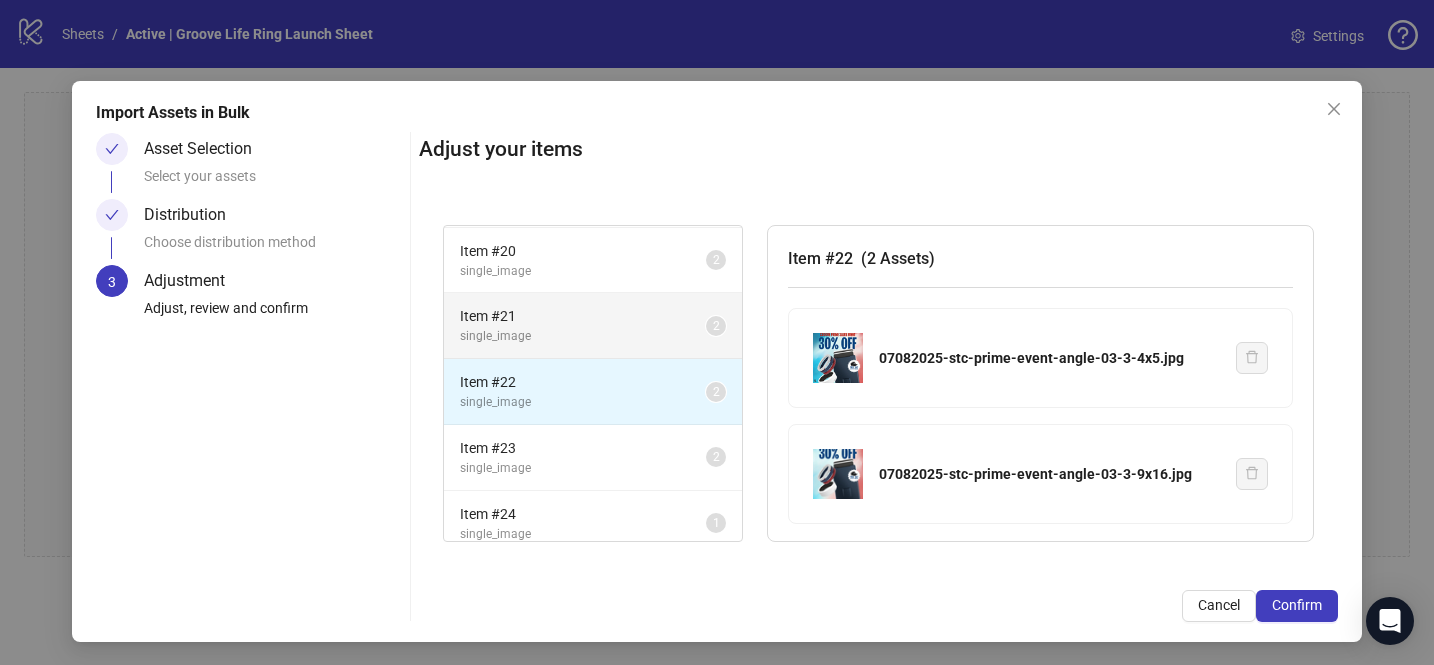 click on "Item # 21 single_image 2" at bounding box center [593, 326] 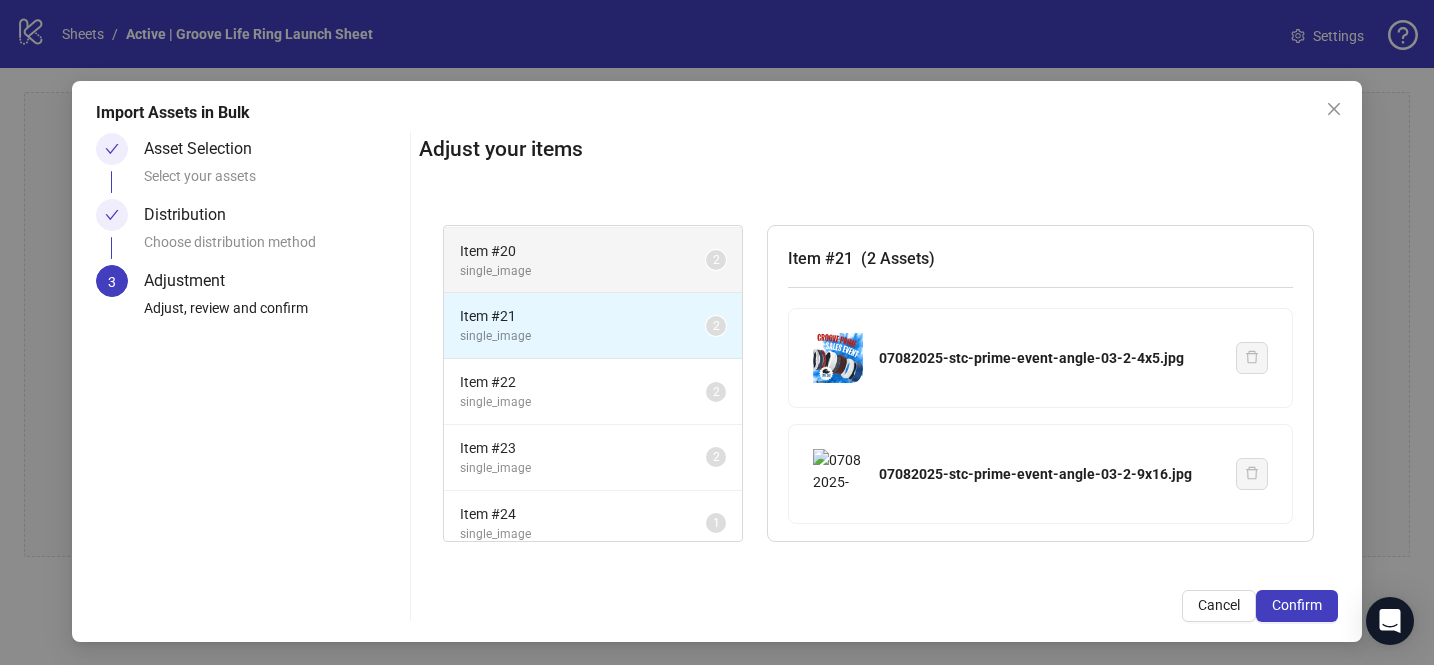 click on "Item # 20 single_image 2" at bounding box center [593, 261] 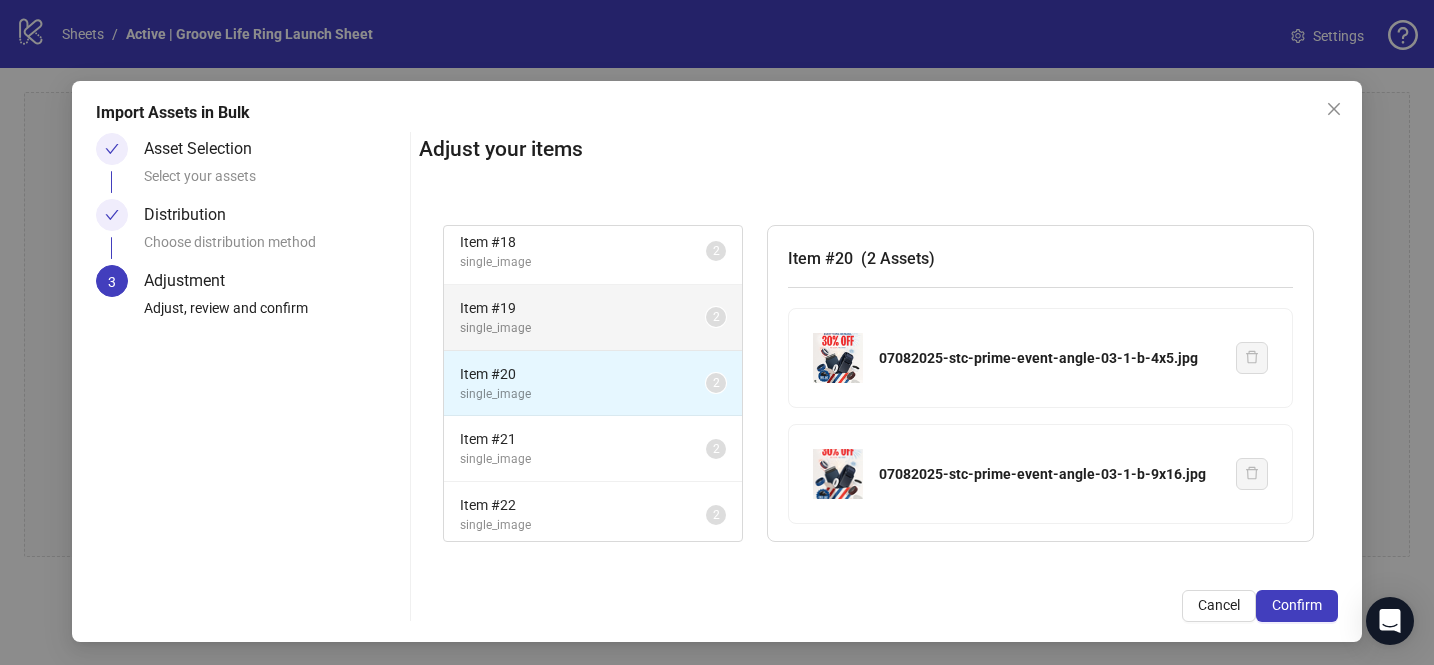 click on "single_image" at bounding box center (583, 328) 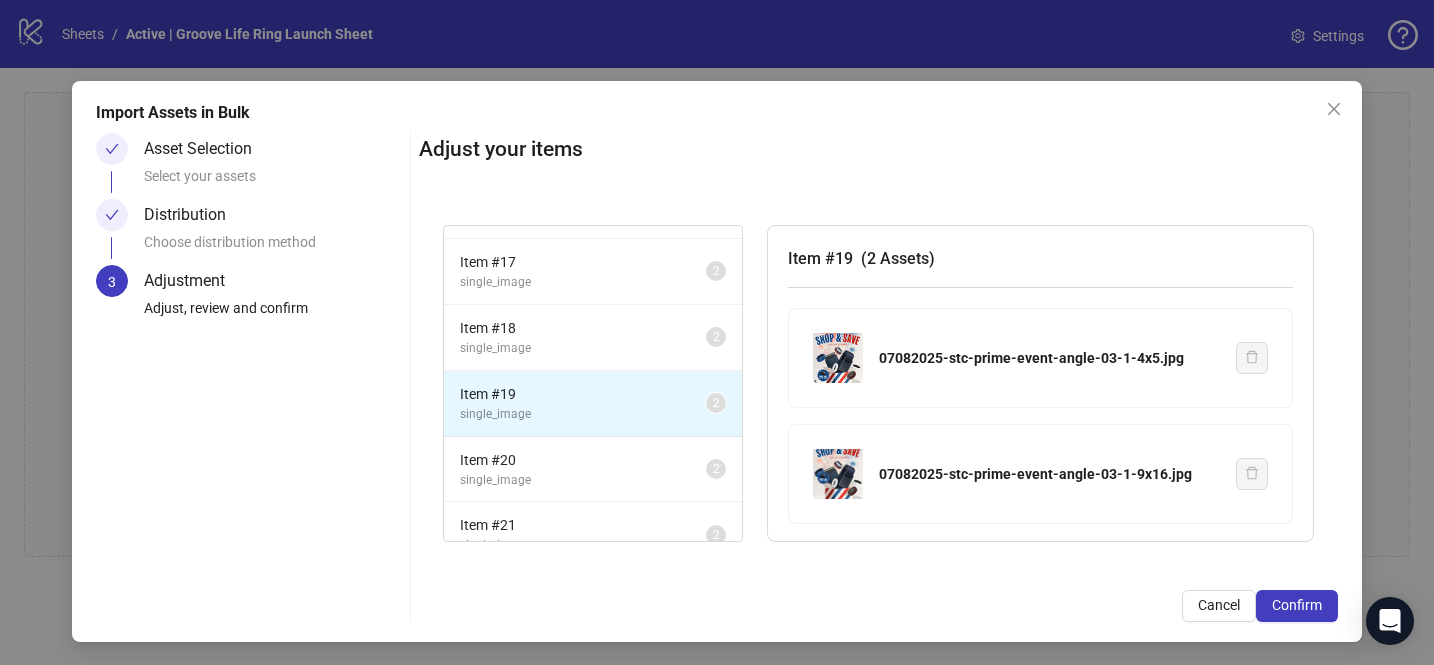 click on "Item # 18" at bounding box center [583, 328] 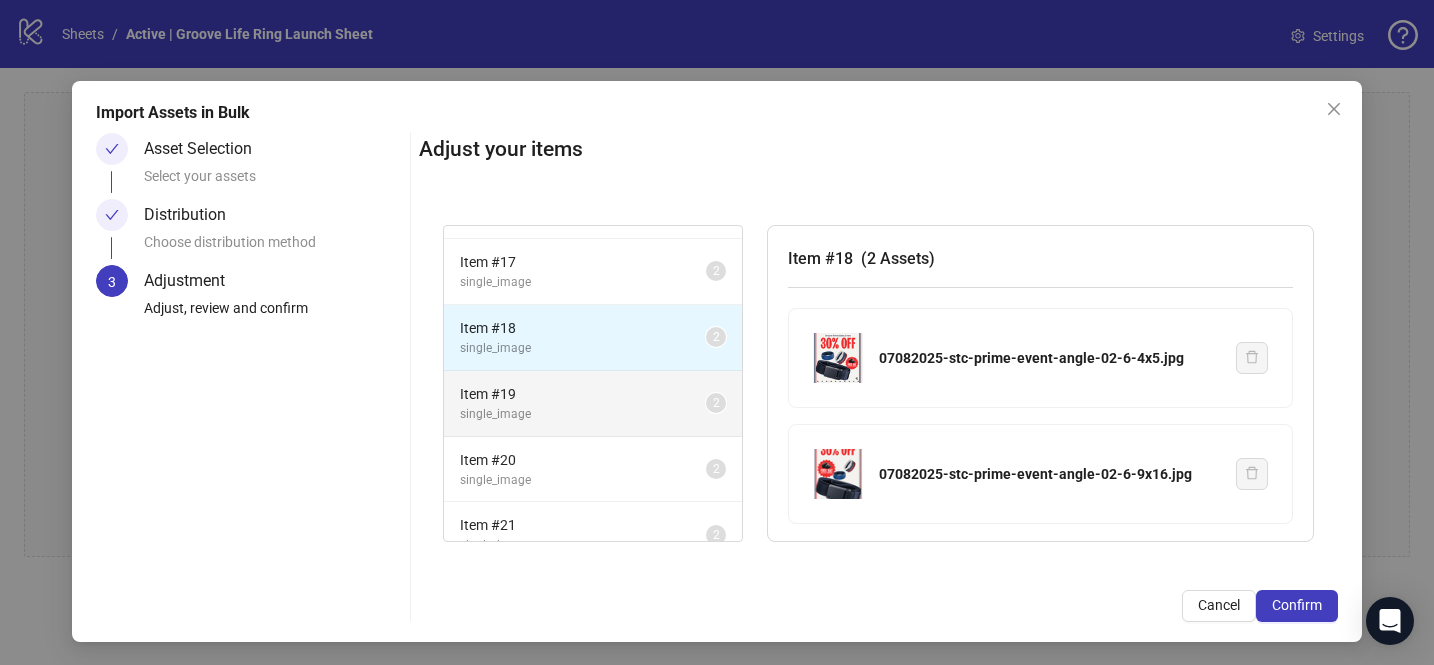 scroll, scrollTop: 939, scrollLeft: 0, axis: vertical 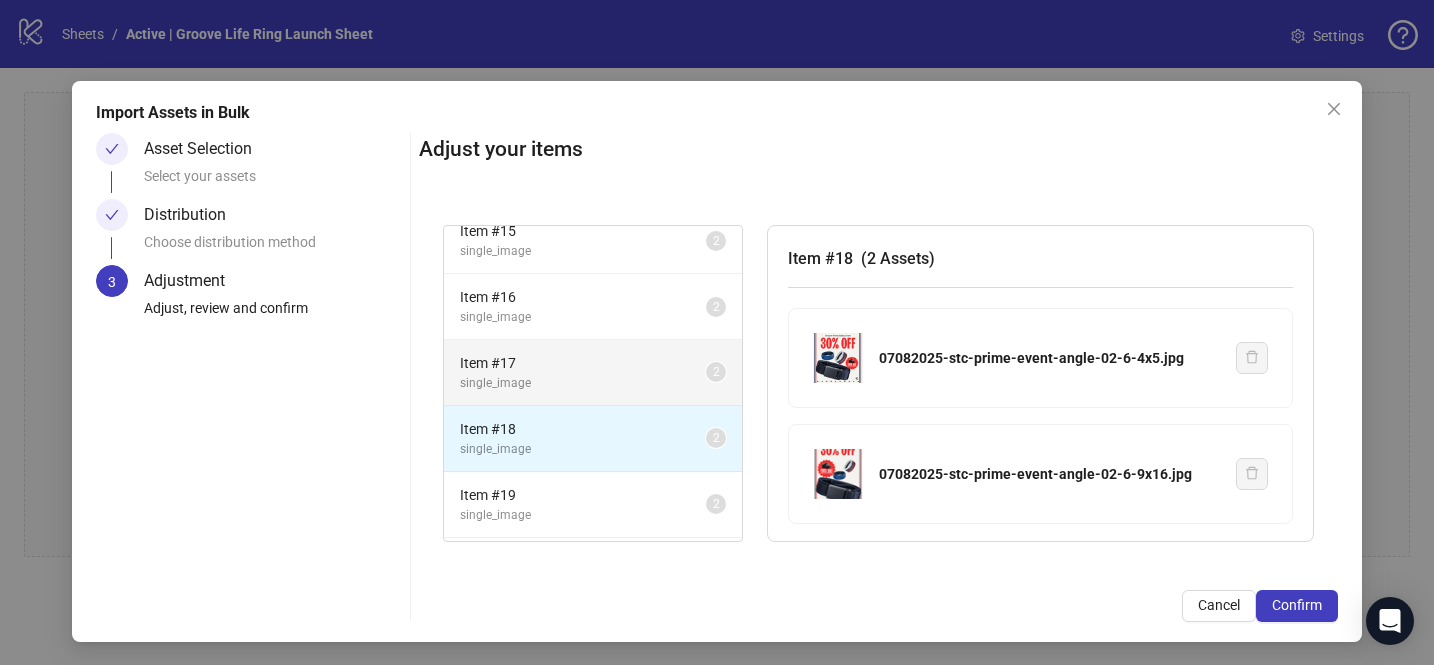 click on "Item # 17" at bounding box center [583, 363] 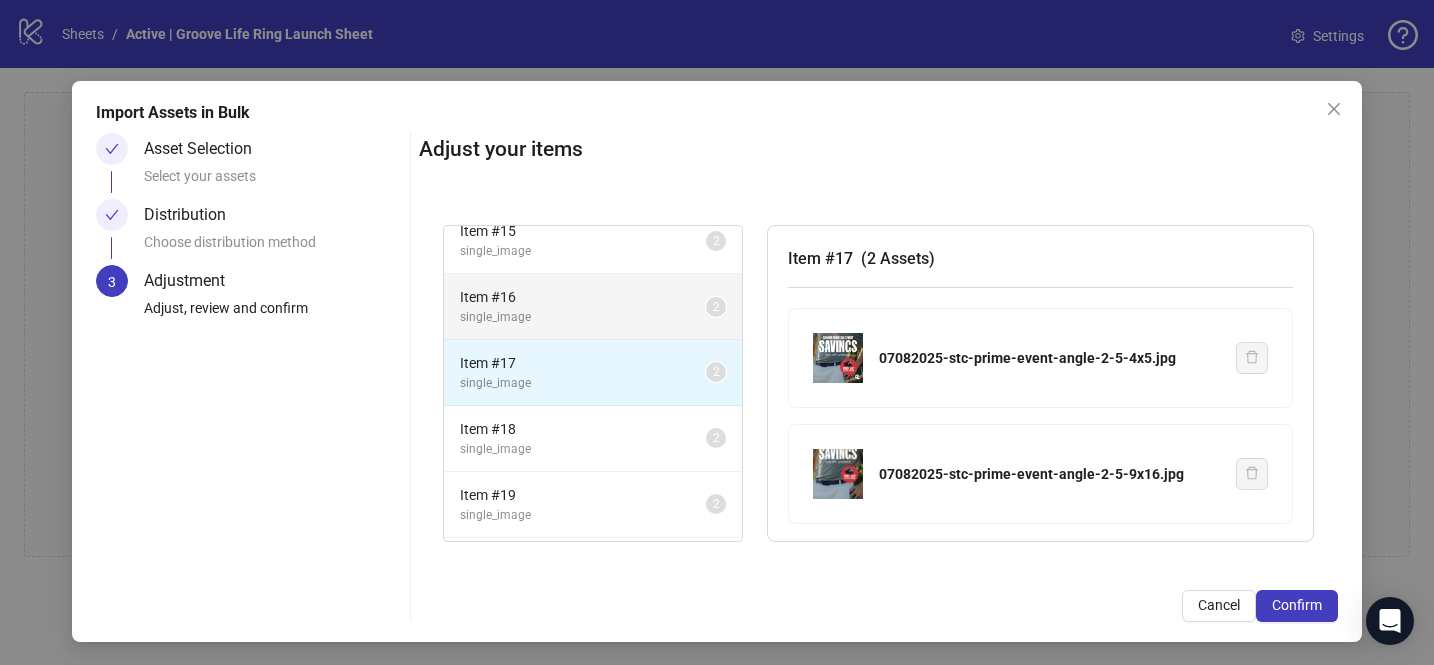 click on "single_image" at bounding box center (583, 317) 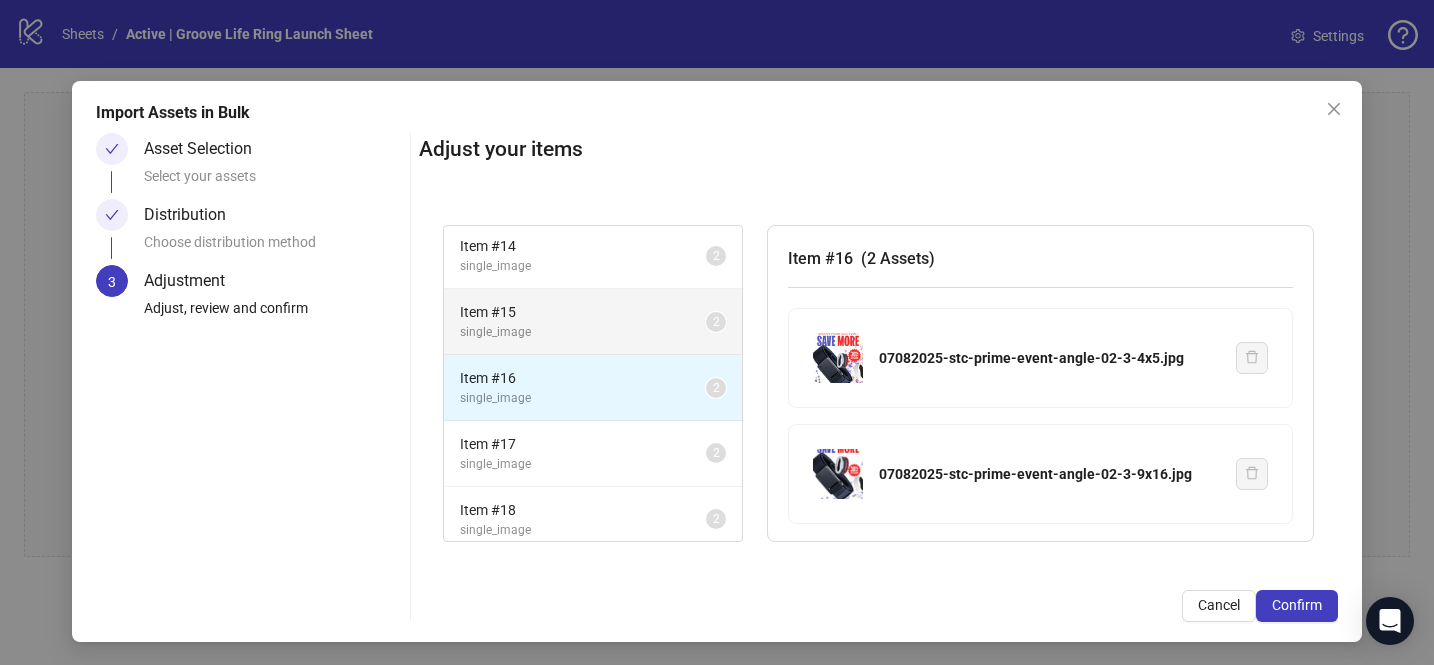 click on "single_image" at bounding box center (583, 332) 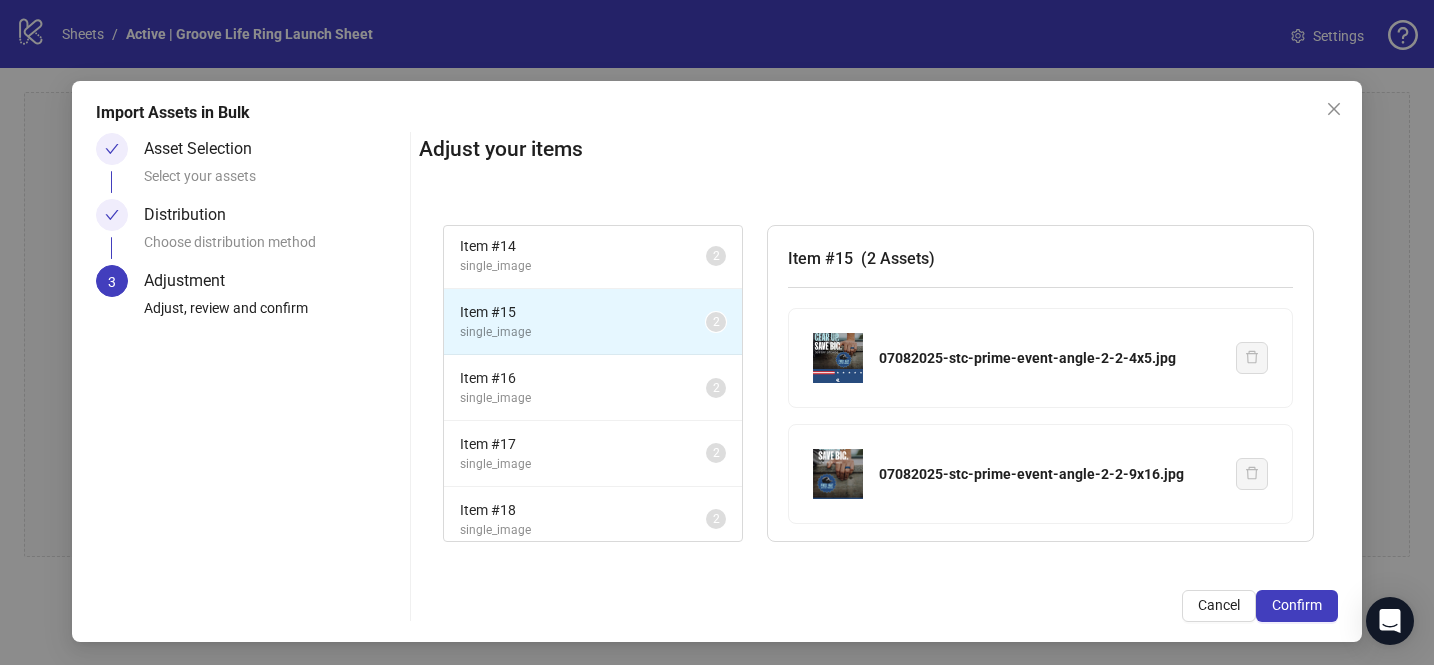 scroll, scrollTop: 724, scrollLeft: 0, axis: vertical 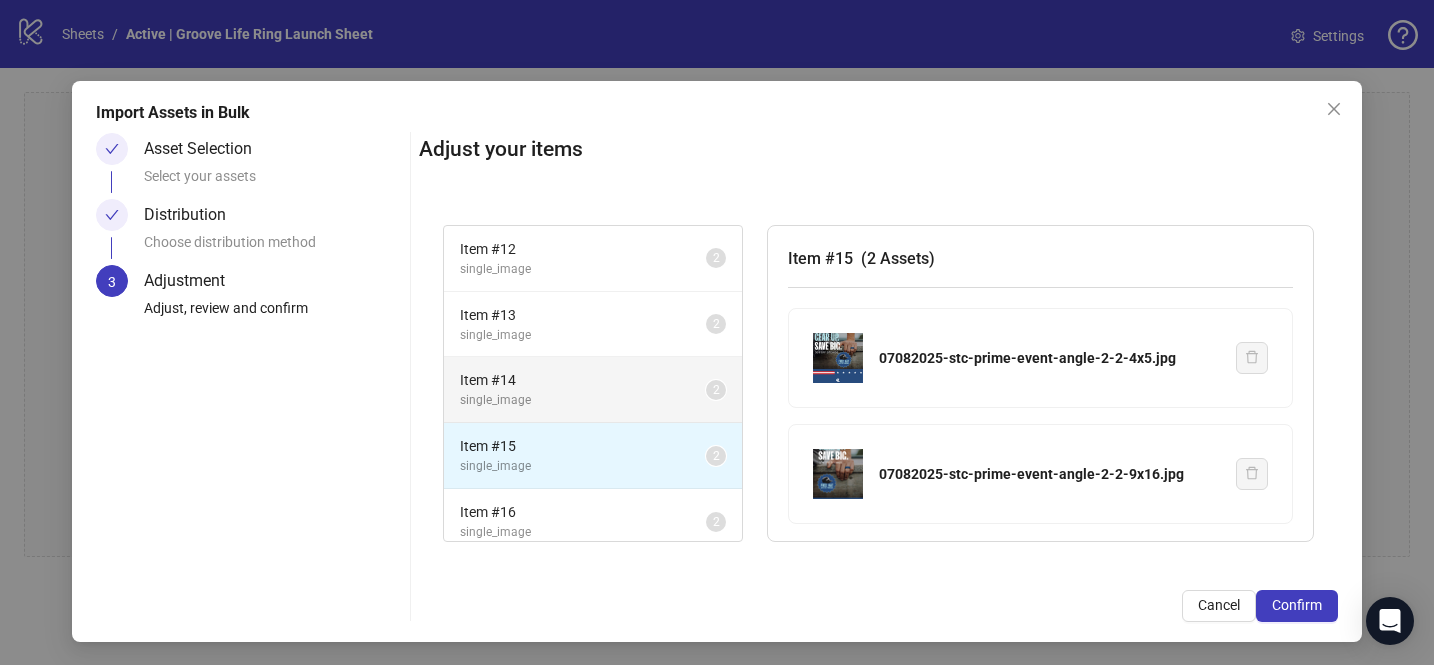 click on "Item # 14 single_image 2" at bounding box center [593, 390] 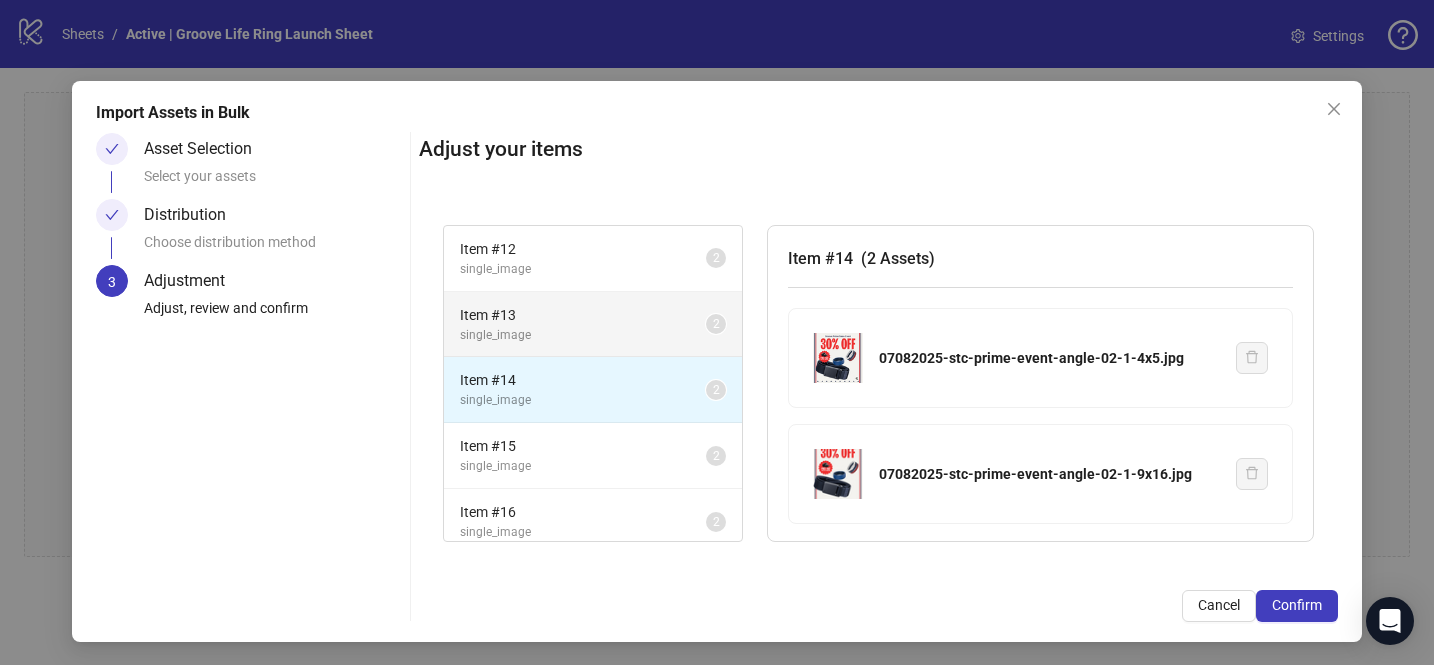 click on "single_image" at bounding box center [583, 335] 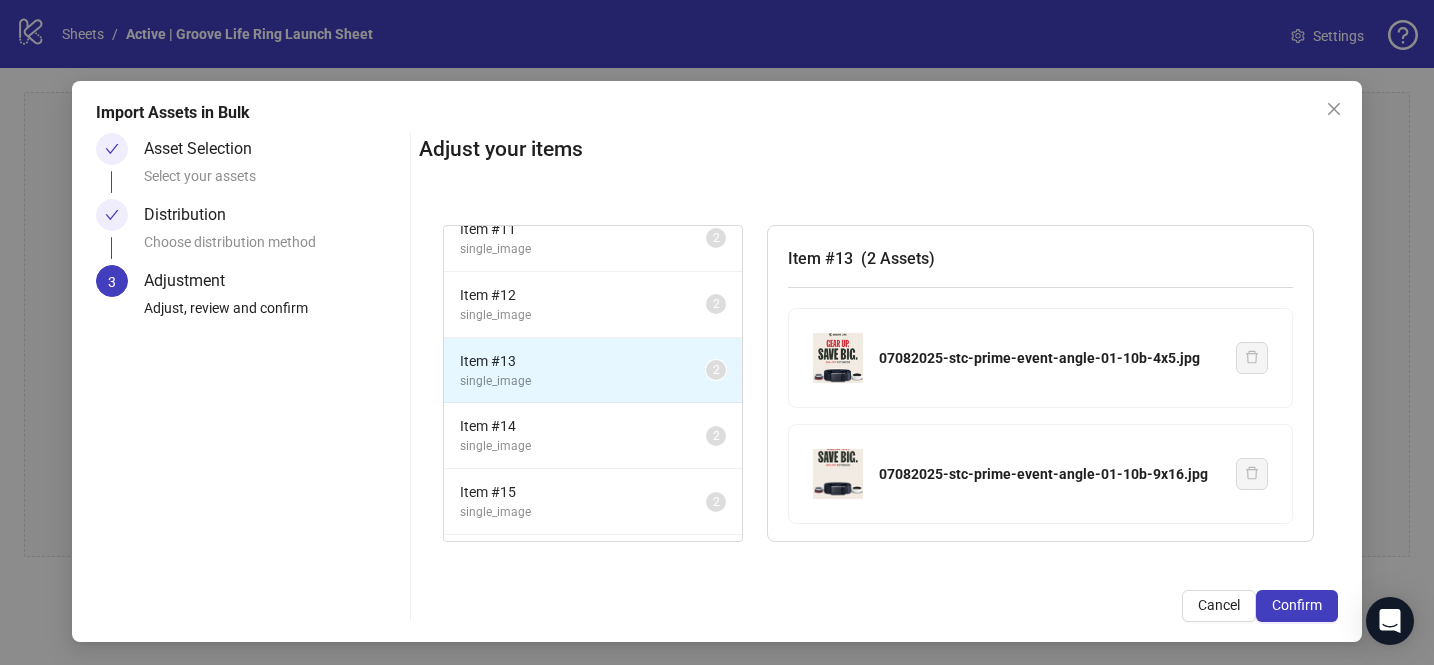 scroll, scrollTop: 609, scrollLeft: 0, axis: vertical 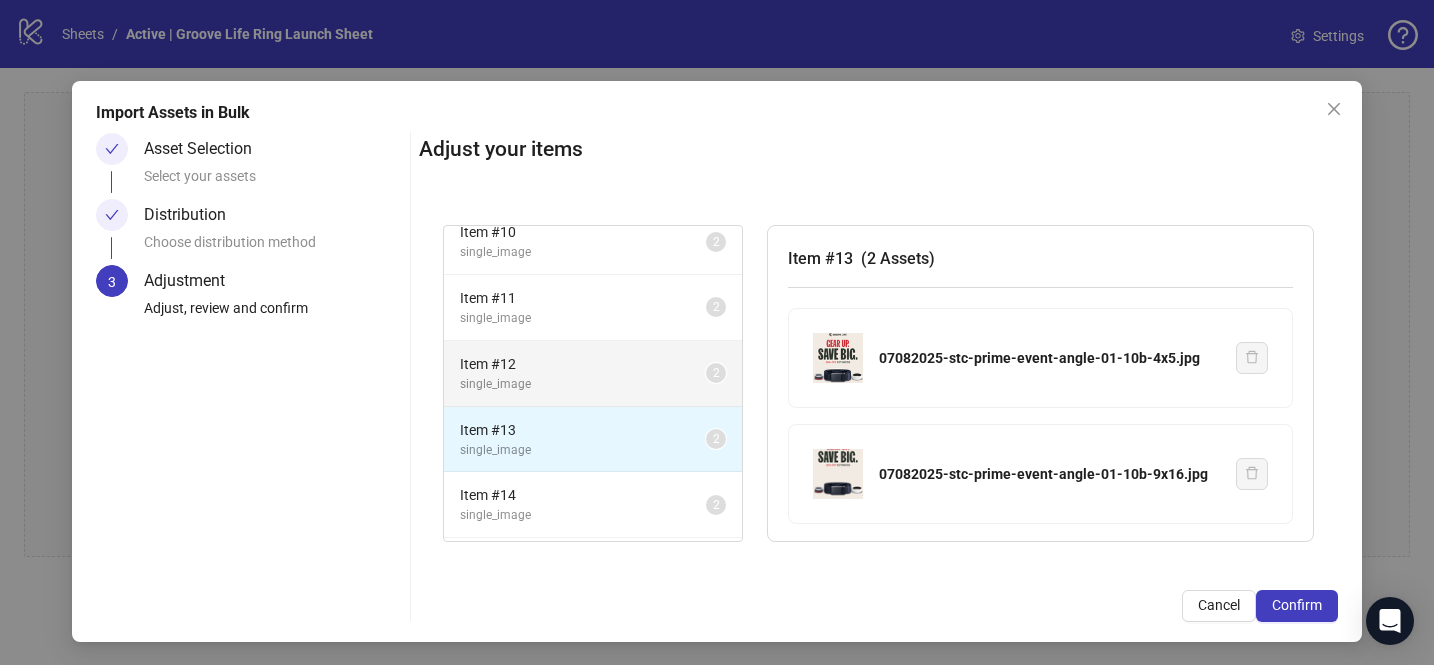 click on "Item # 12" at bounding box center [583, 364] 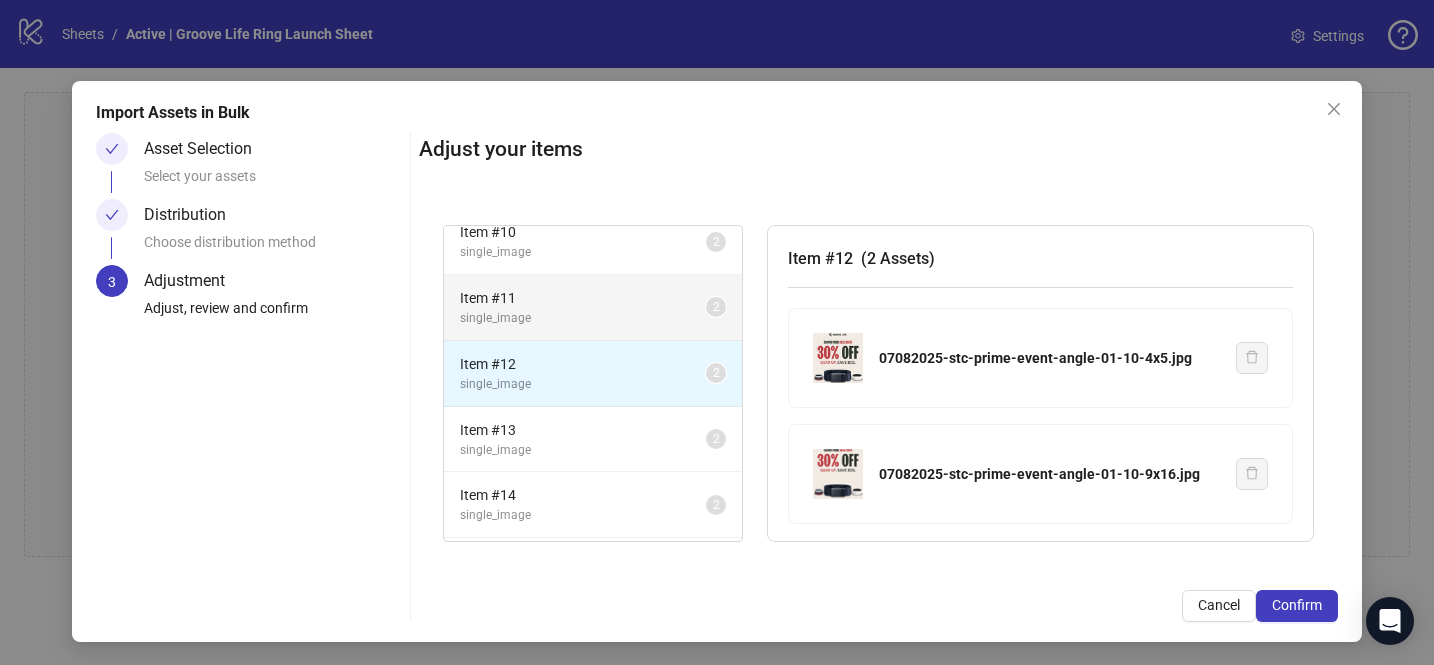 click on "Item # 11" at bounding box center (583, 298) 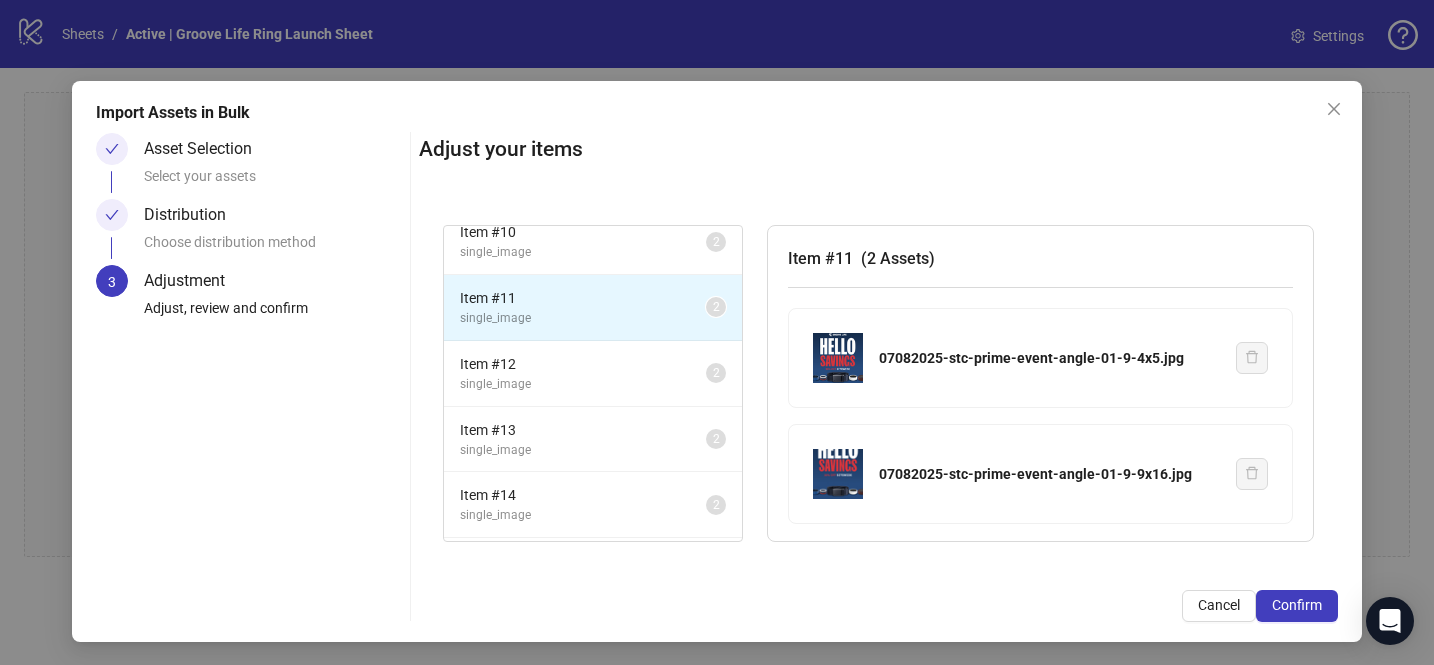 scroll, scrollTop: 425, scrollLeft: 0, axis: vertical 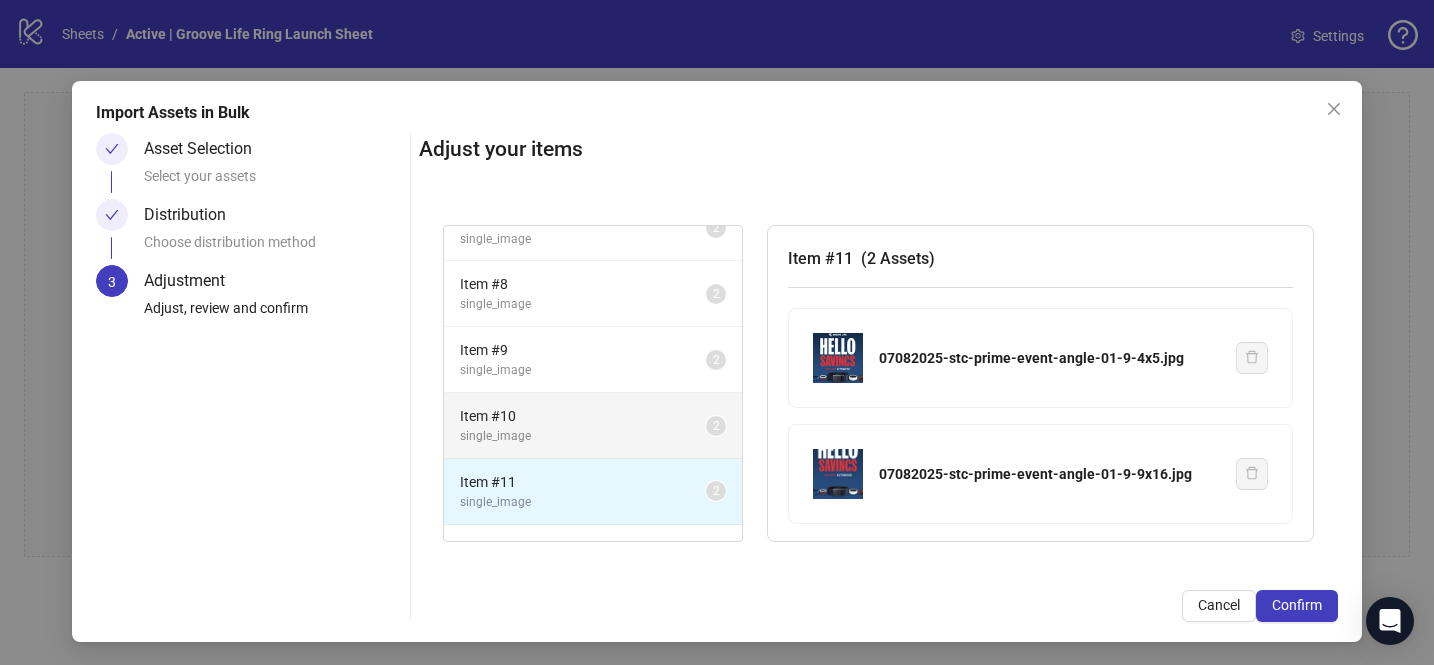 click on "single_image" at bounding box center (583, 436) 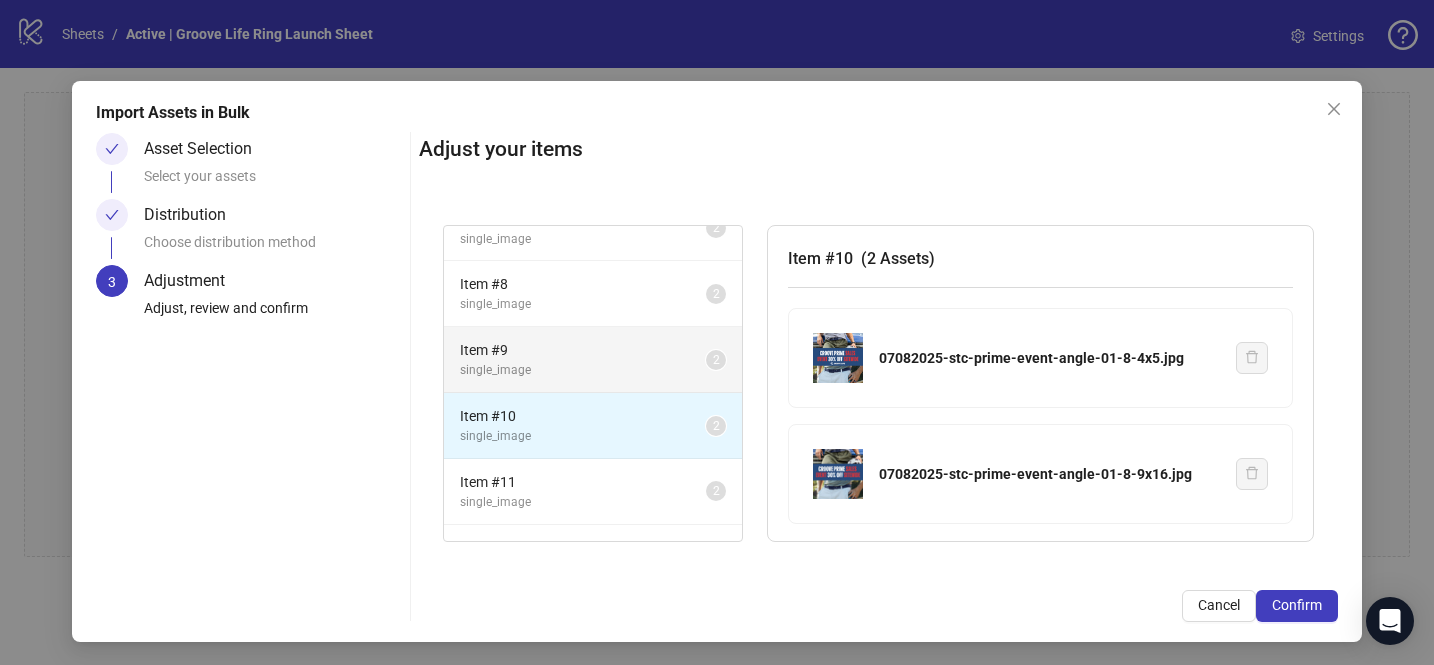 click on "Item # 9" at bounding box center (583, 350) 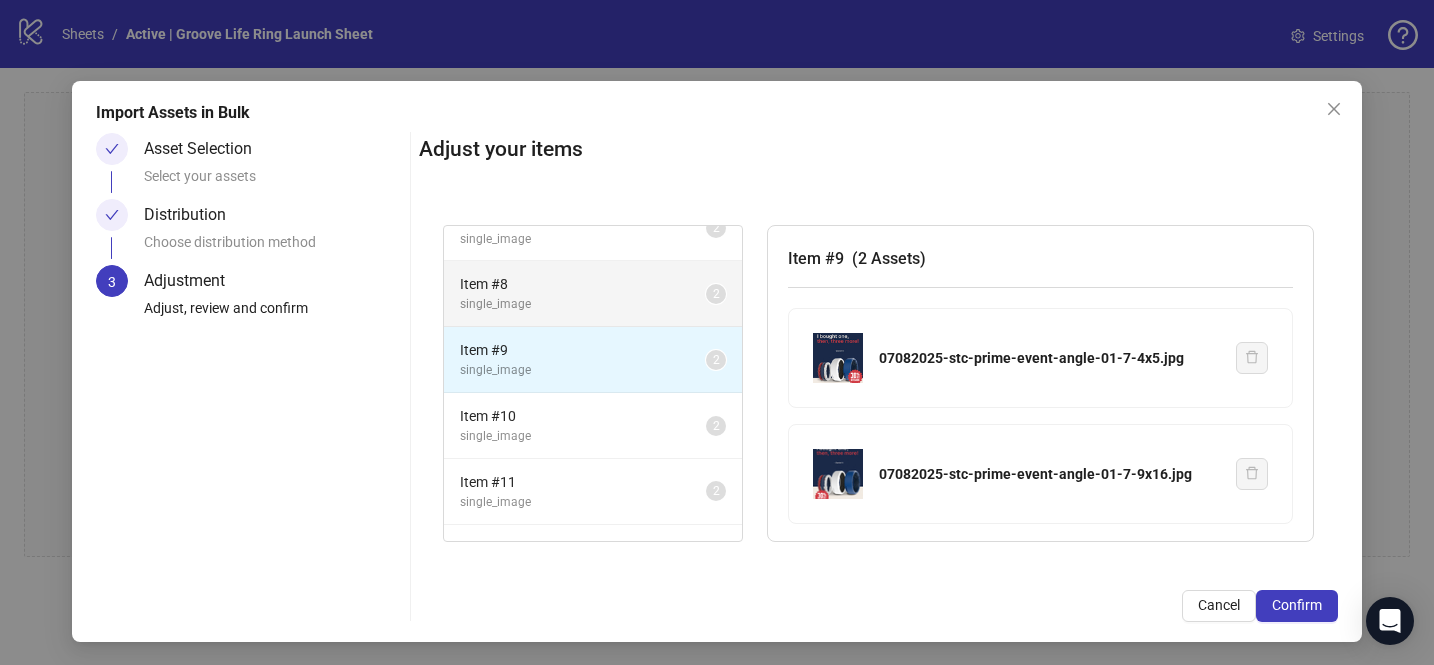 click on "single_image" at bounding box center [583, 304] 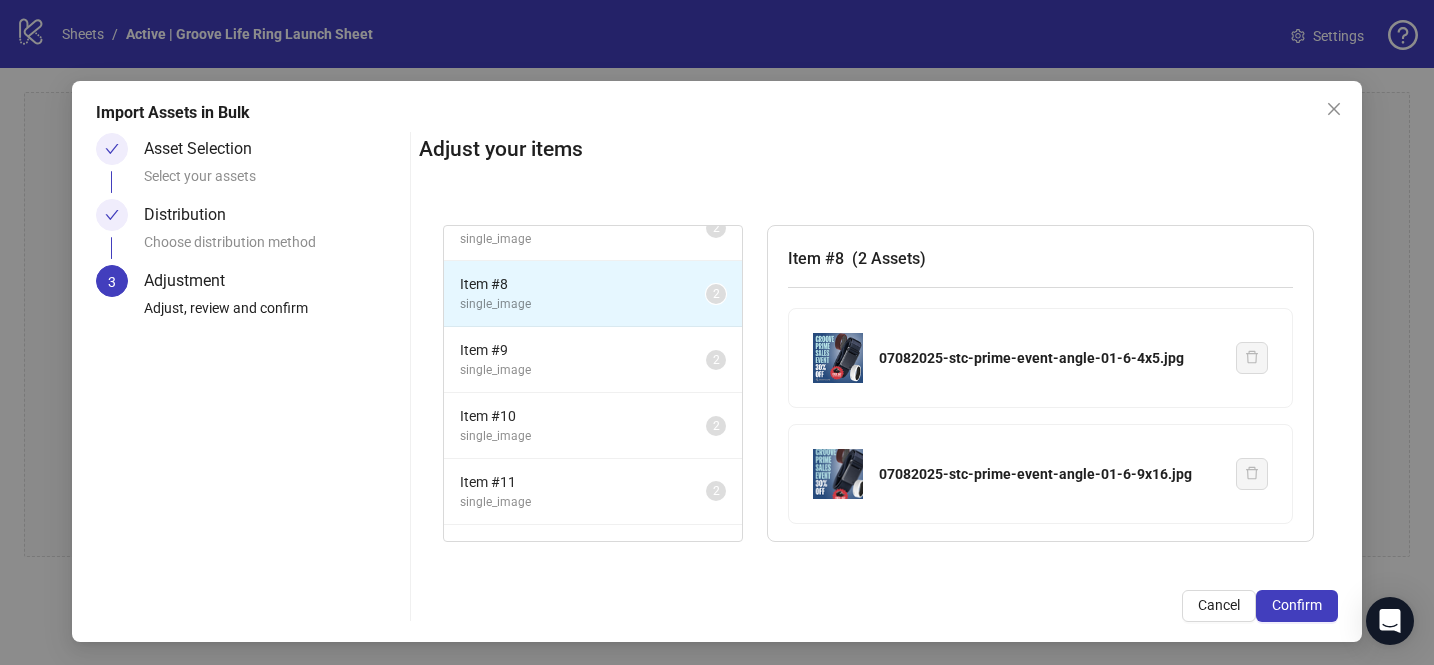 scroll, scrollTop: 285, scrollLeft: 0, axis: vertical 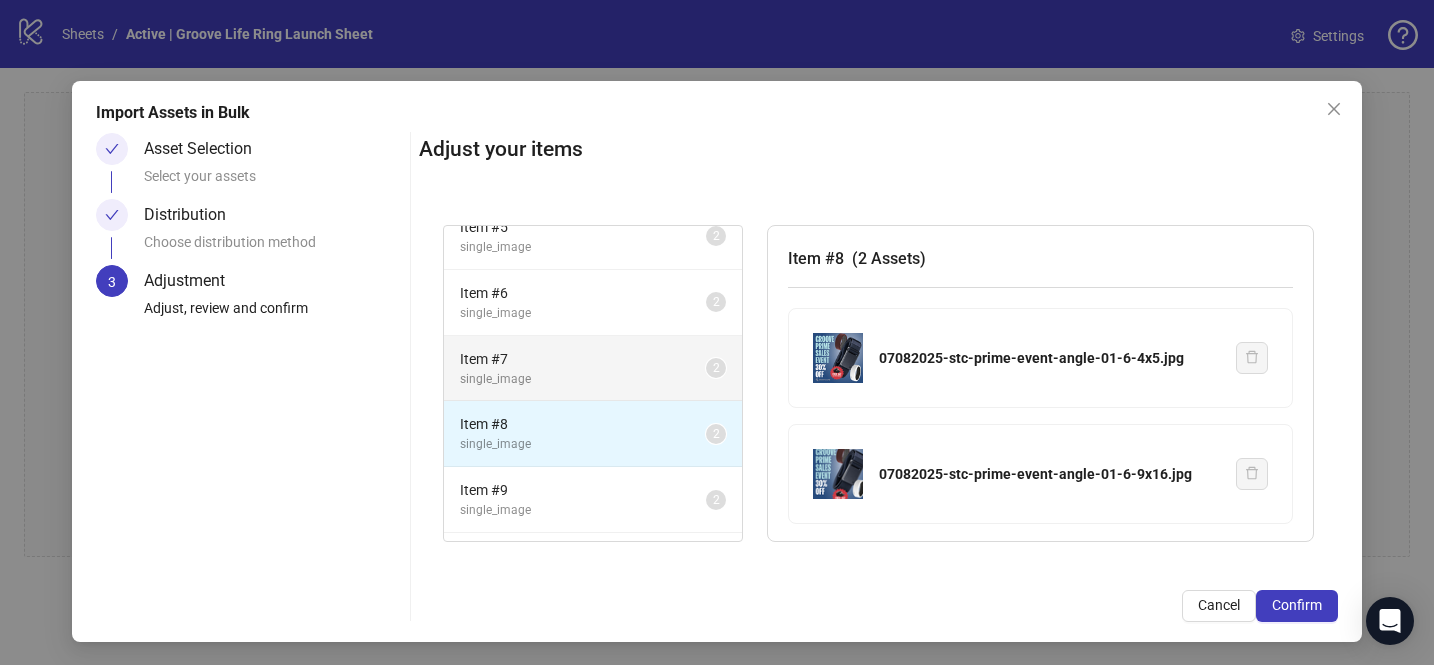 click on "Item # 7" at bounding box center (583, 359) 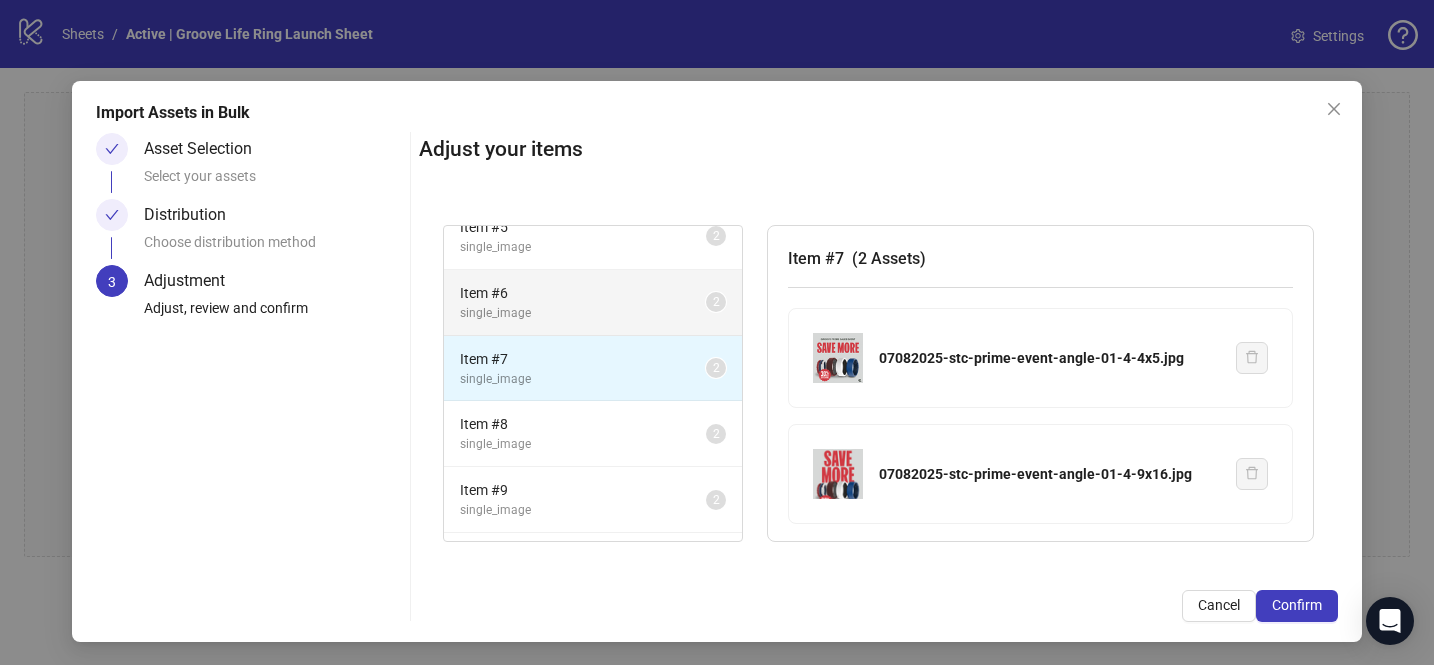 click on "Item # 6" at bounding box center [583, 293] 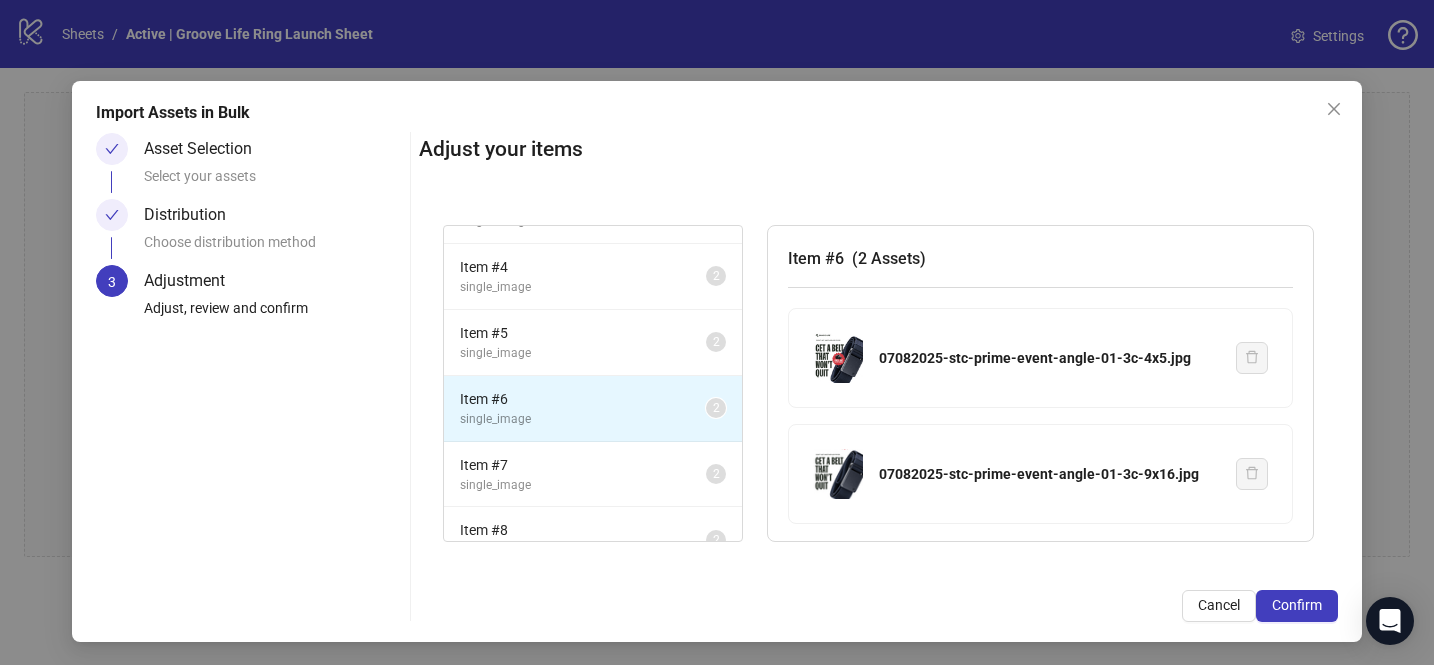 scroll, scrollTop: 121, scrollLeft: 0, axis: vertical 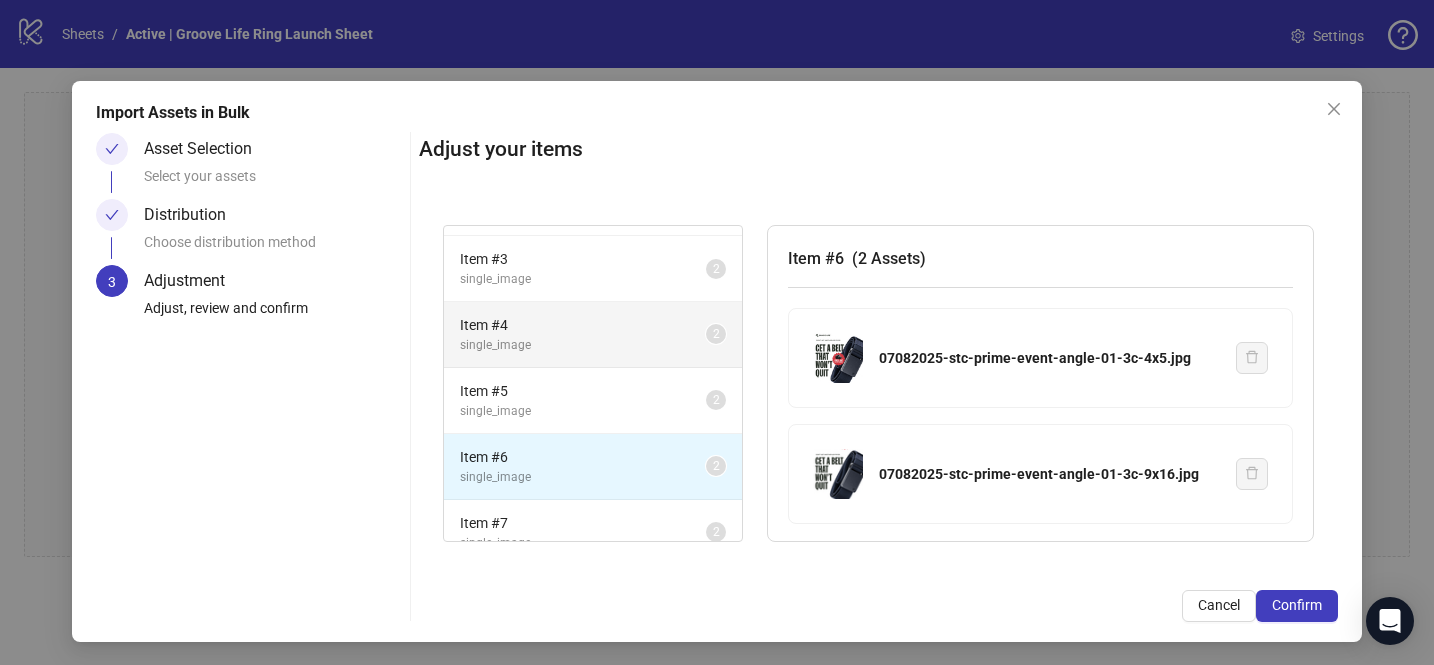 click on "Item # 4 single_image 2" at bounding box center (593, 335) 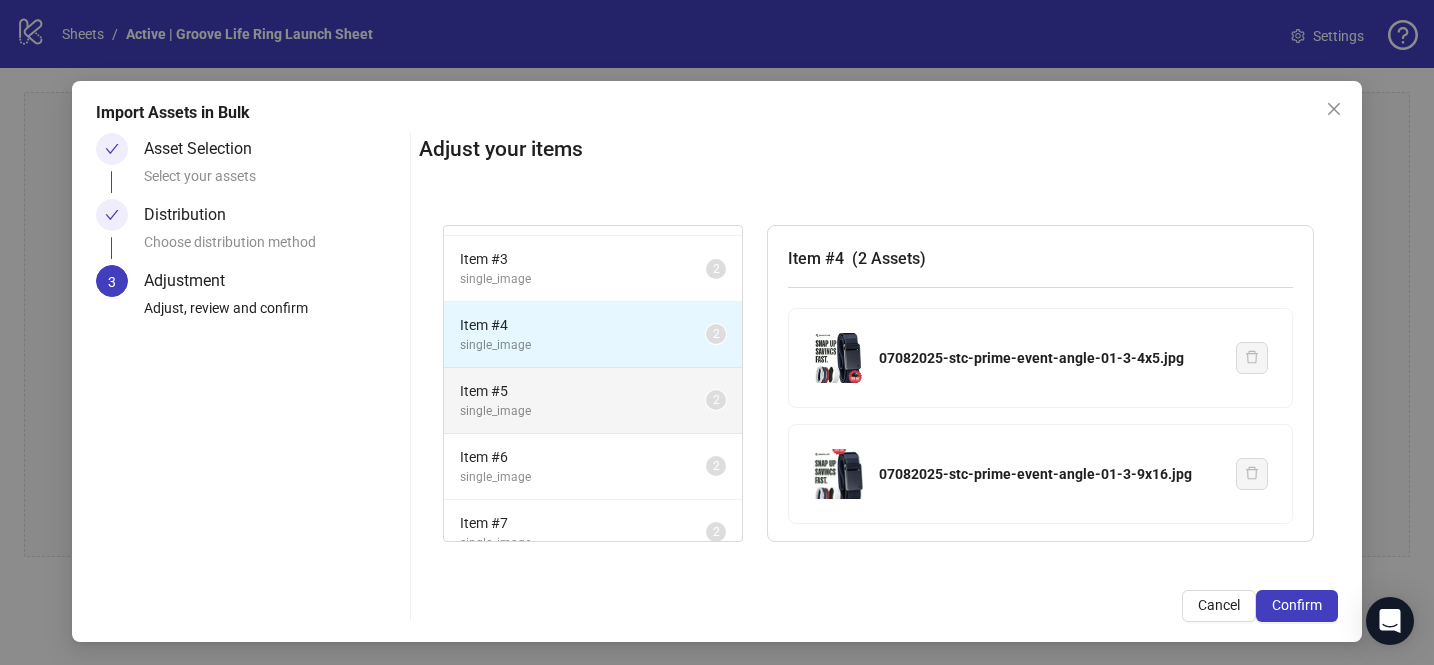 click on "single_image" at bounding box center [583, 411] 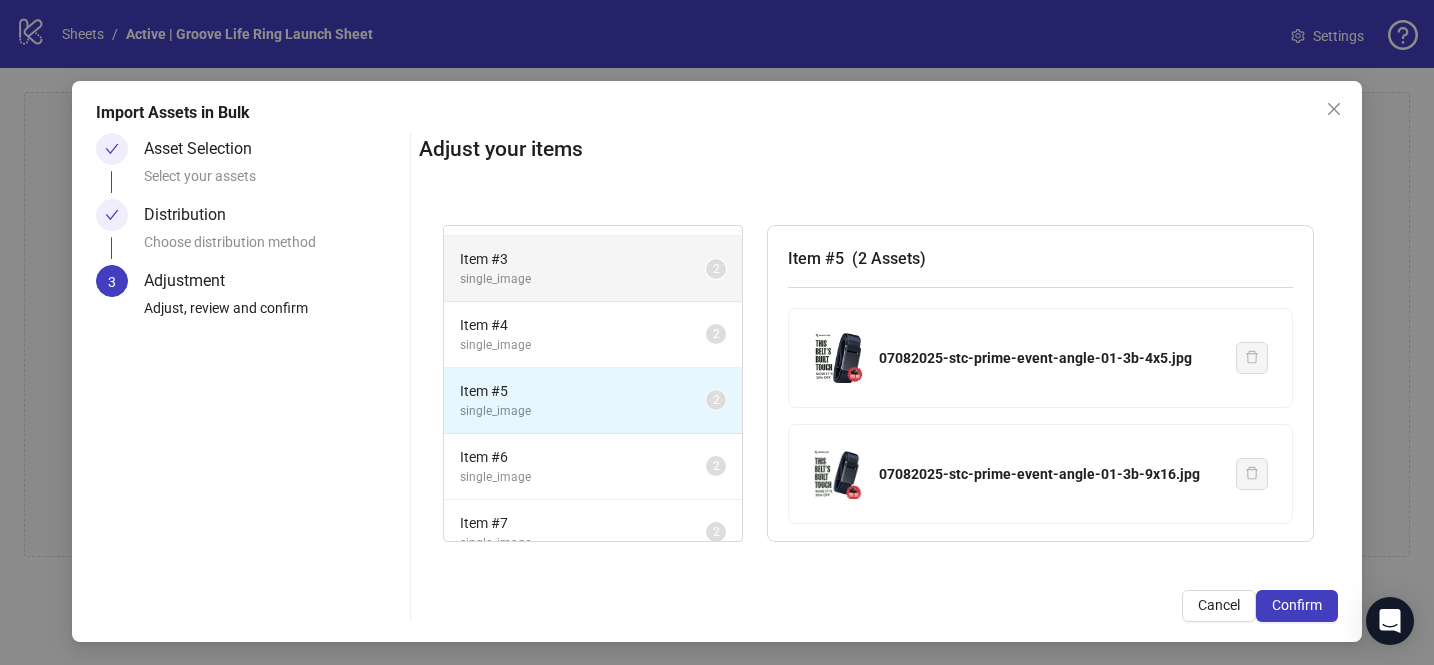 click on "Item # 3 single_image 2" at bounding box center [593, 269] 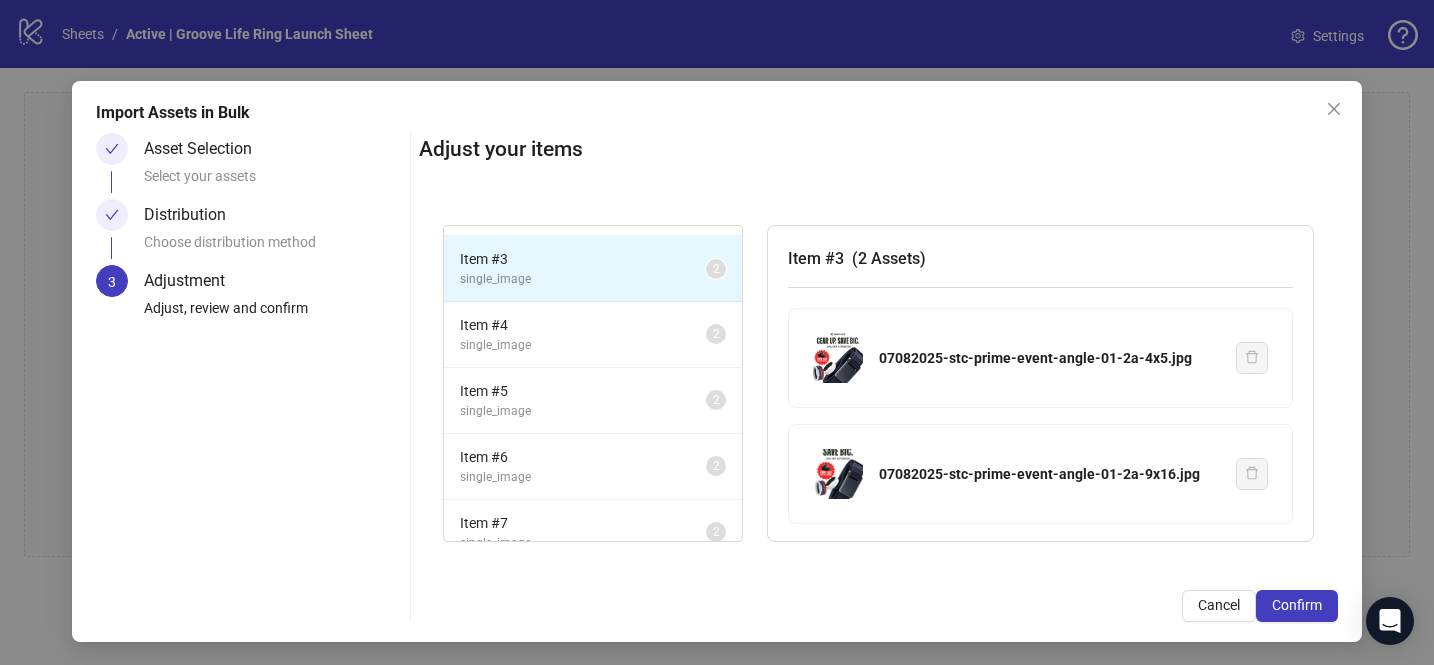 scroll, scrollTop: 0, scrollLeft: 0, axis: both 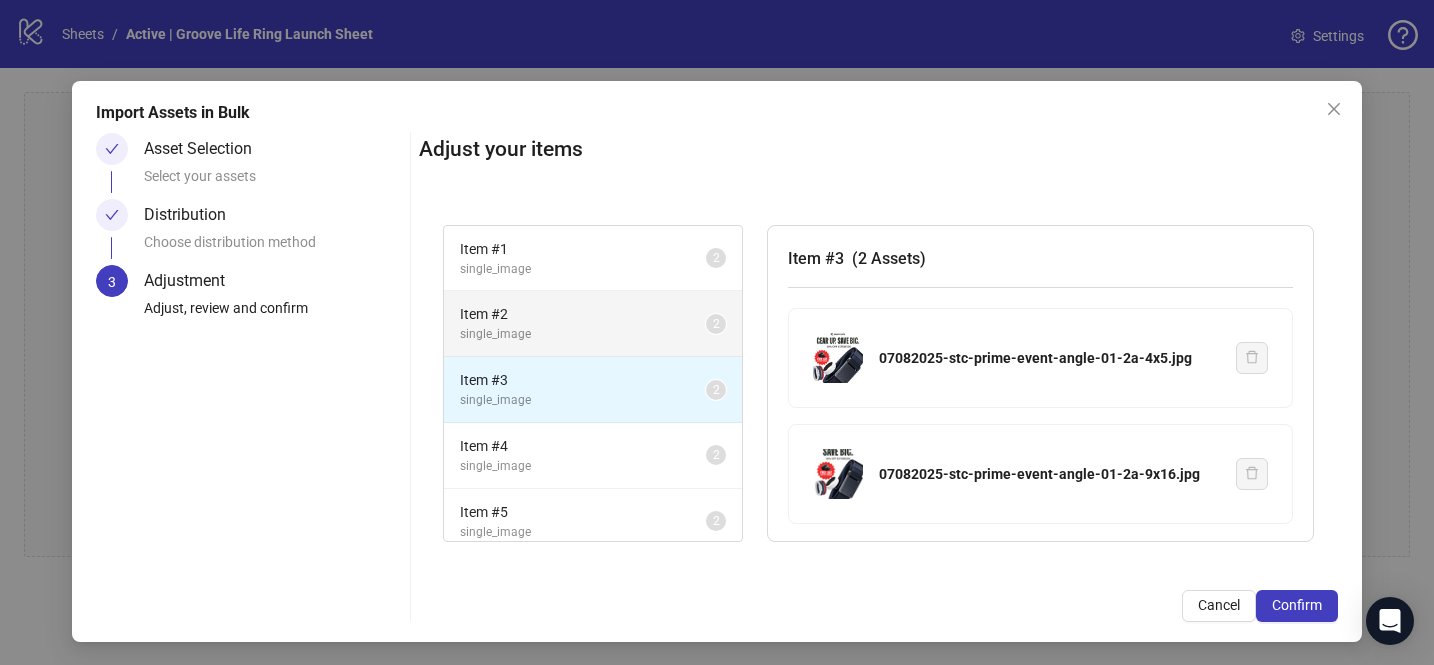 click on "single_image" at bounding box center [583, 334] 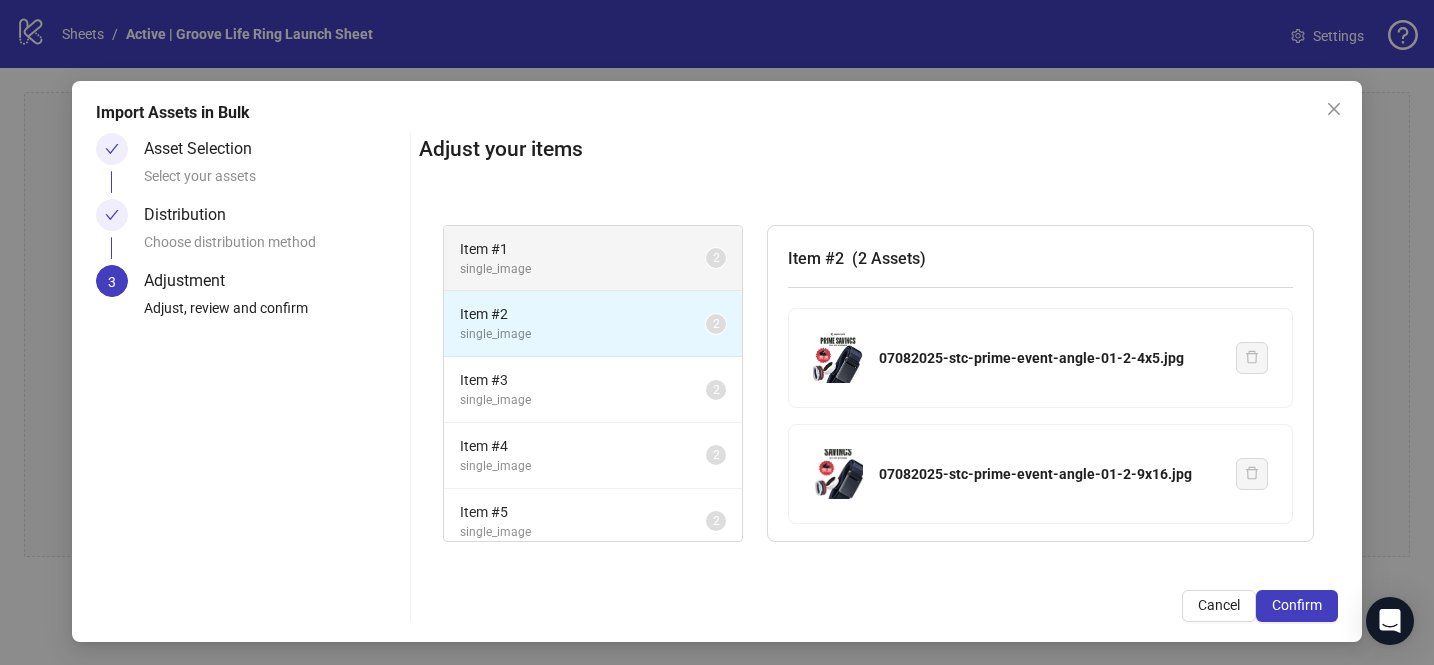 click on "single_image" at bounding box center [583, 269] 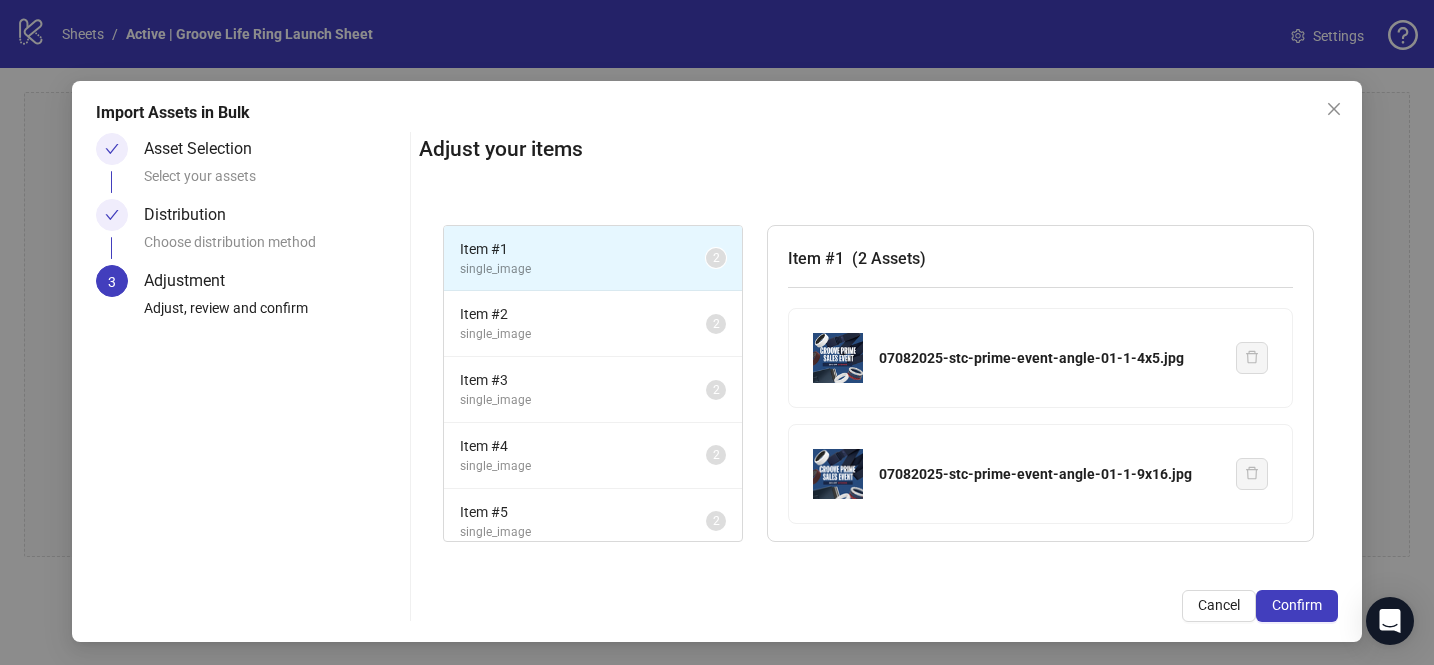 scroll, scrollTop: 0, scrollLeft: 0, axis: both 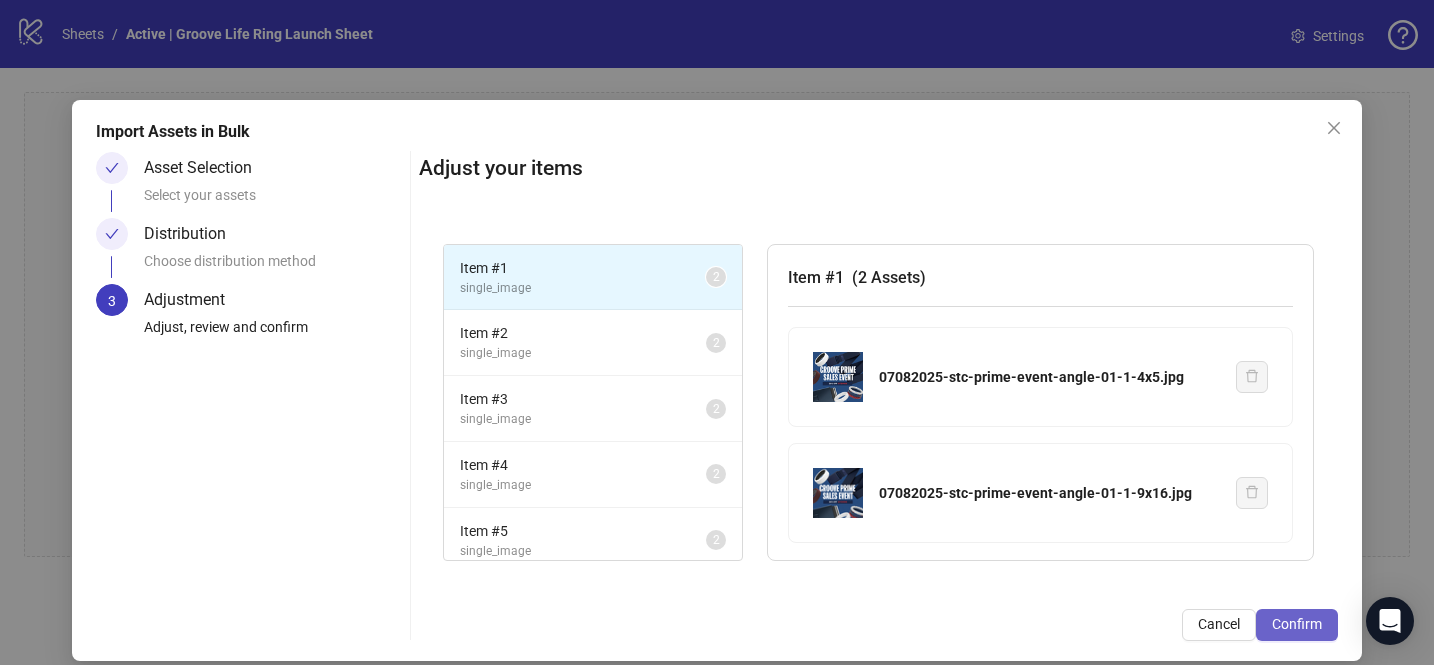click on "Confirm" at bounding box center [1297, 624] 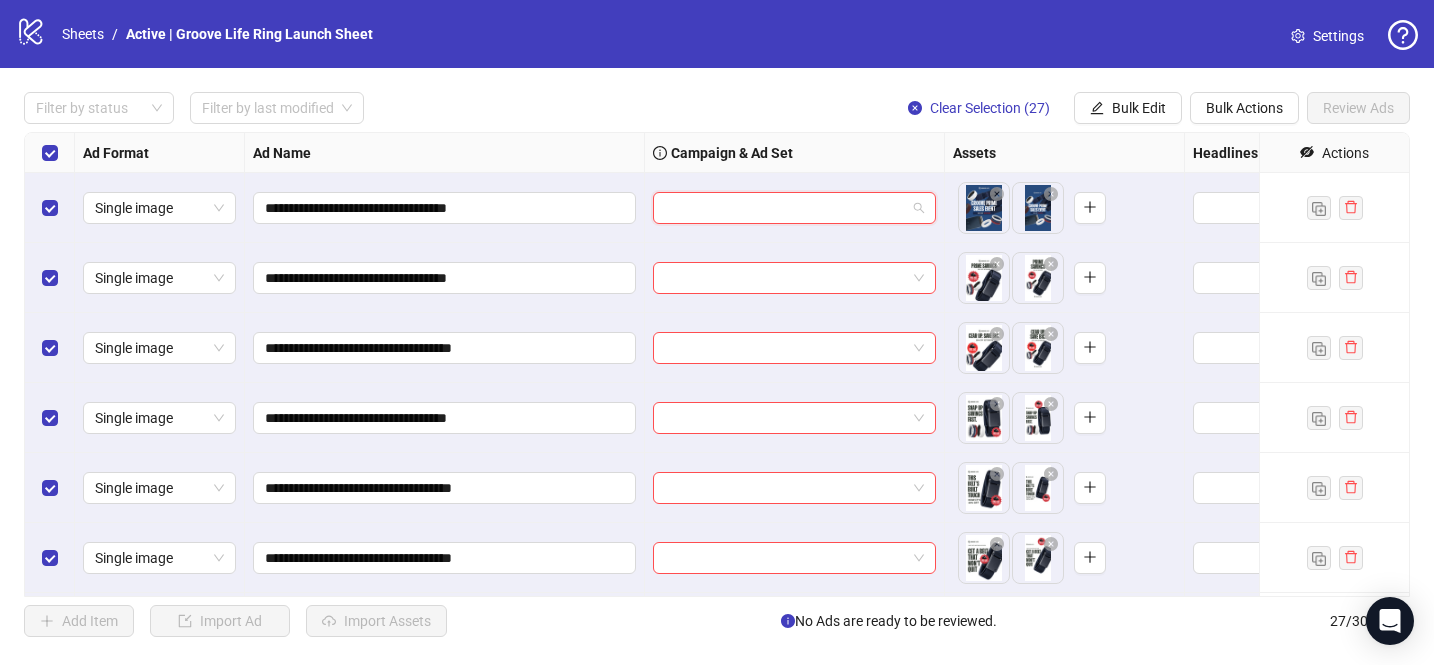 click at bounding box center (785, 208) 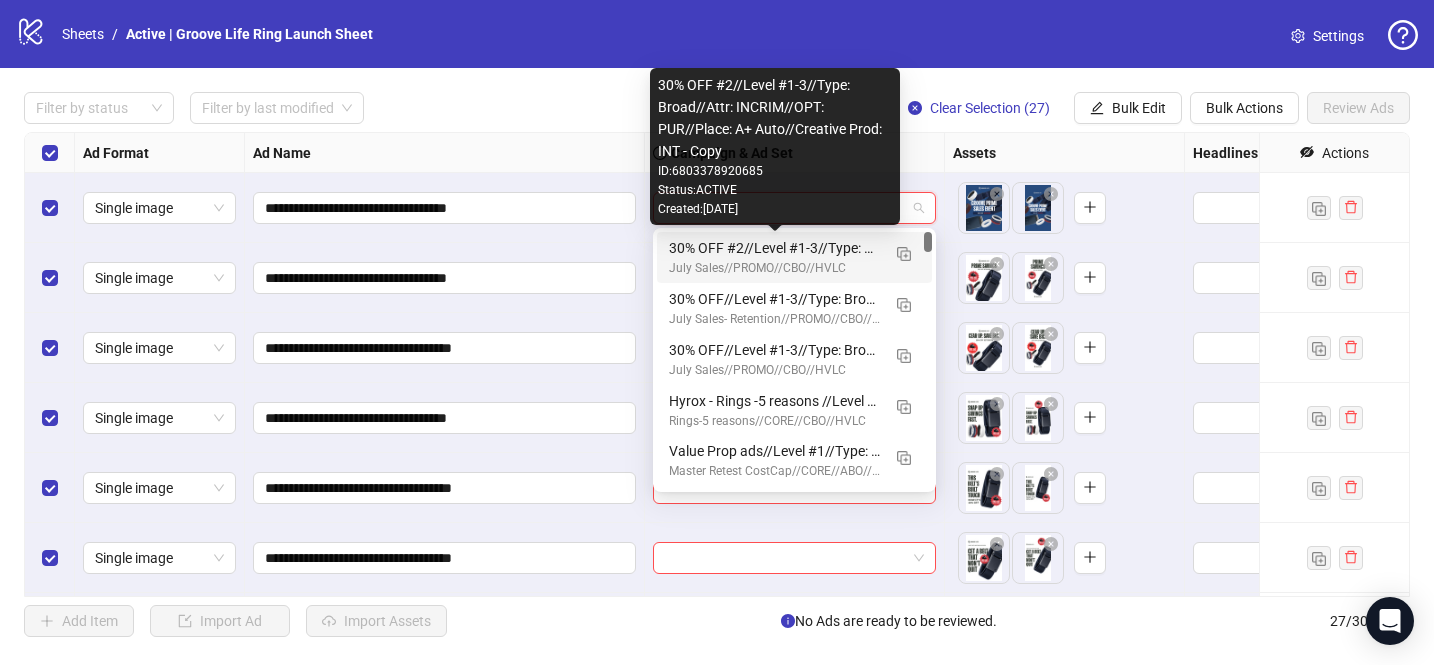 click on "30% OFF #2//Level #1-3//Type: Broad//Attr: INCRIM//OPT: PUR//Place: A+ Auto//Creative Prod: INT - Copy" at bounding box center (774, 248) 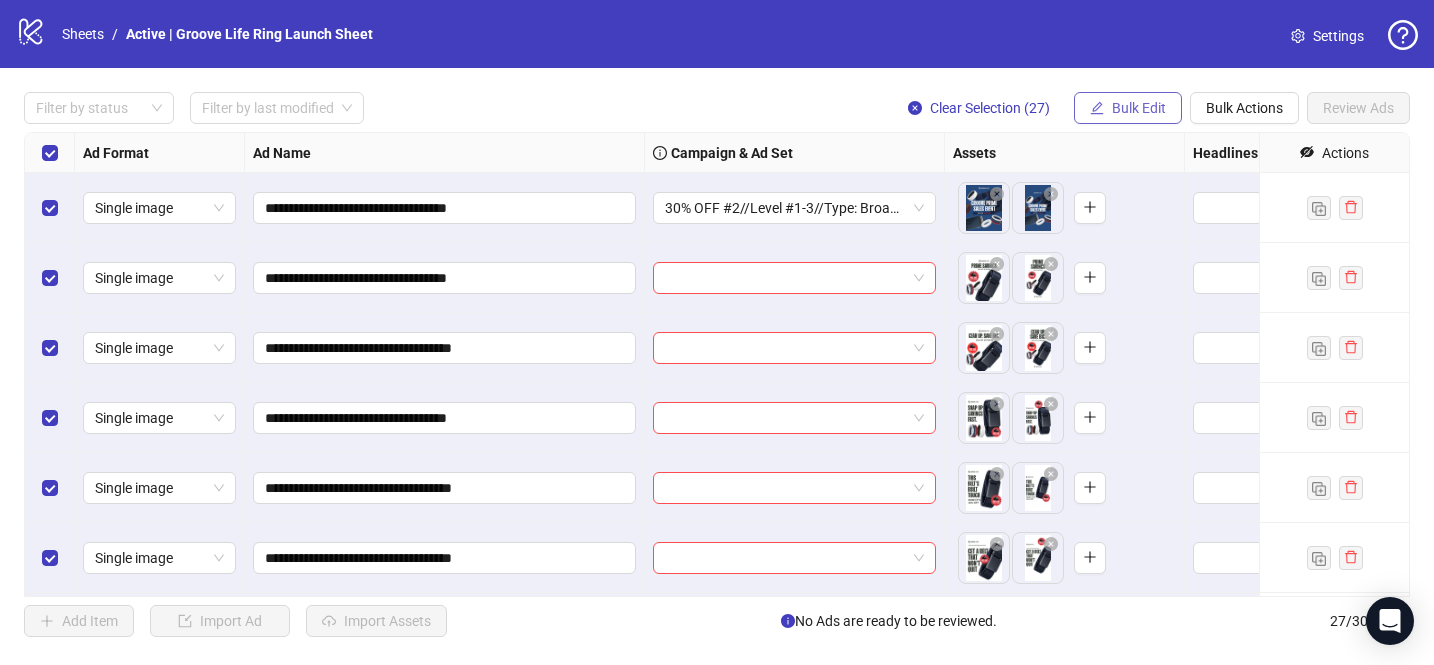 click on "Bulk Edit" at bounding box center [1139, 108] 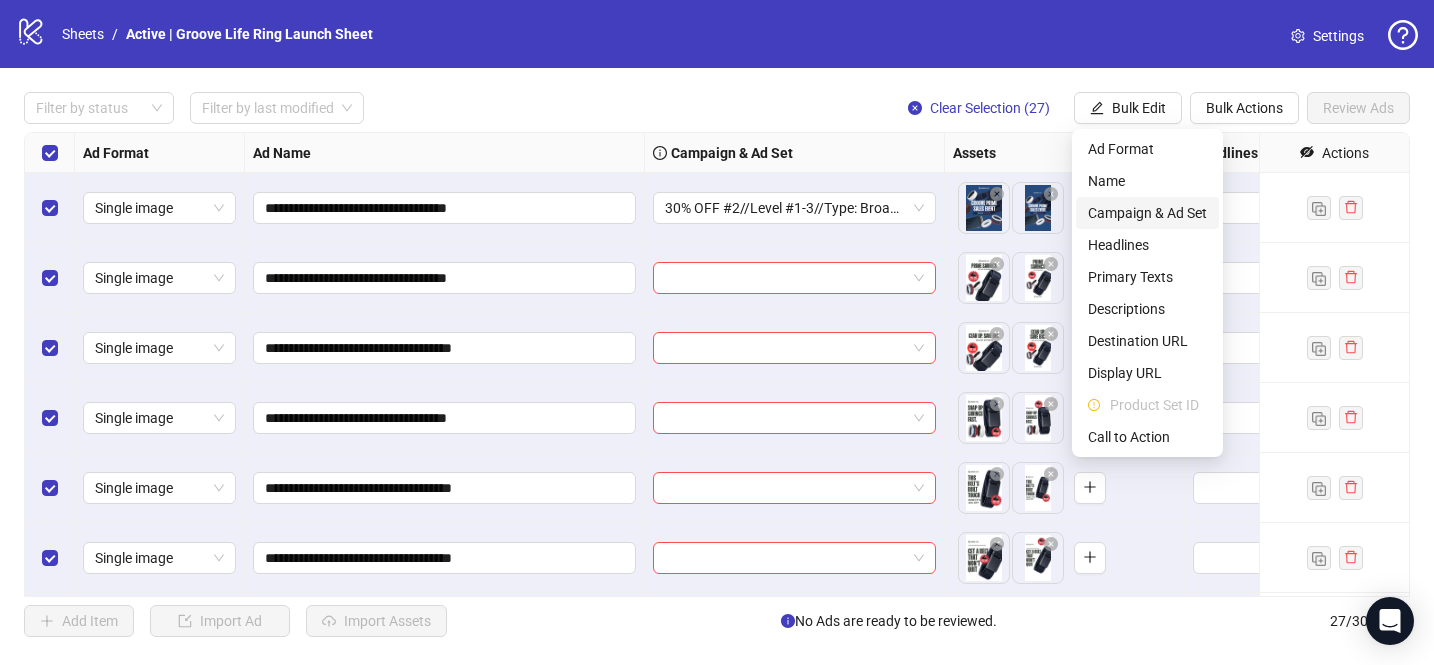 click on "Campaign & Ad Set" at bounding box center (1147, 213) 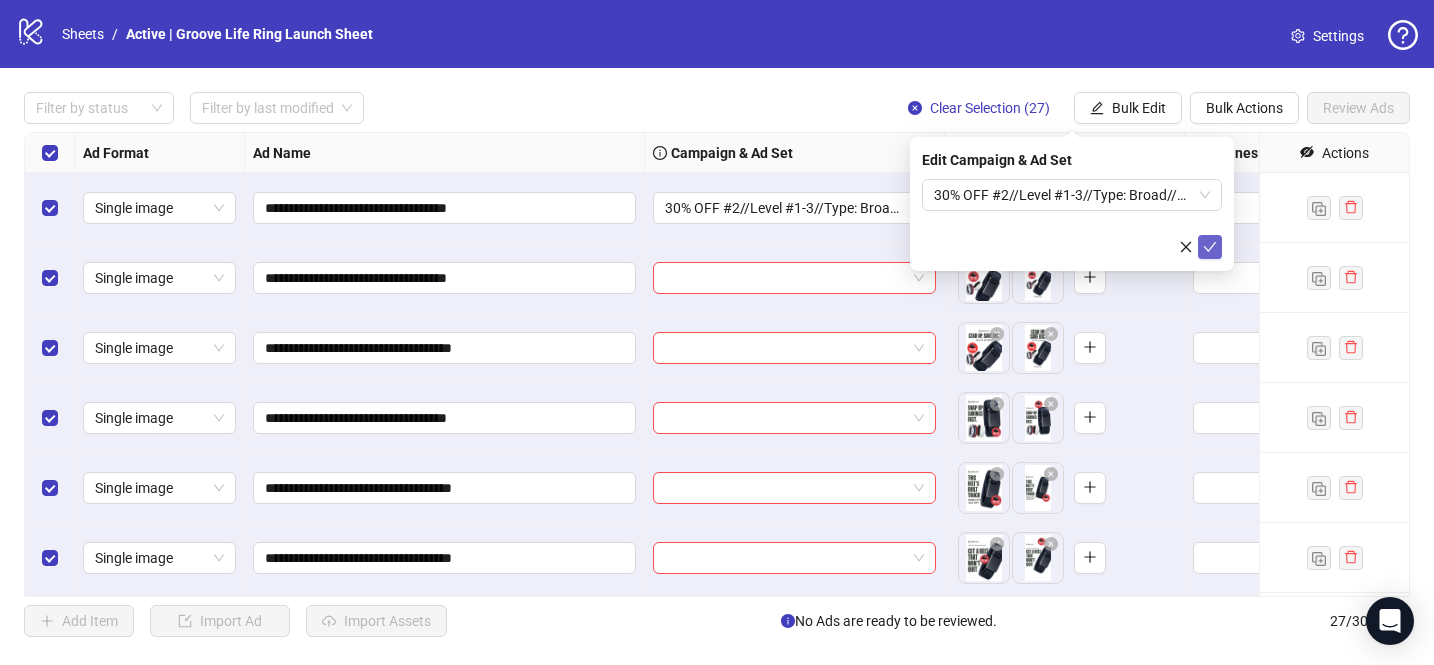 click at bounding box center (1210, 247) 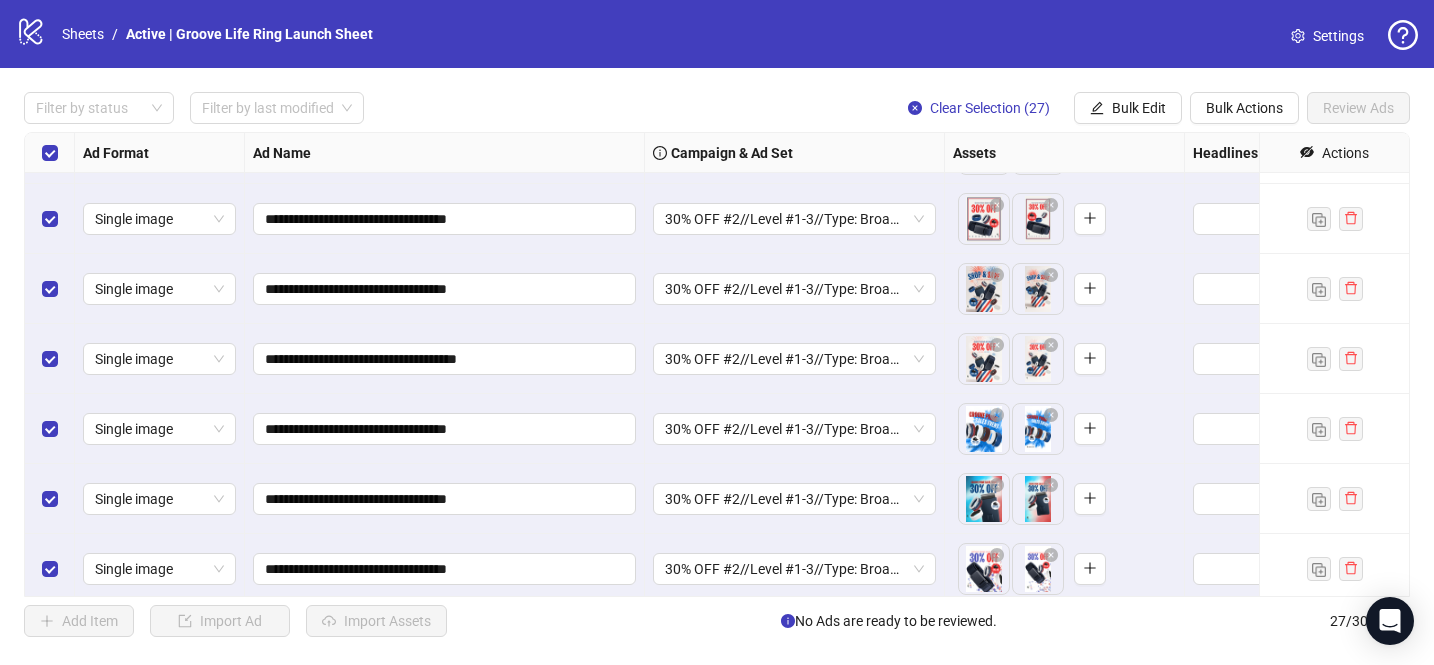 scroll, scrollTop: 1467, scrollLeft: 0, axis: vertical 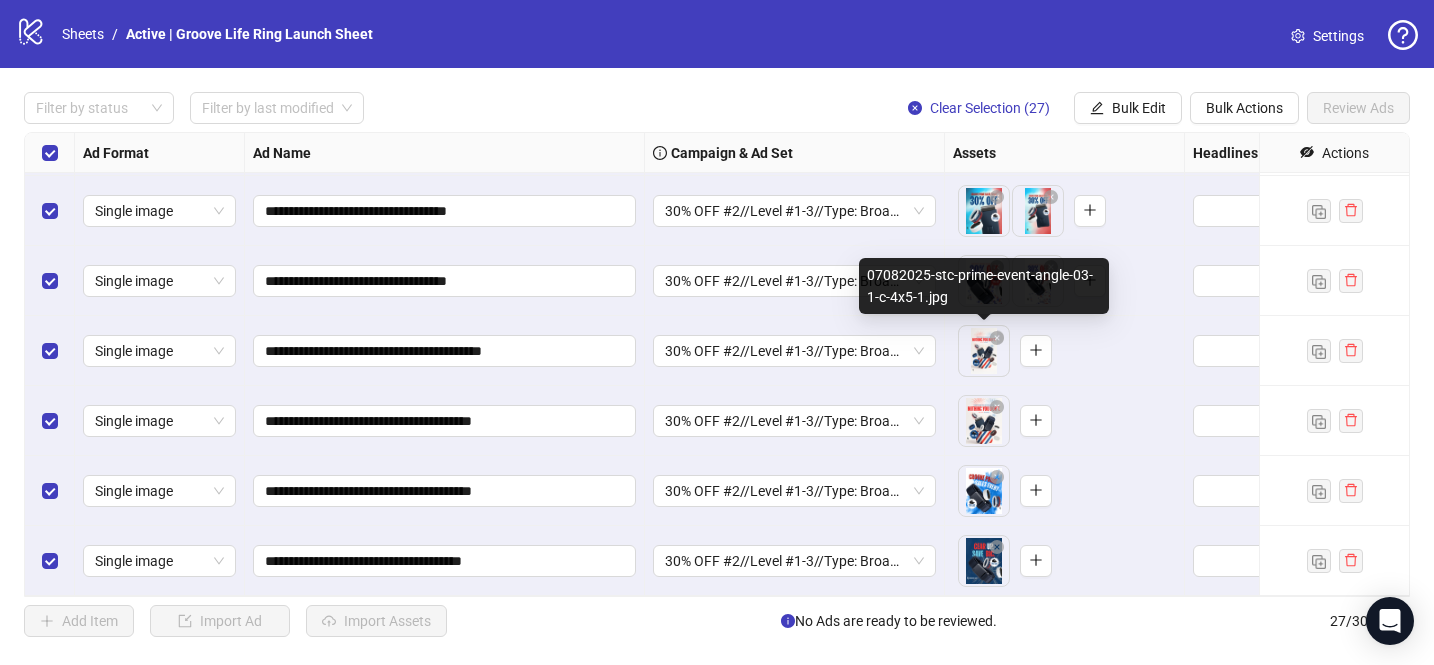 click on "**********" at bounding box center [717, 332] 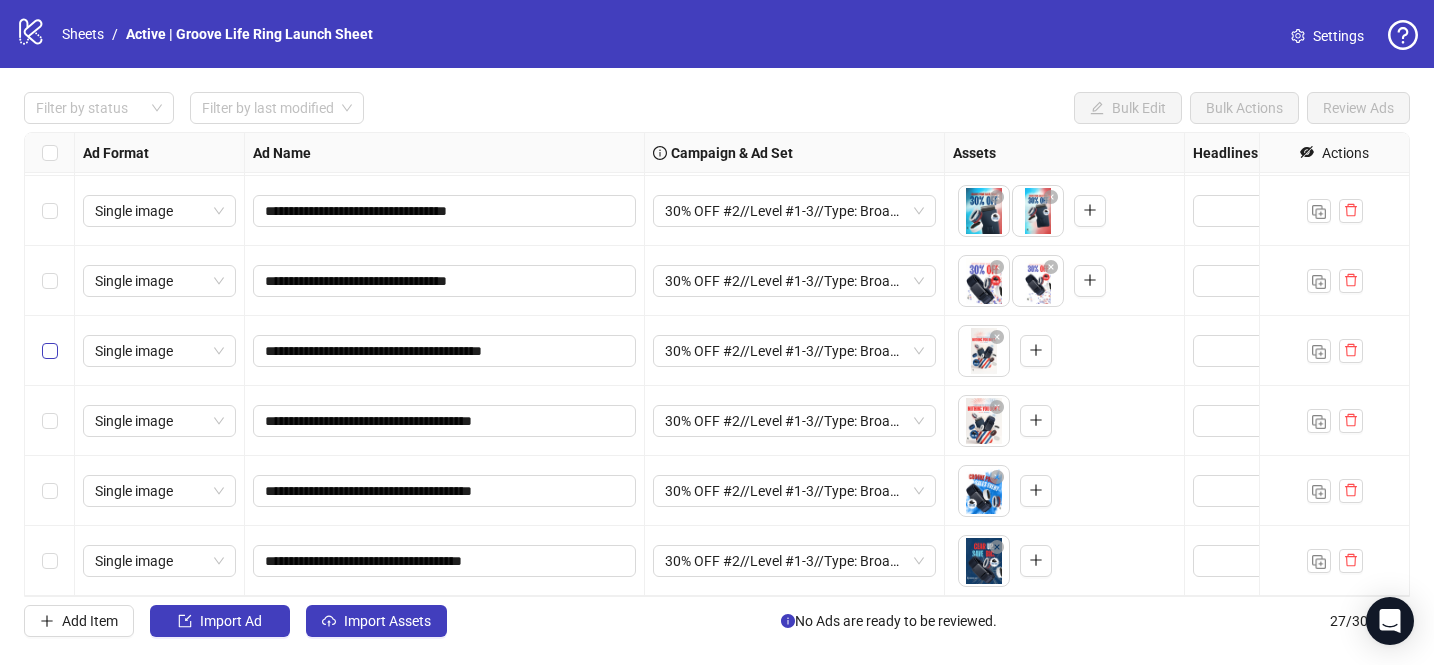 click at bounding box center [50, 351] 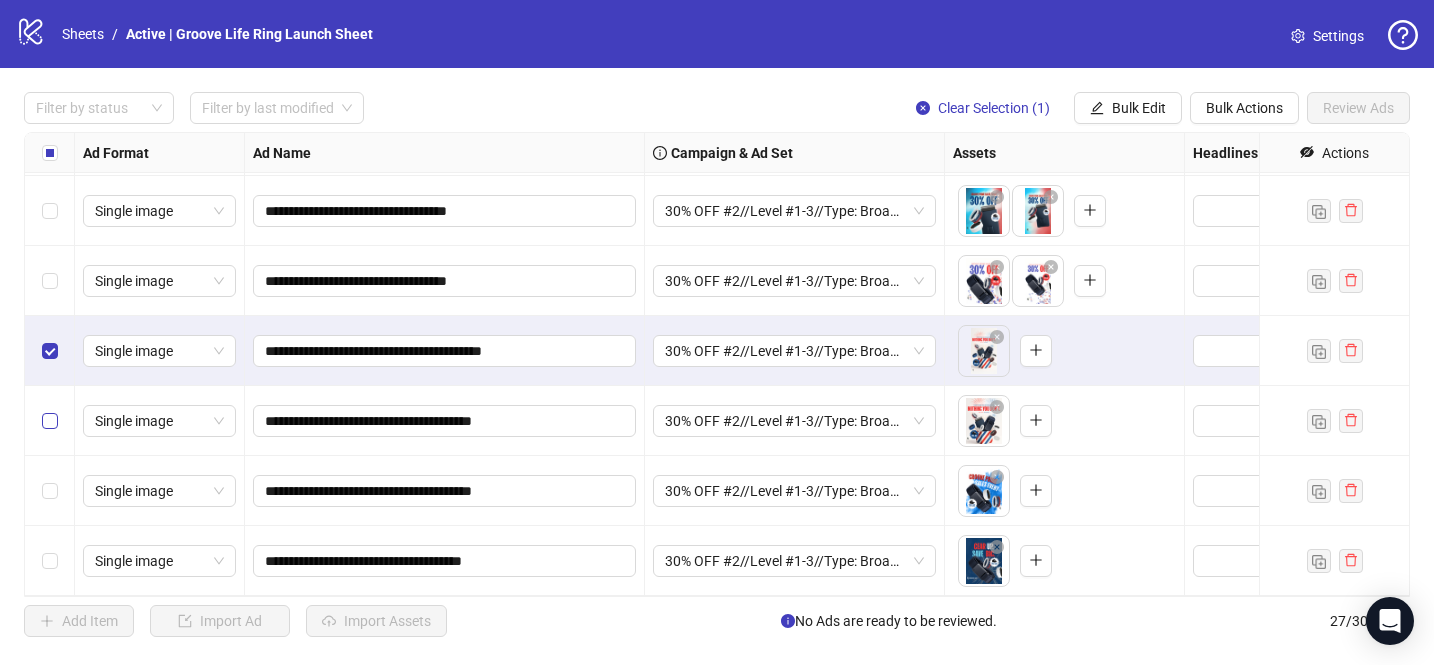 click at bounding box center (50, 421) 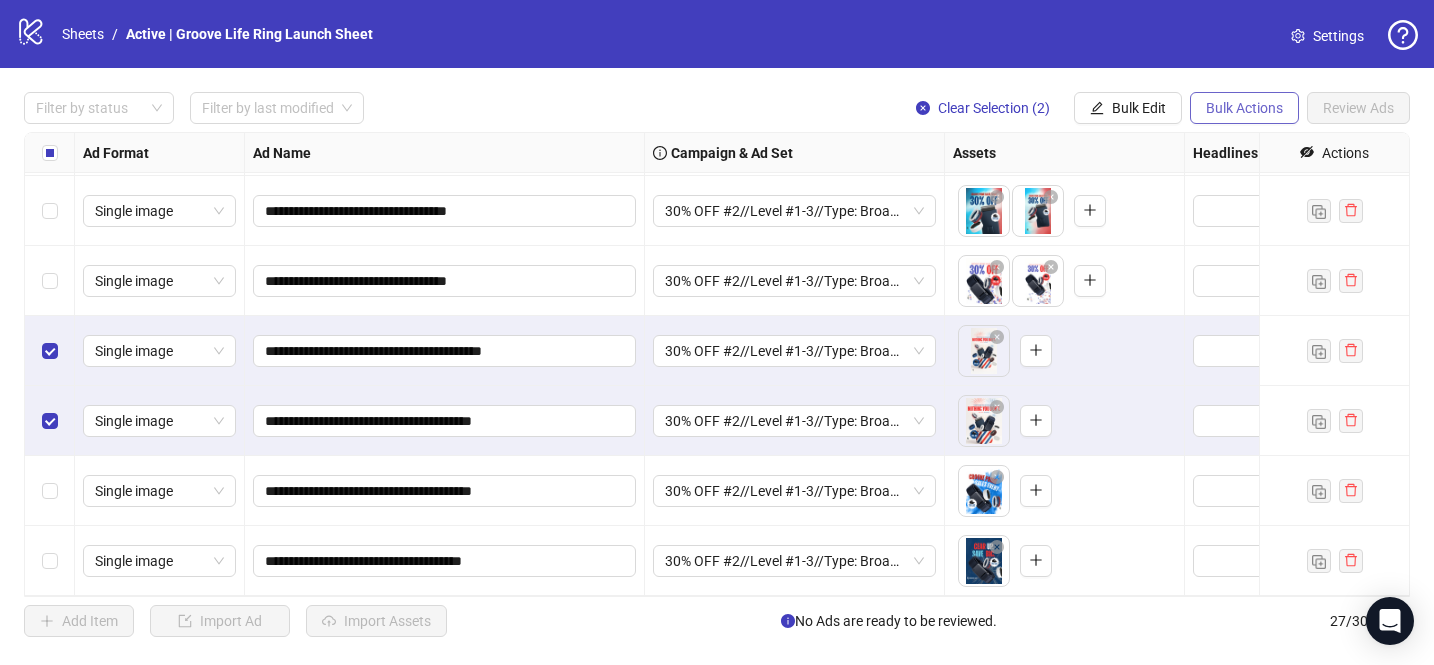 click on "Bulk Actions" at bounding box center (1244, 108) 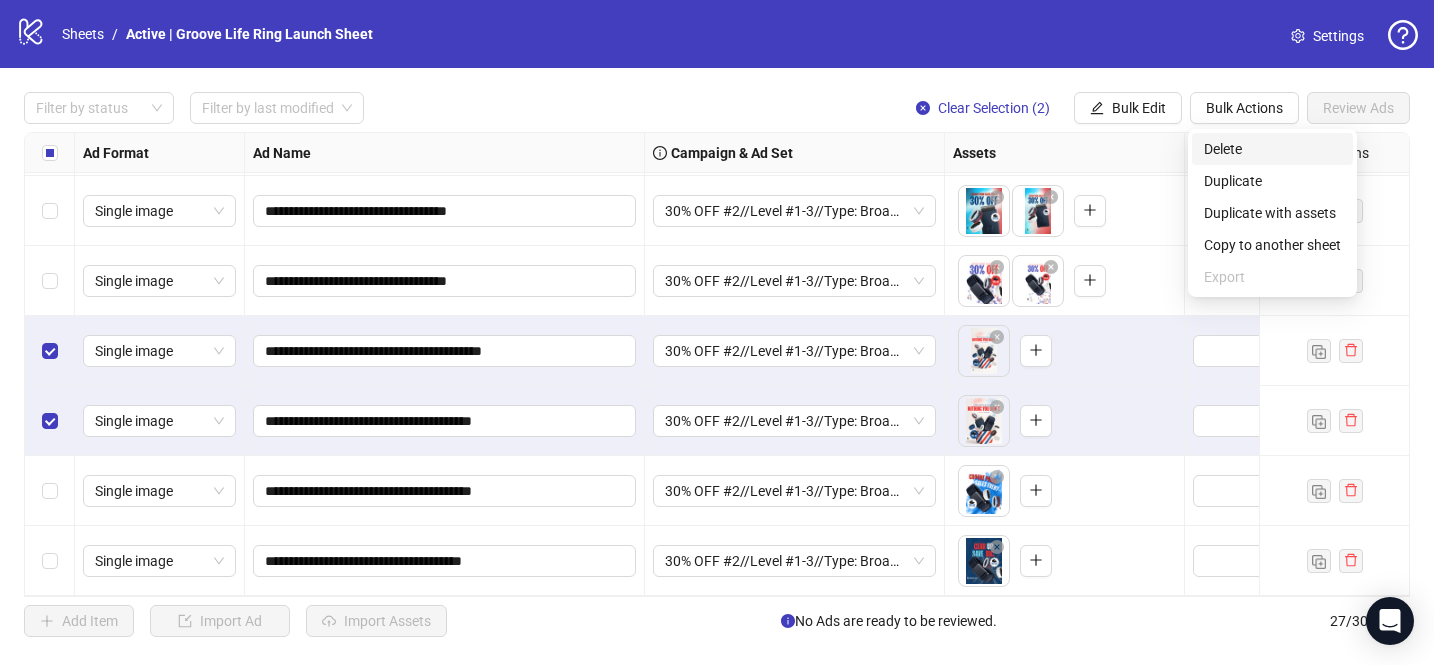 click on "Delete" at bounding box center [1272, 149] 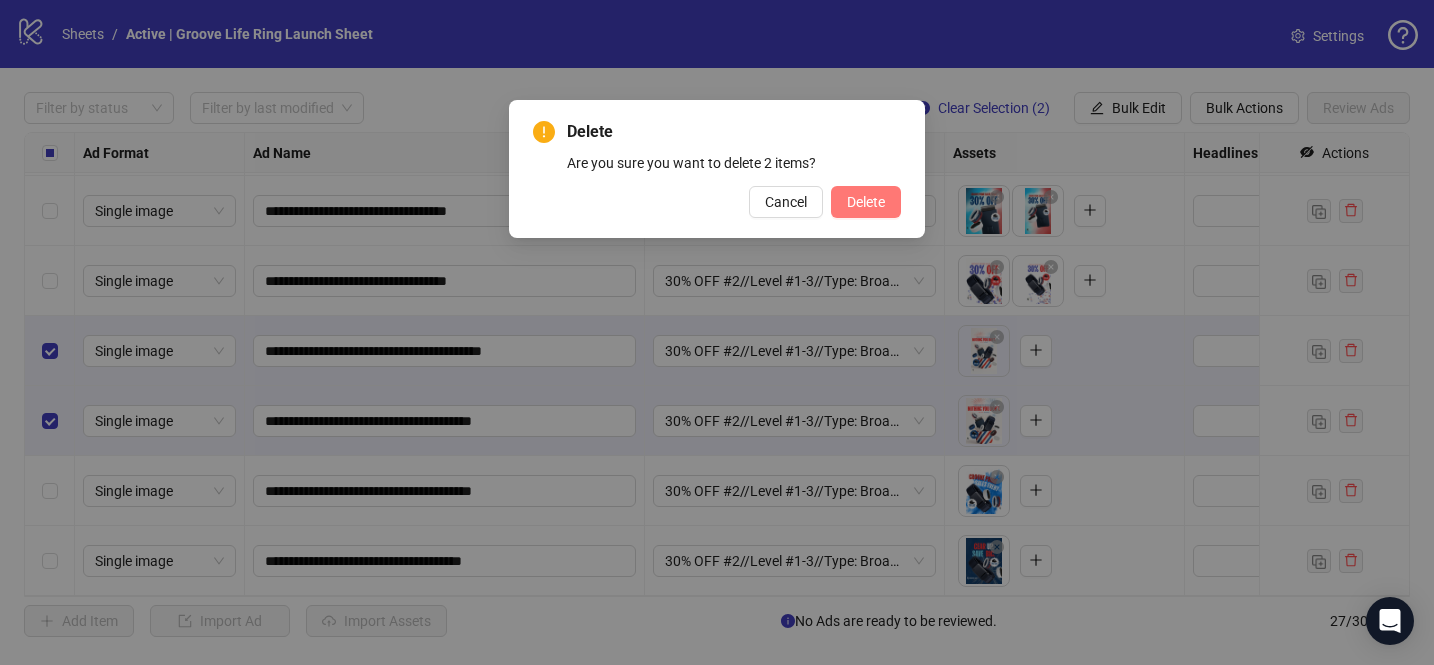 click on "Delete" at bounding box center [866, 202] 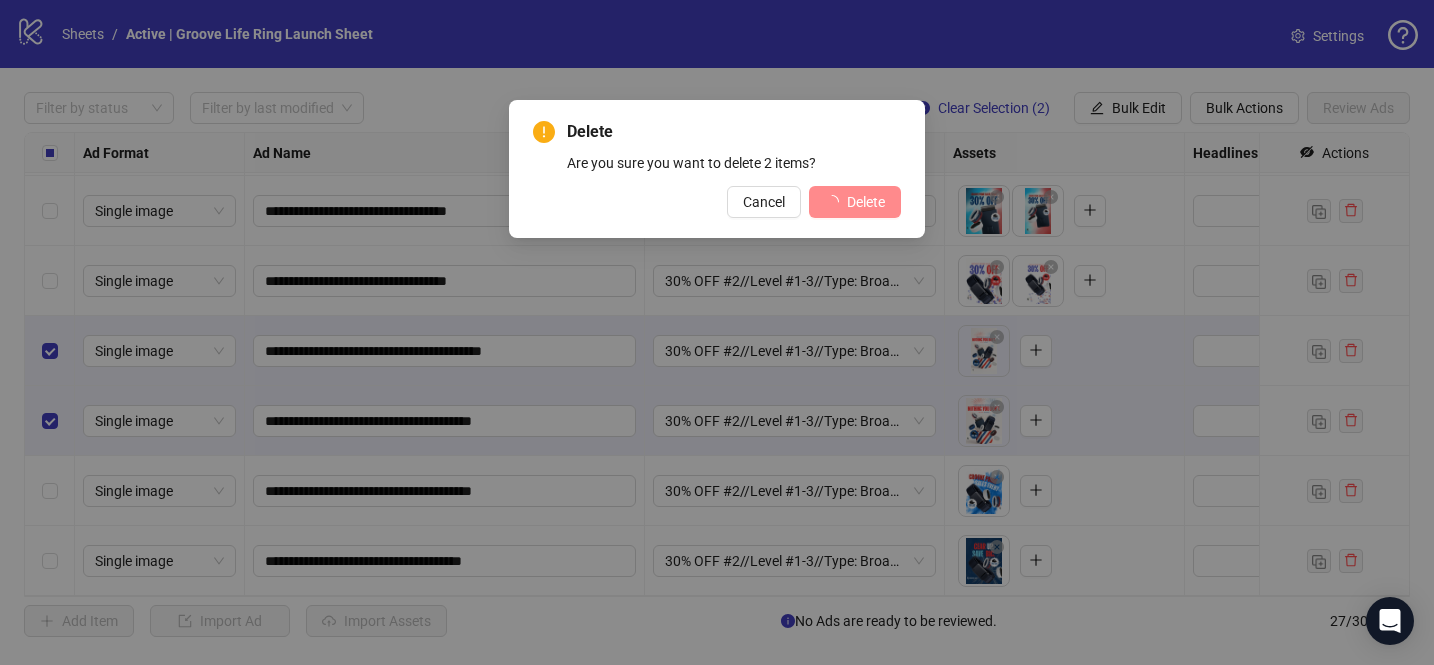 click on "Delete Are you sure you want to delete 2 items? Cancel Delete" at bounding box center [717, 332] 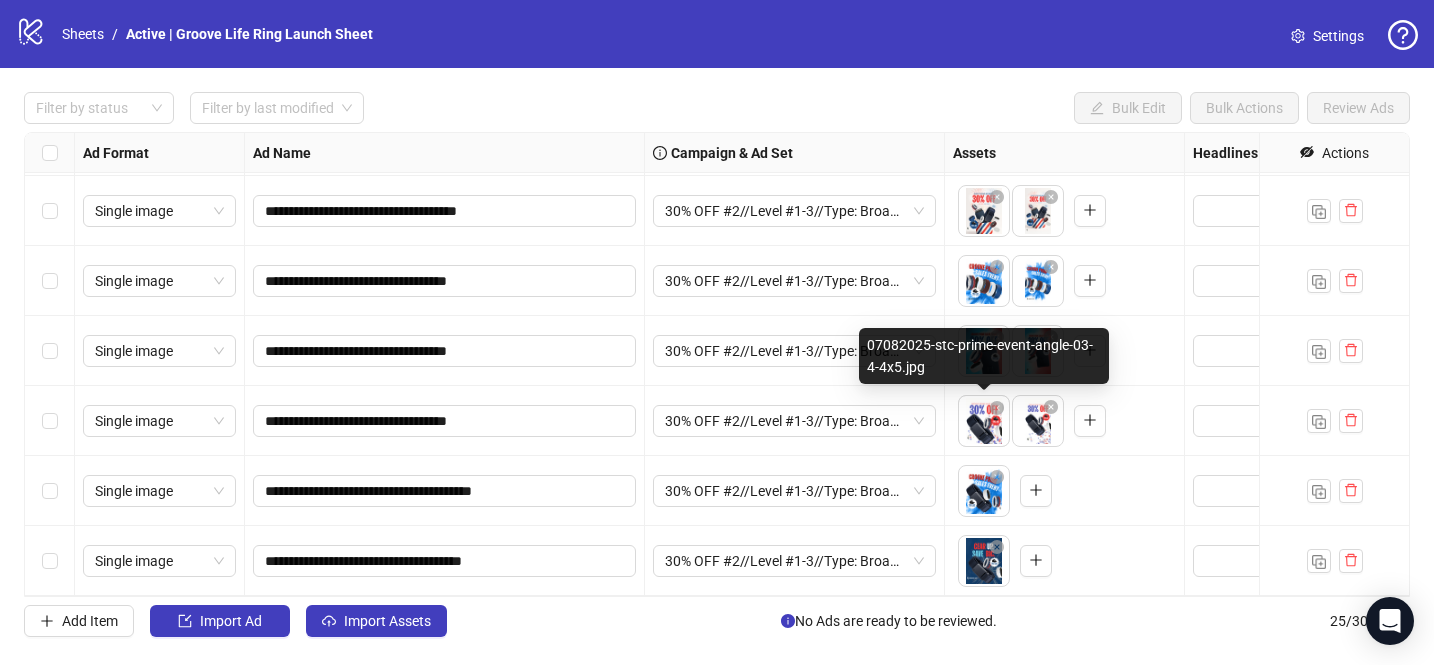 click on "**********" at bounding box center [717, 332] 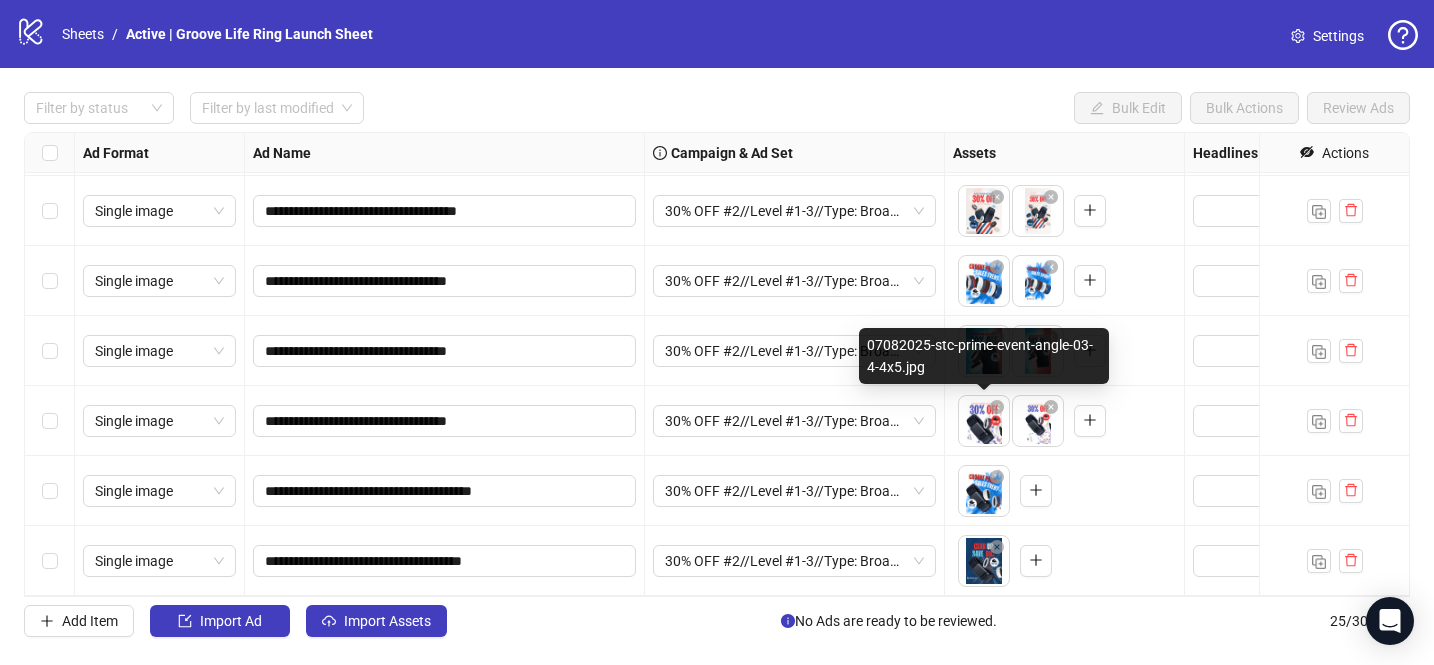click on "**********" at bounding box center (717, 332) 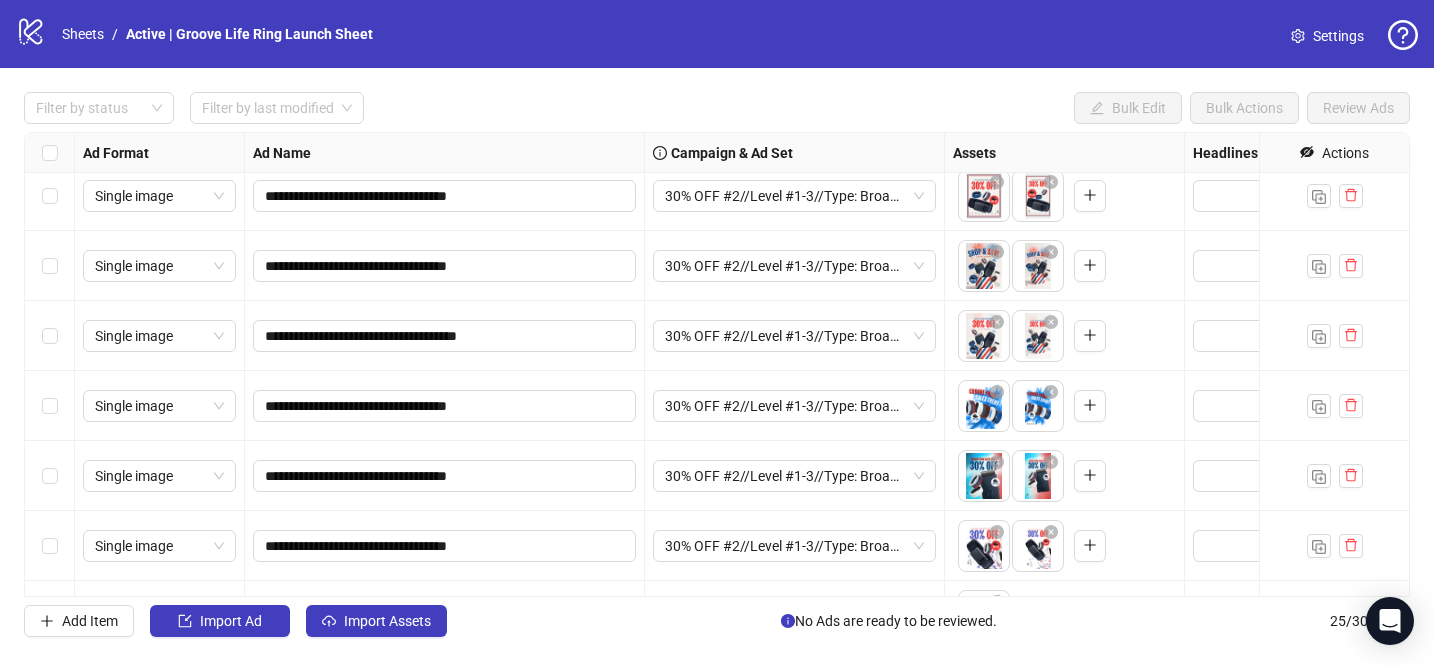 scroll, scrollTop: 1196, scrollLeft: 0, axis: vertical 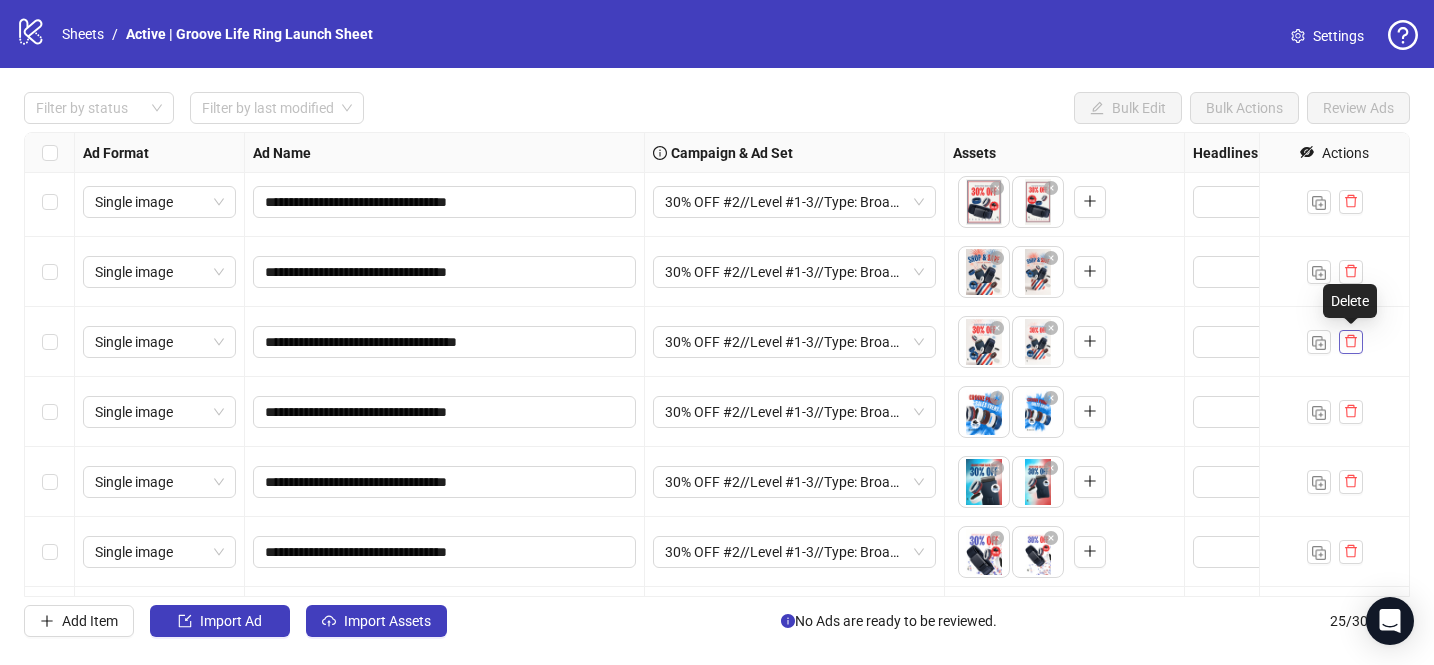 click 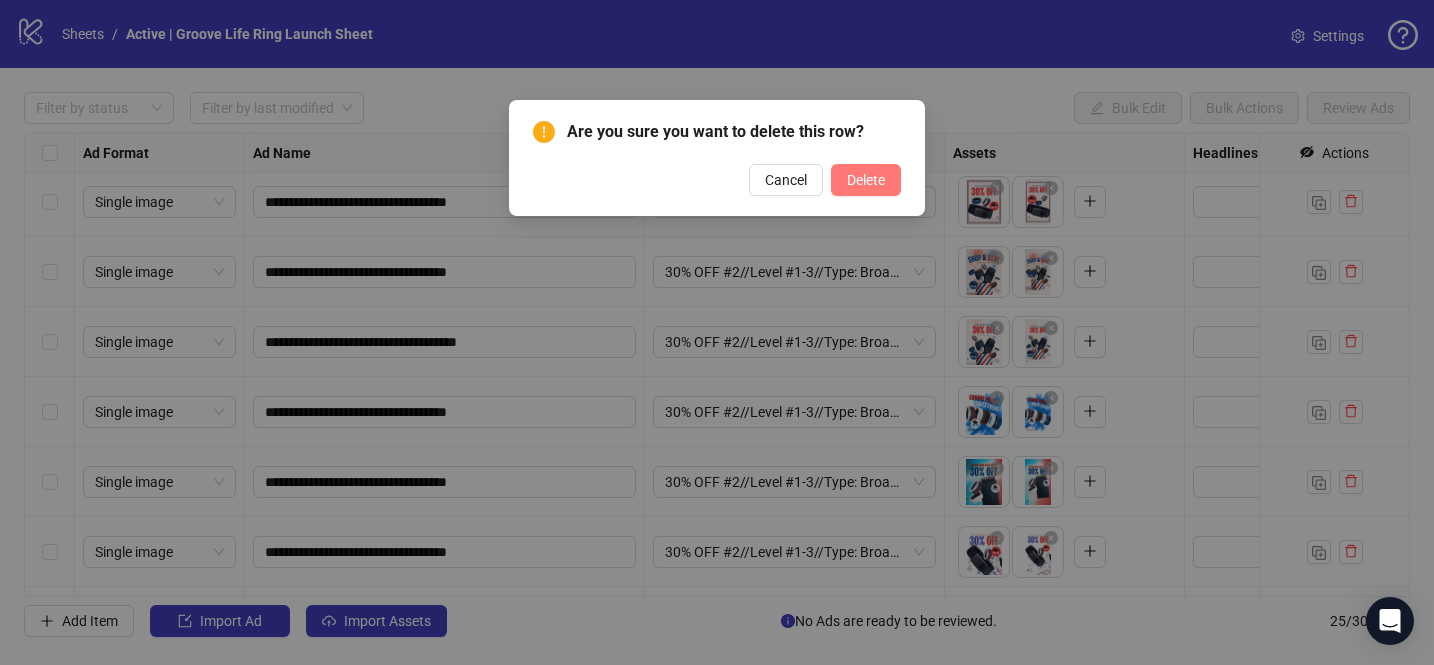 click on "Delete" at bounding box center [866, 180] 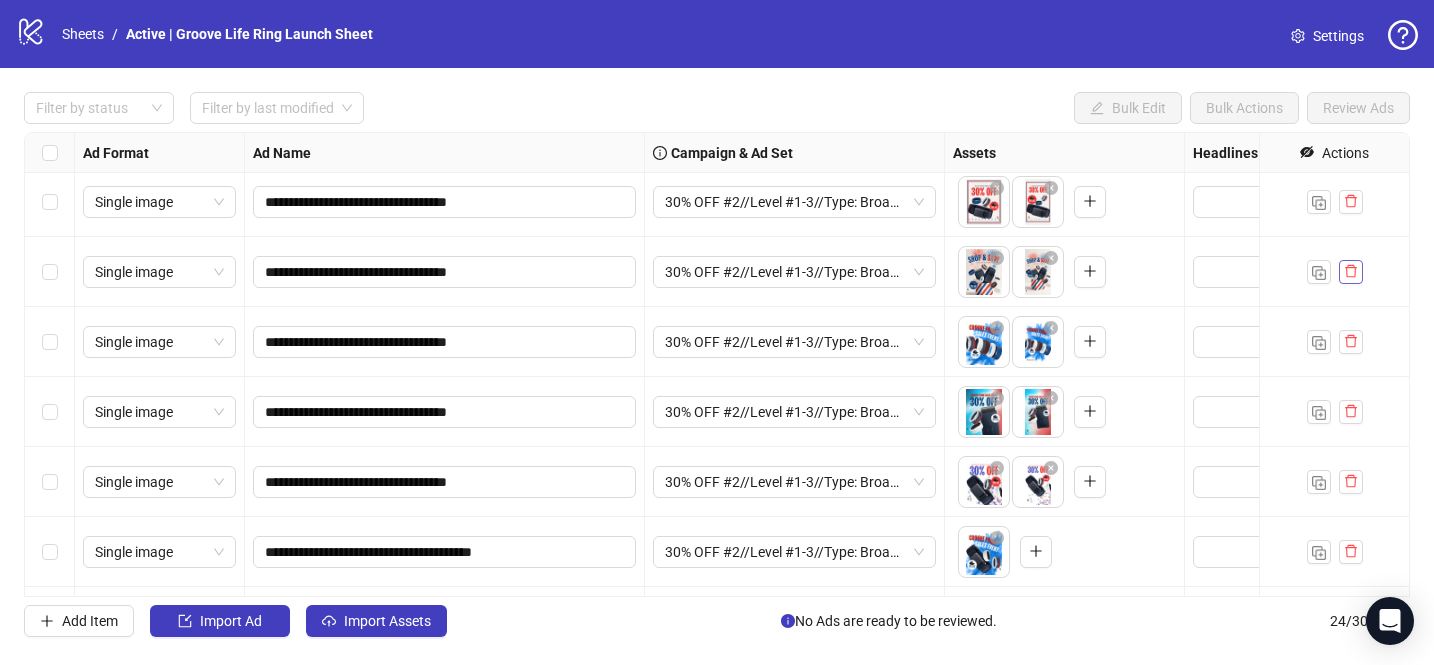 click 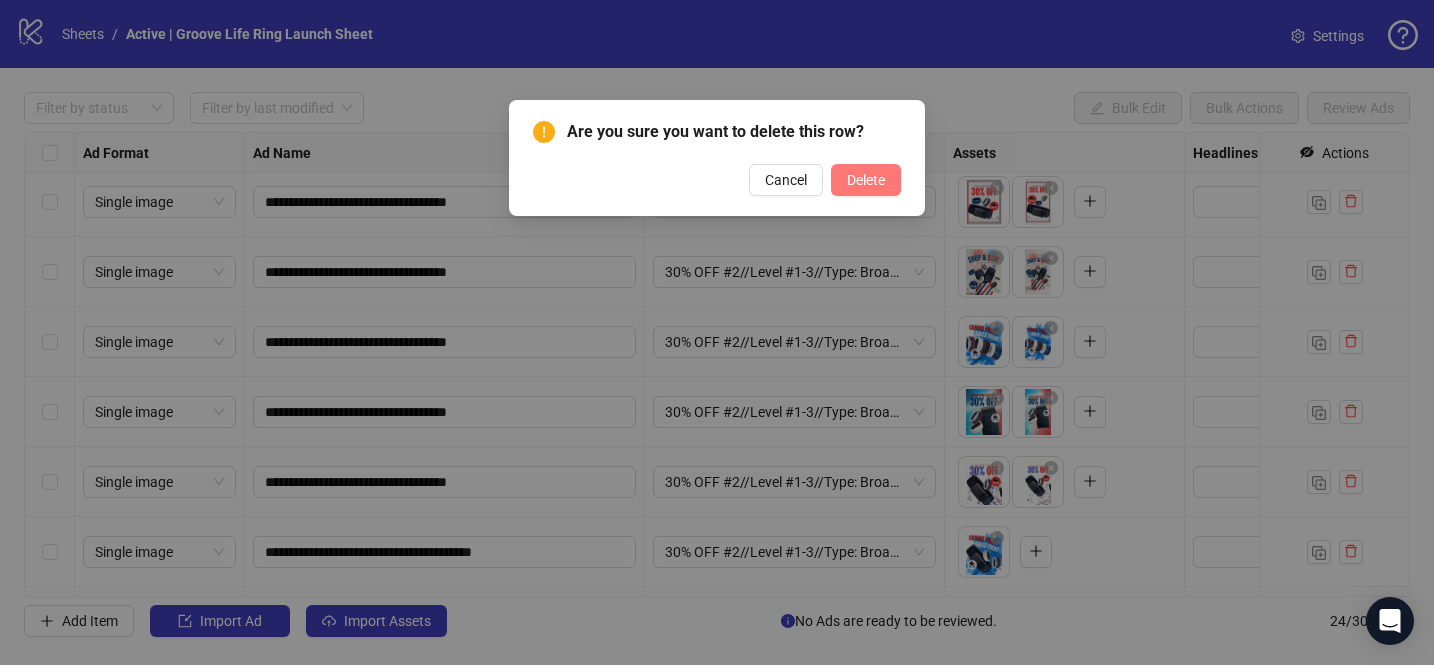 click on "Delete" at bounding box center (866, 180) 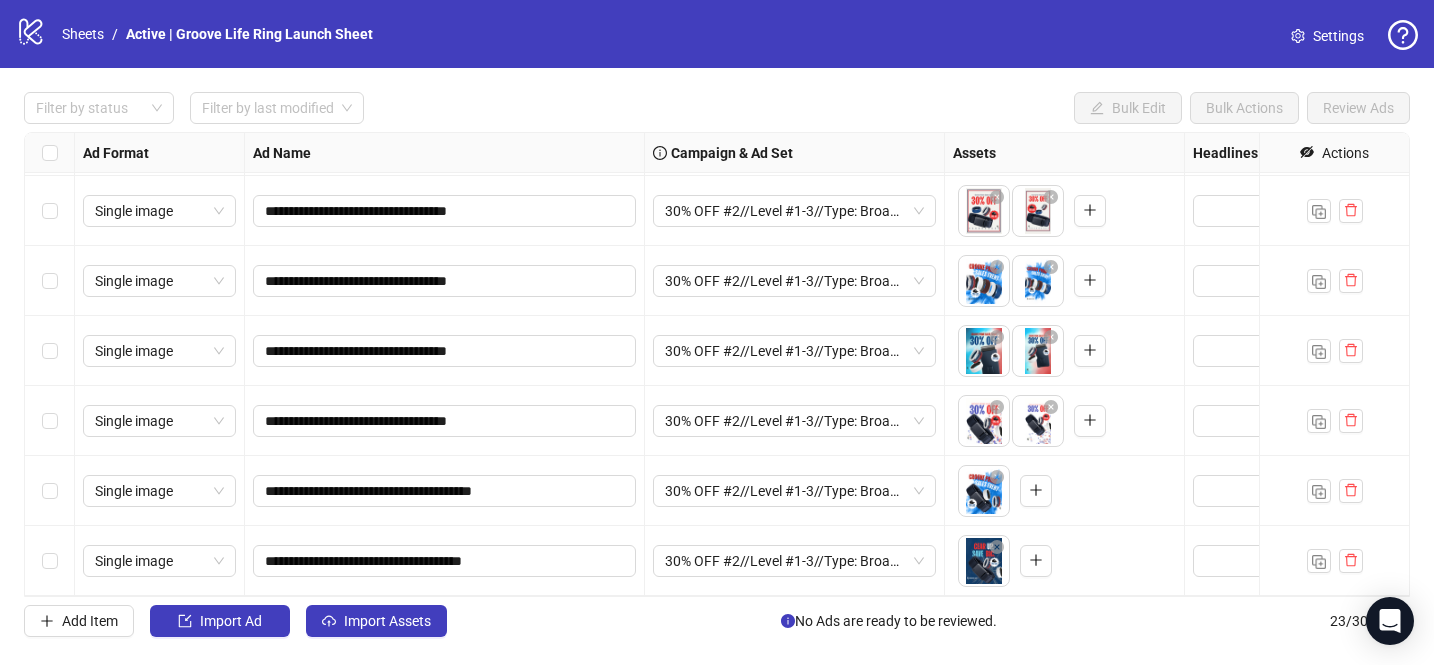 scroll, scrollTop: 1075, scrollLeft: 0, axis: vertical 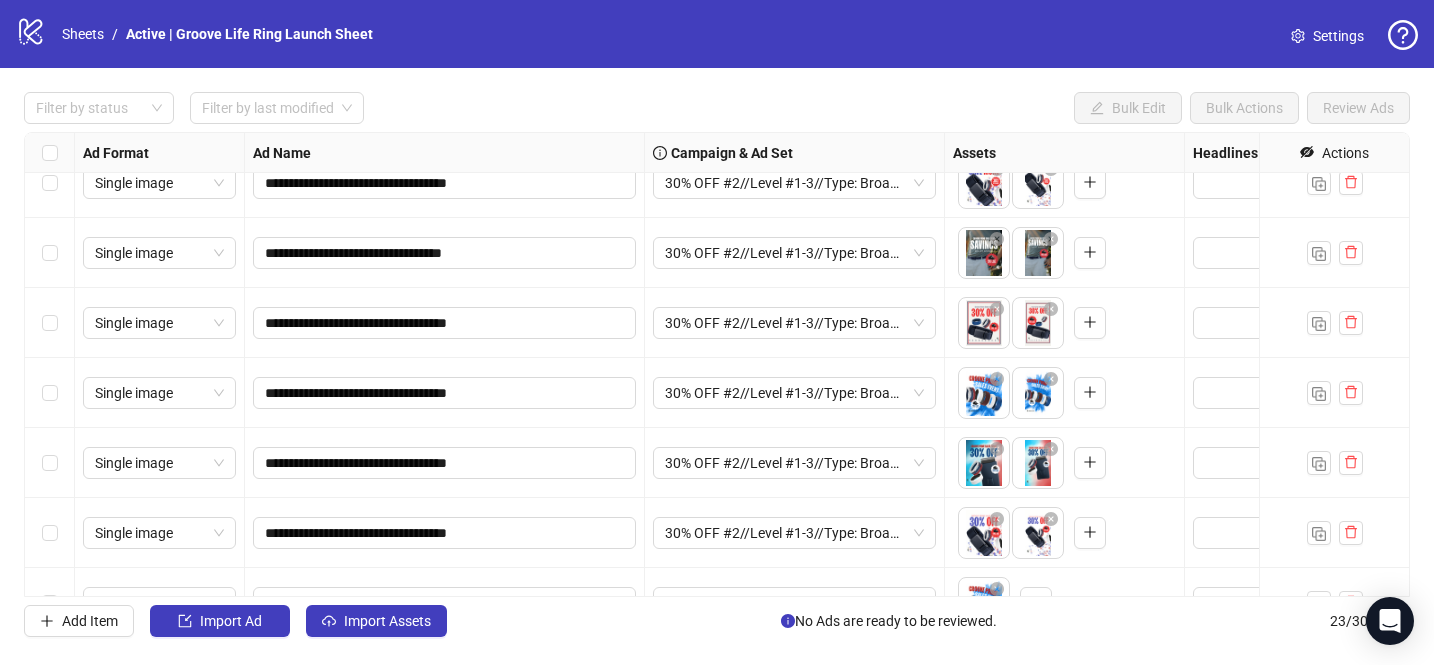 type 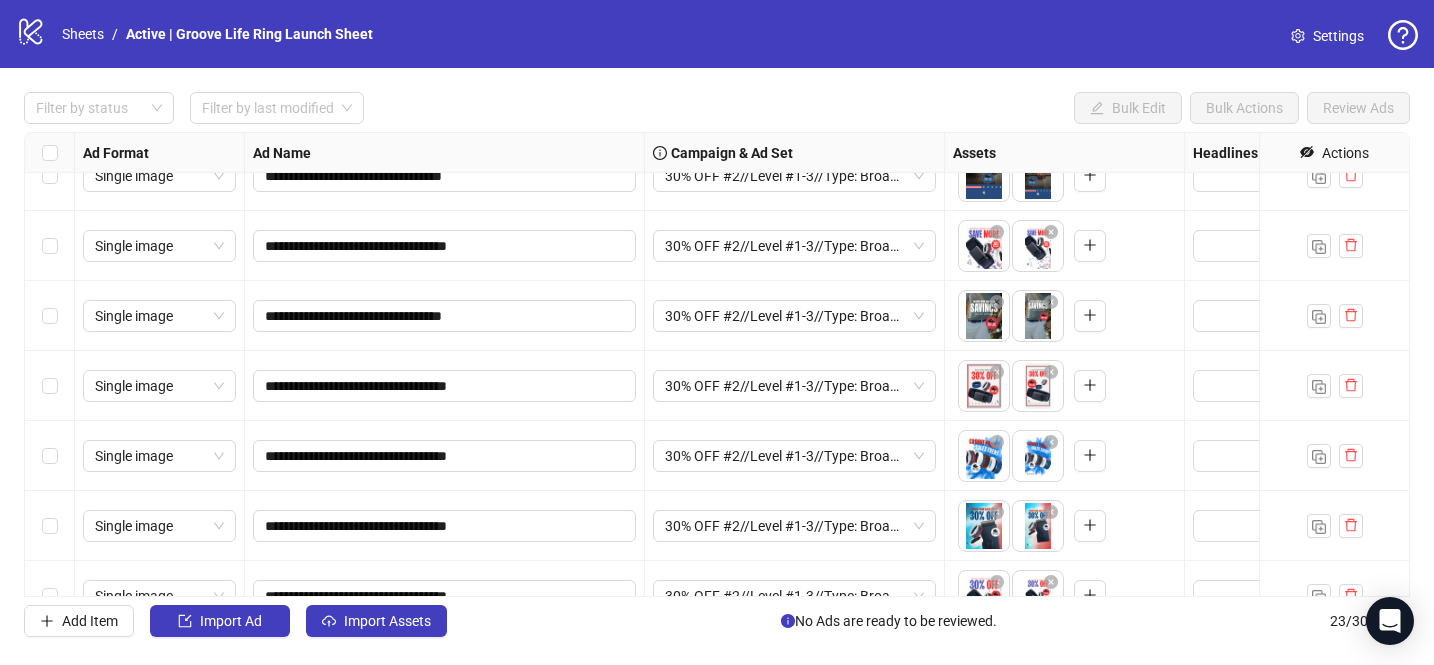 scroll, scrollTop: 1006, scrollLeft: 0, axis: vertical 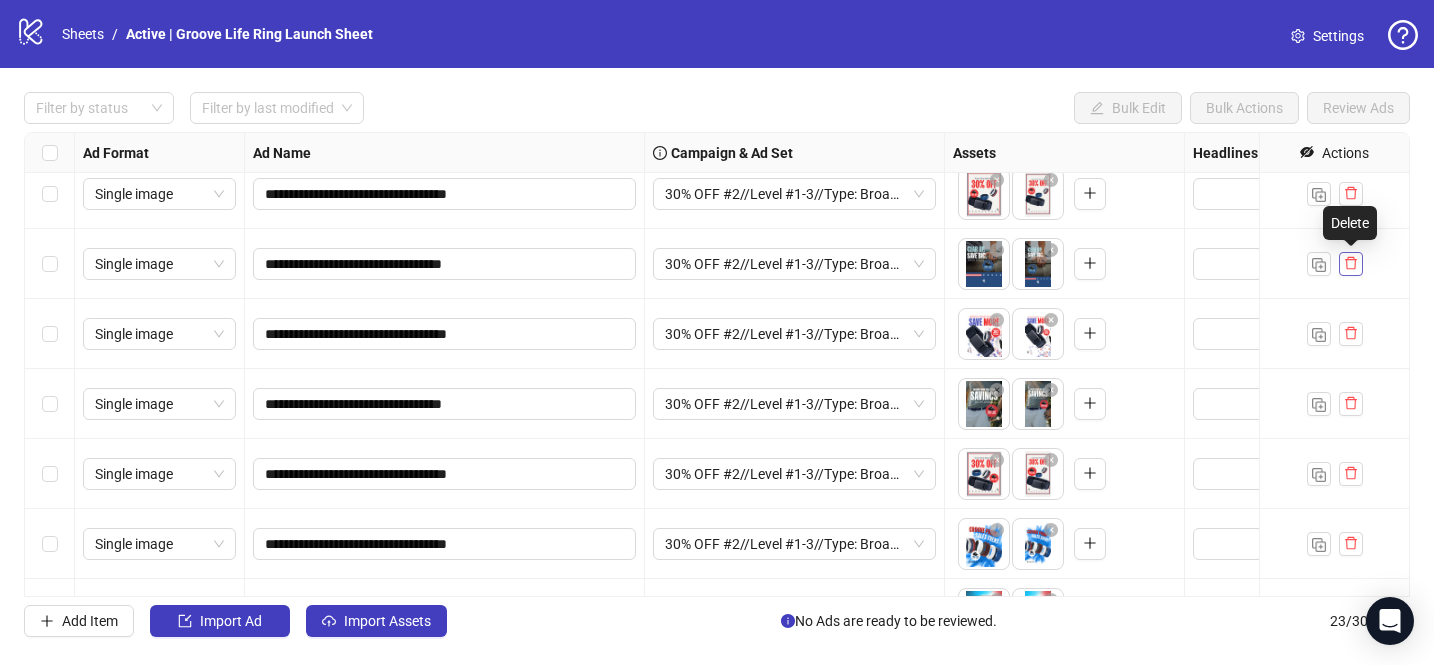 click 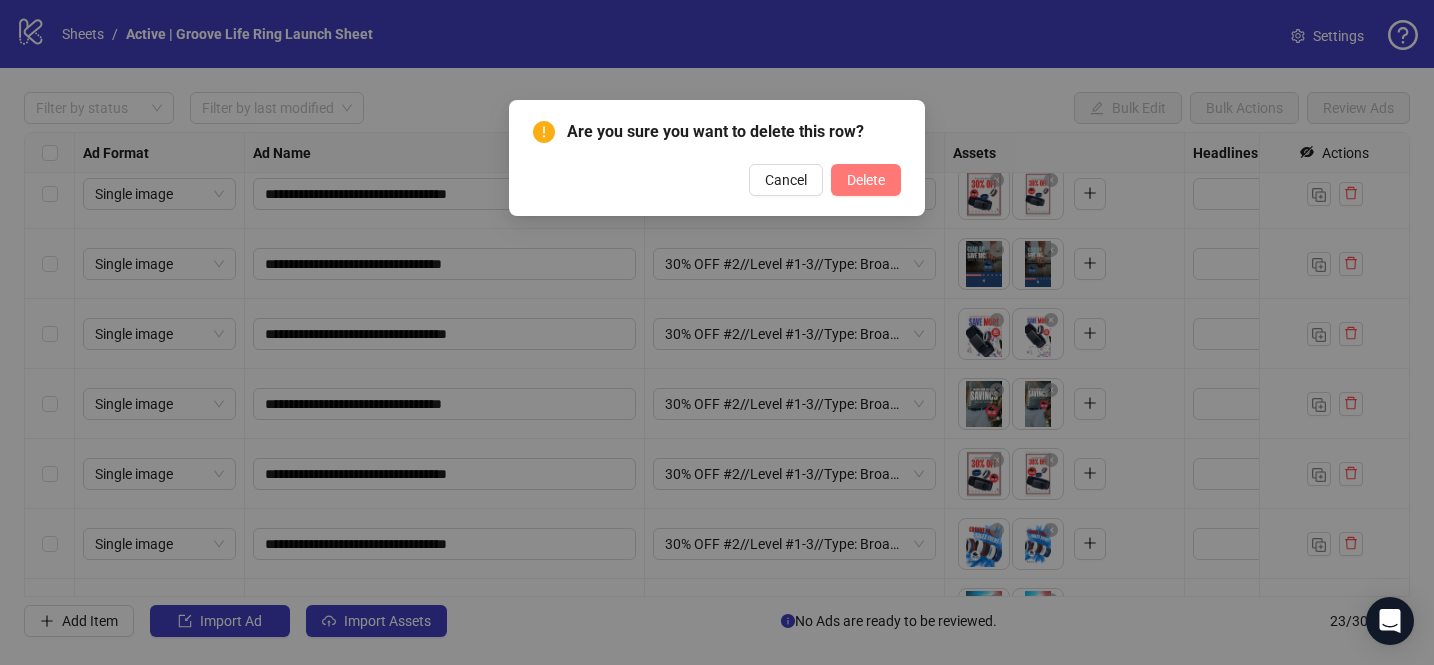 click on "Delete" at bounding box center [866, 180] 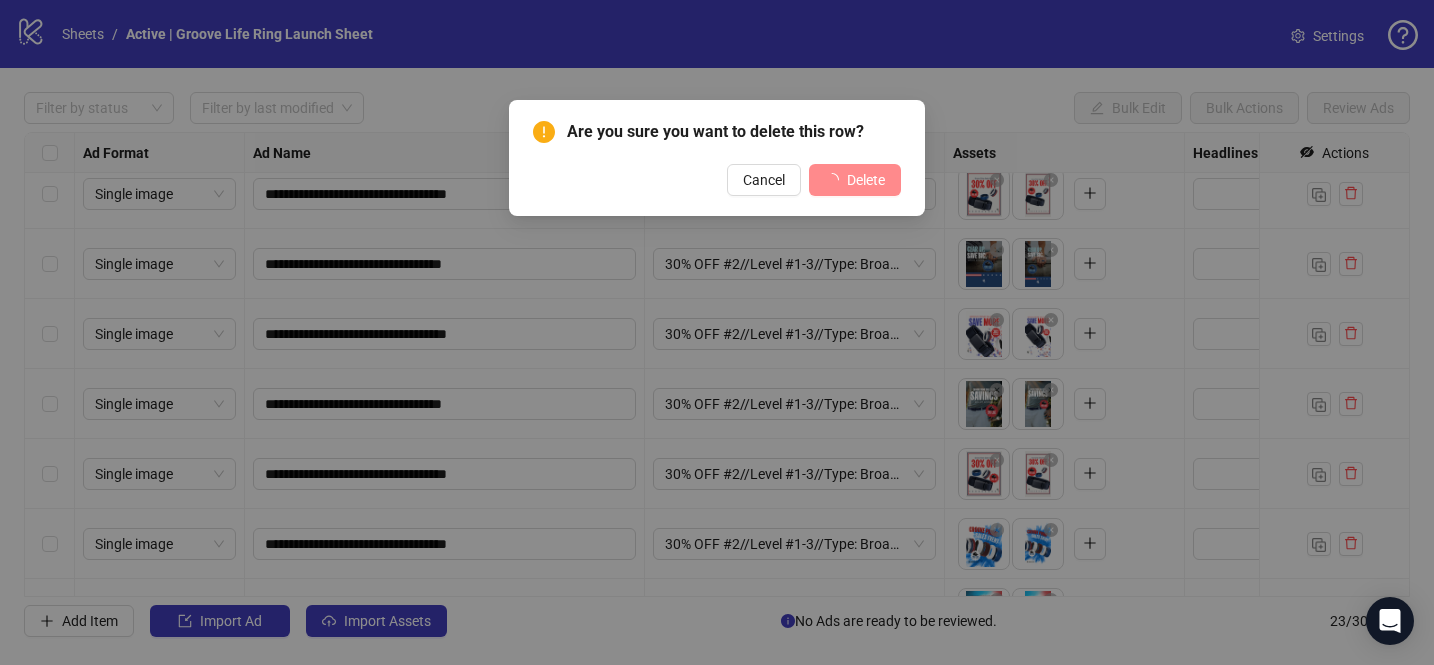 type 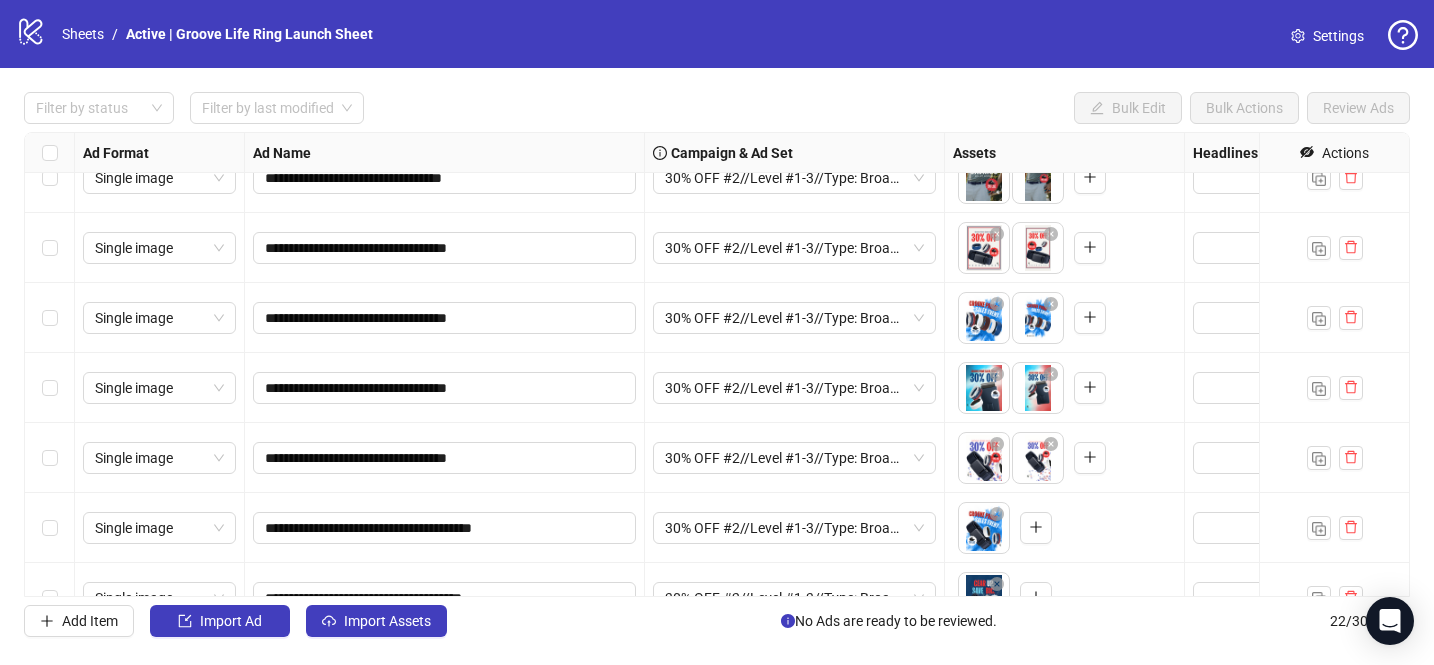 scroll, scrollTop: 1117, scrollLeft: 0, axis: vertical 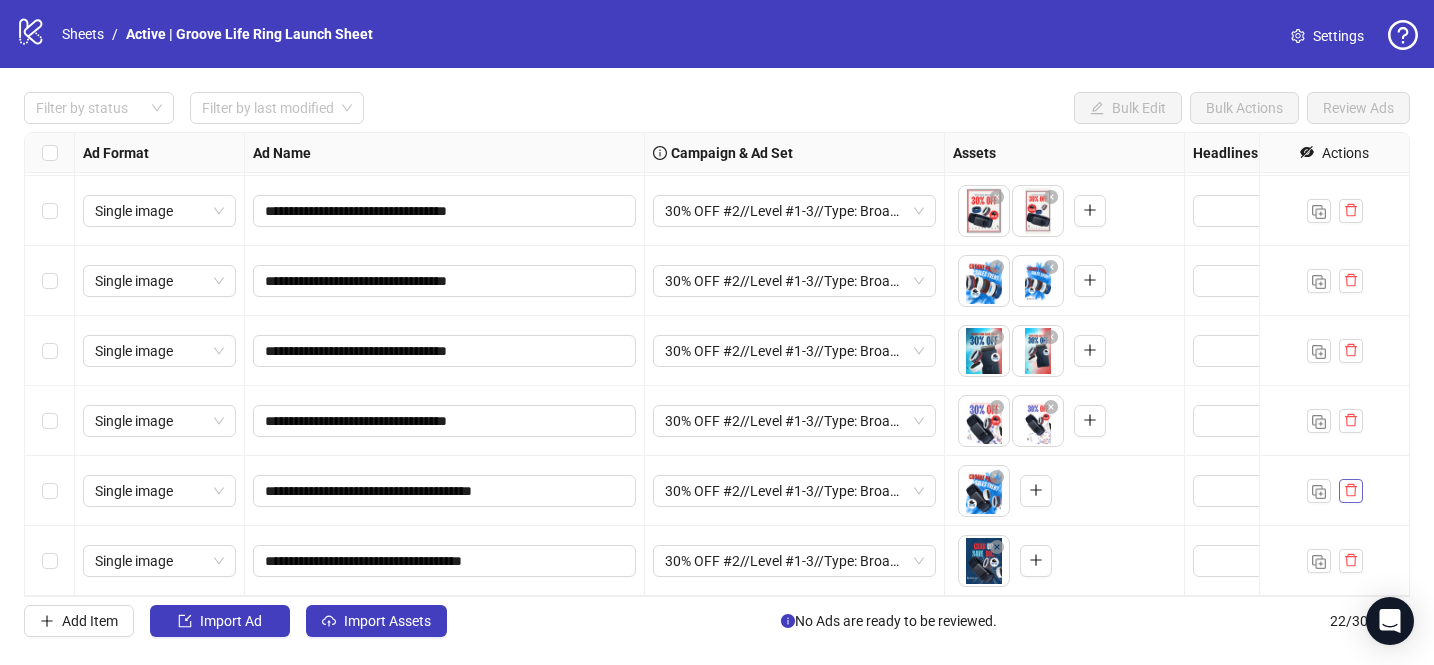 click at bounding box center (1351, 491) 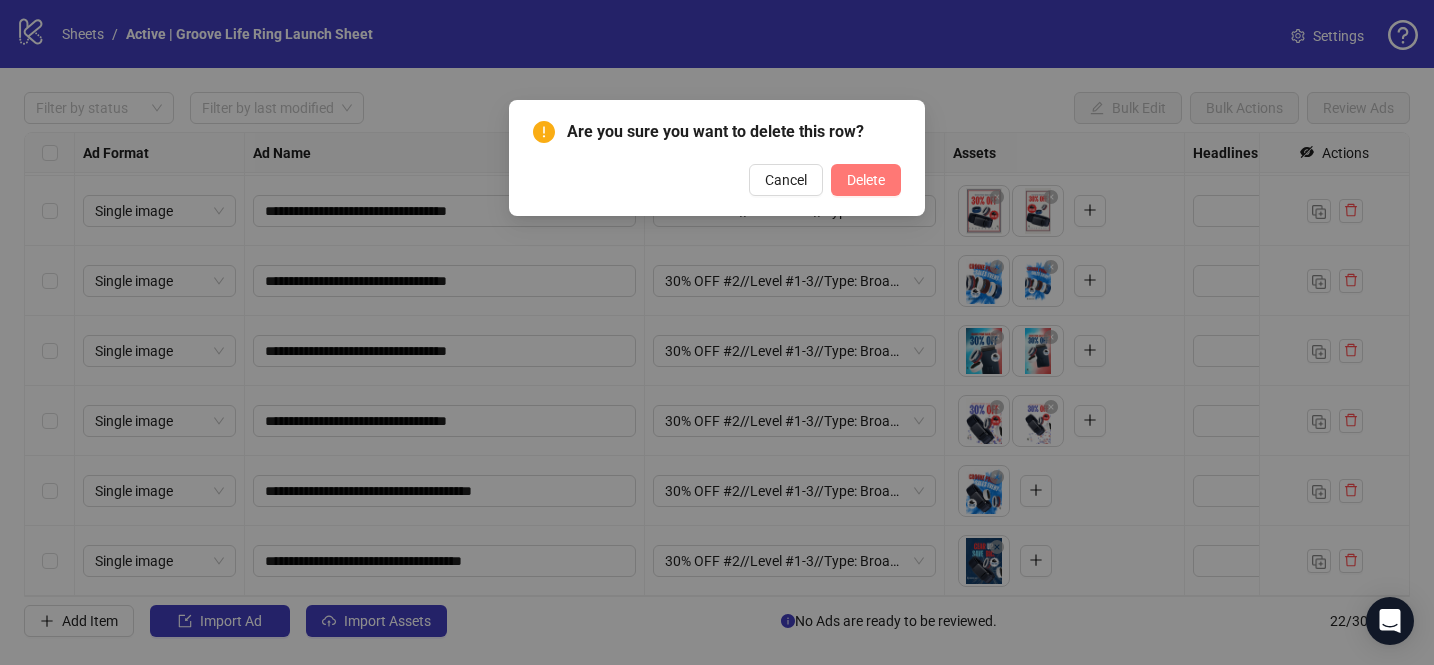click on "Delete" at bounding box center (866, 180) 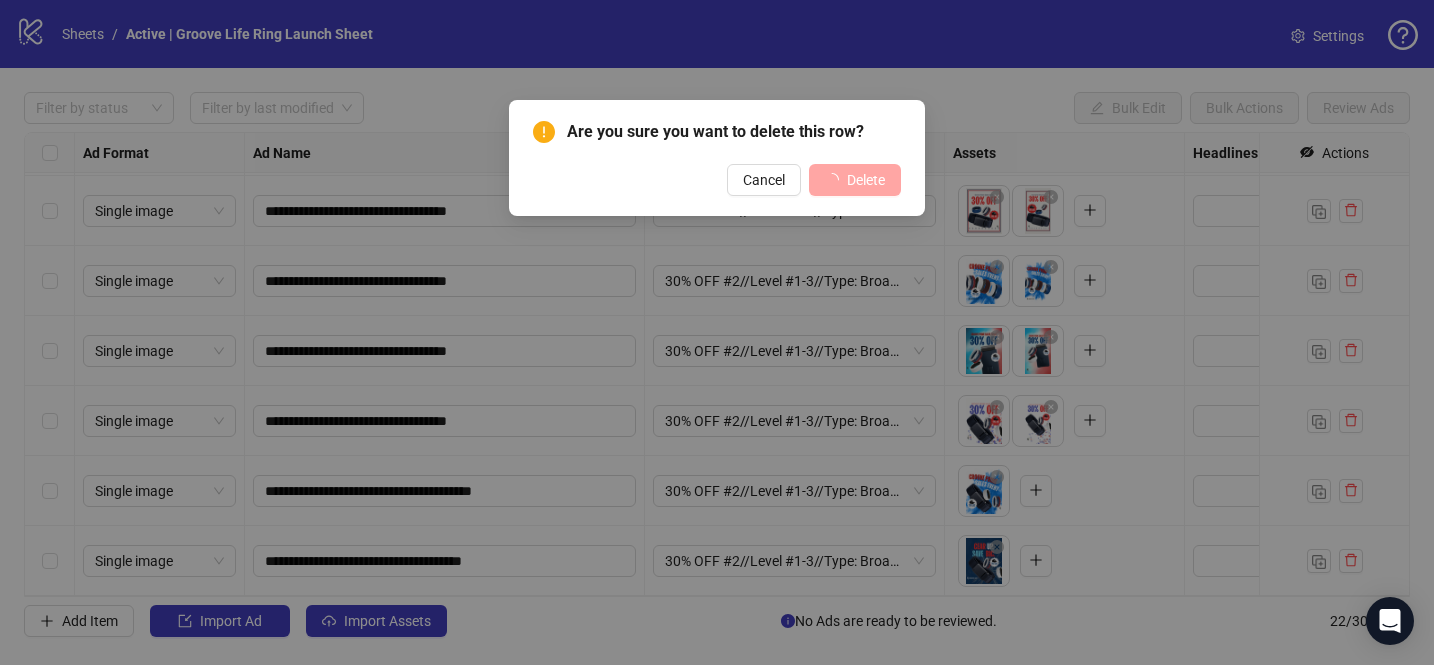 scroll, scrollTop: 1047, scrollLeft: 0, axis: vertical 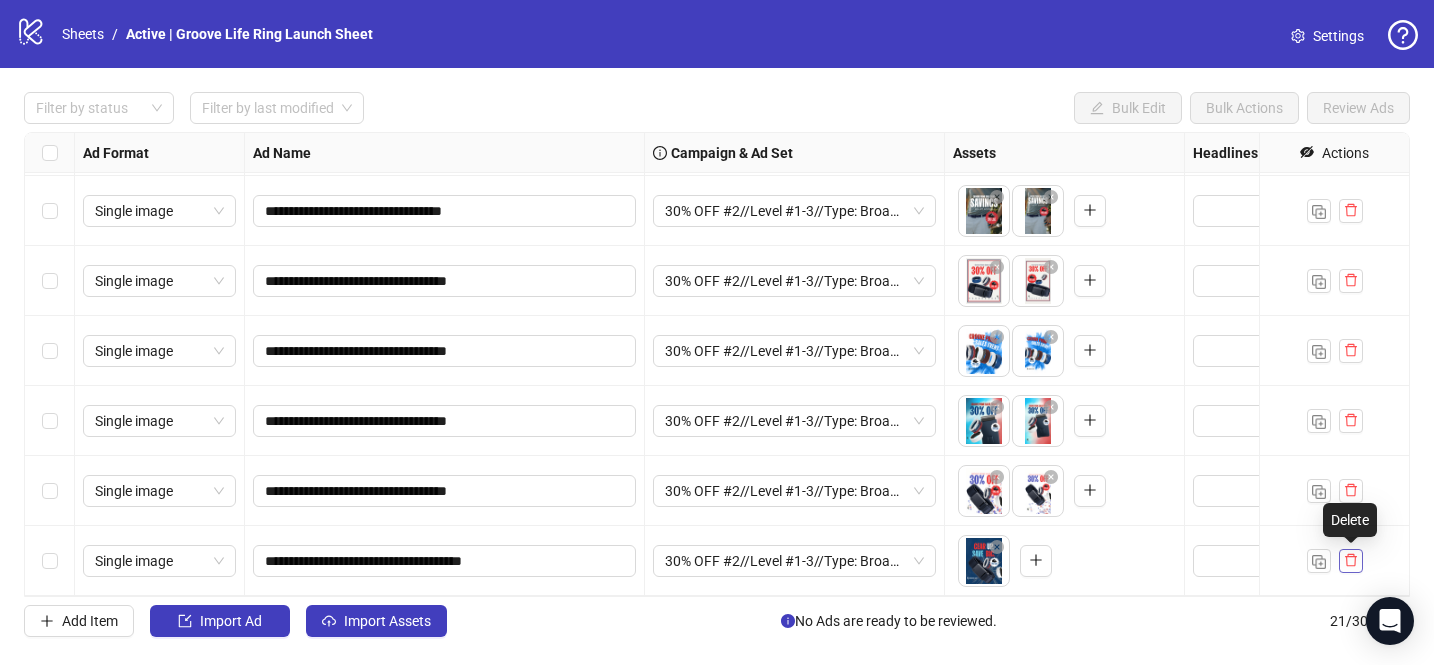 click 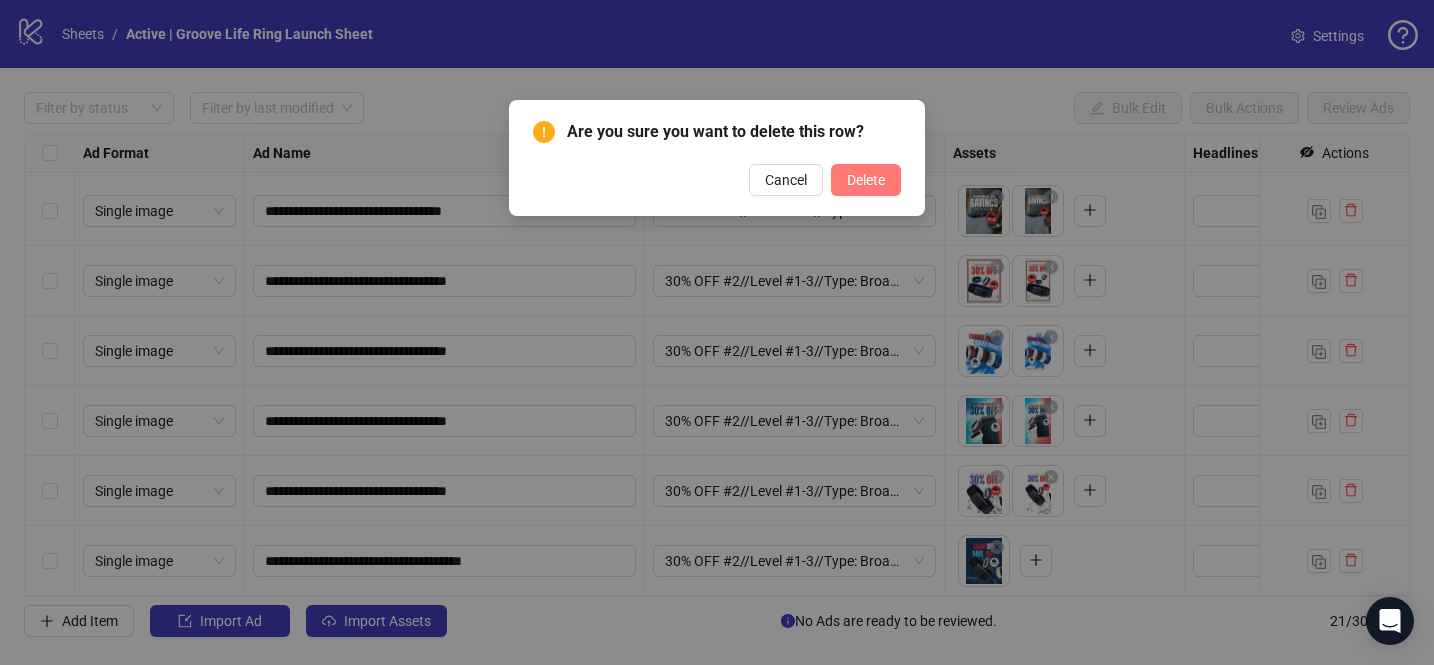 click on "Delete" at bounding box center [866, 180] 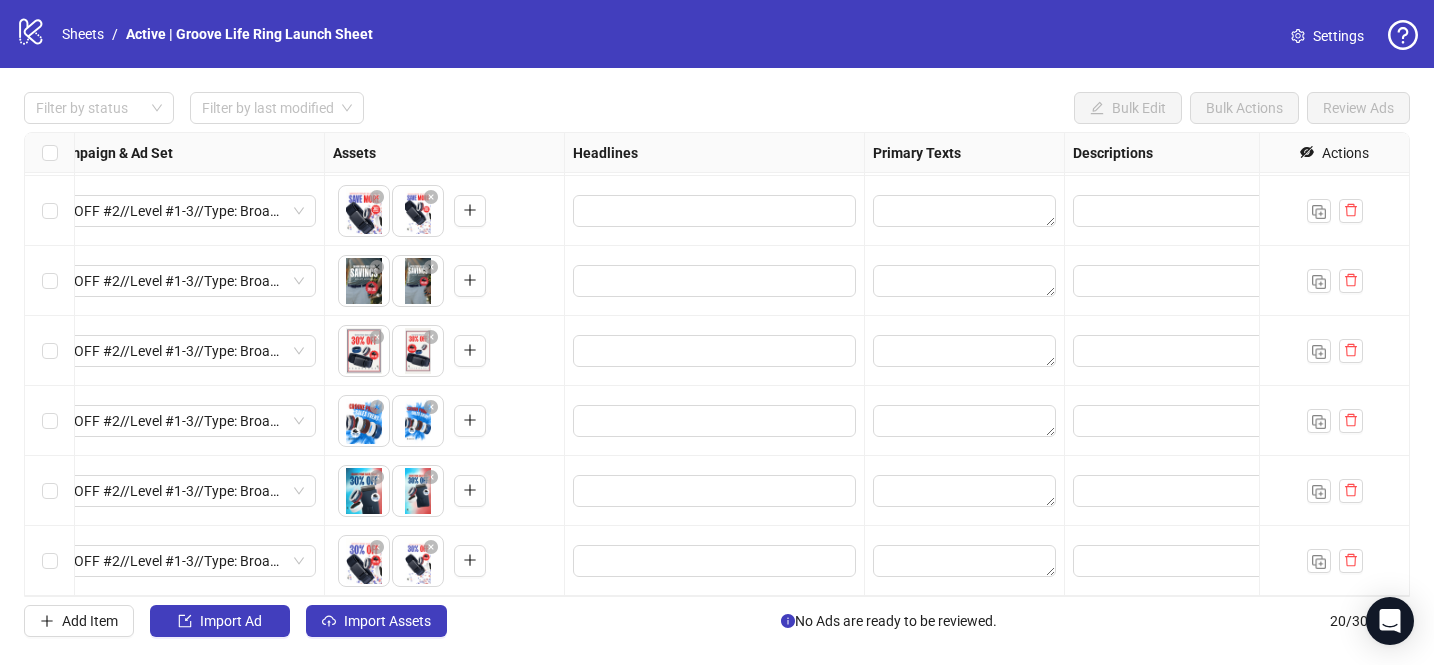 scroll, scrollTop: 977, scrollLeft: 935, axis: both 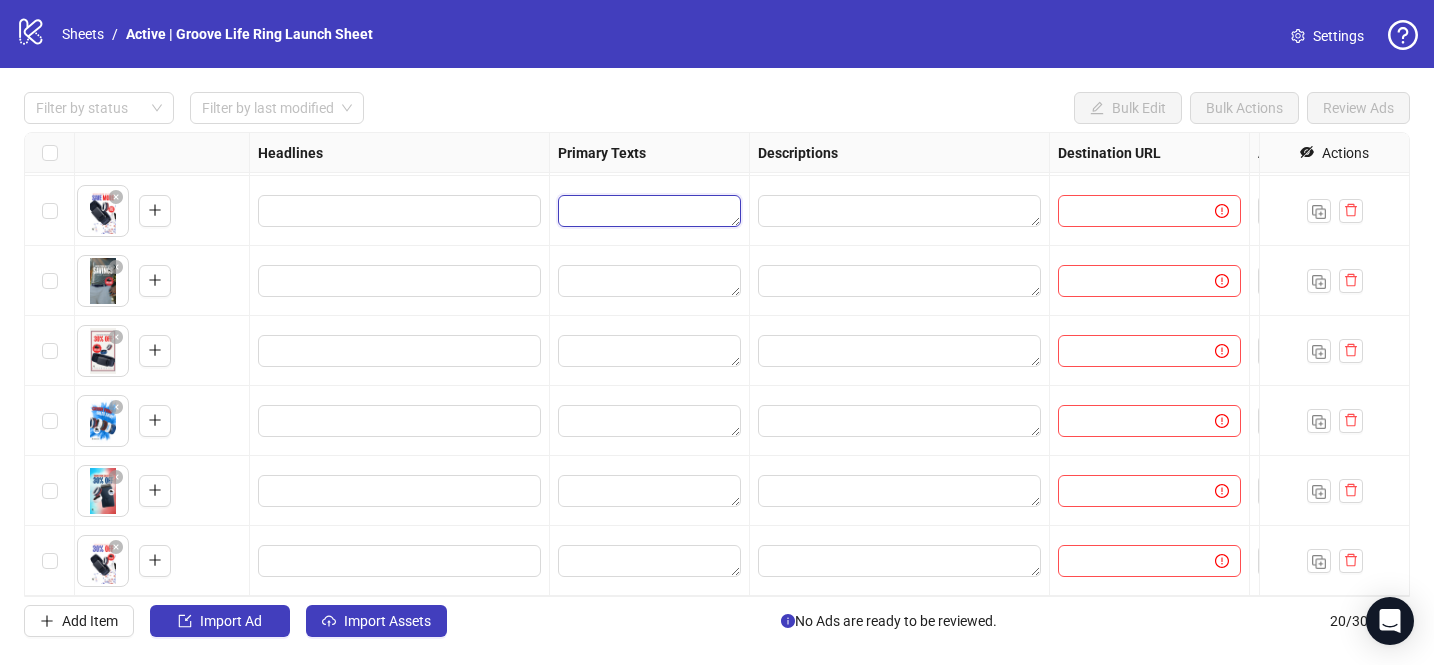 click at bounding box center (649, 211) 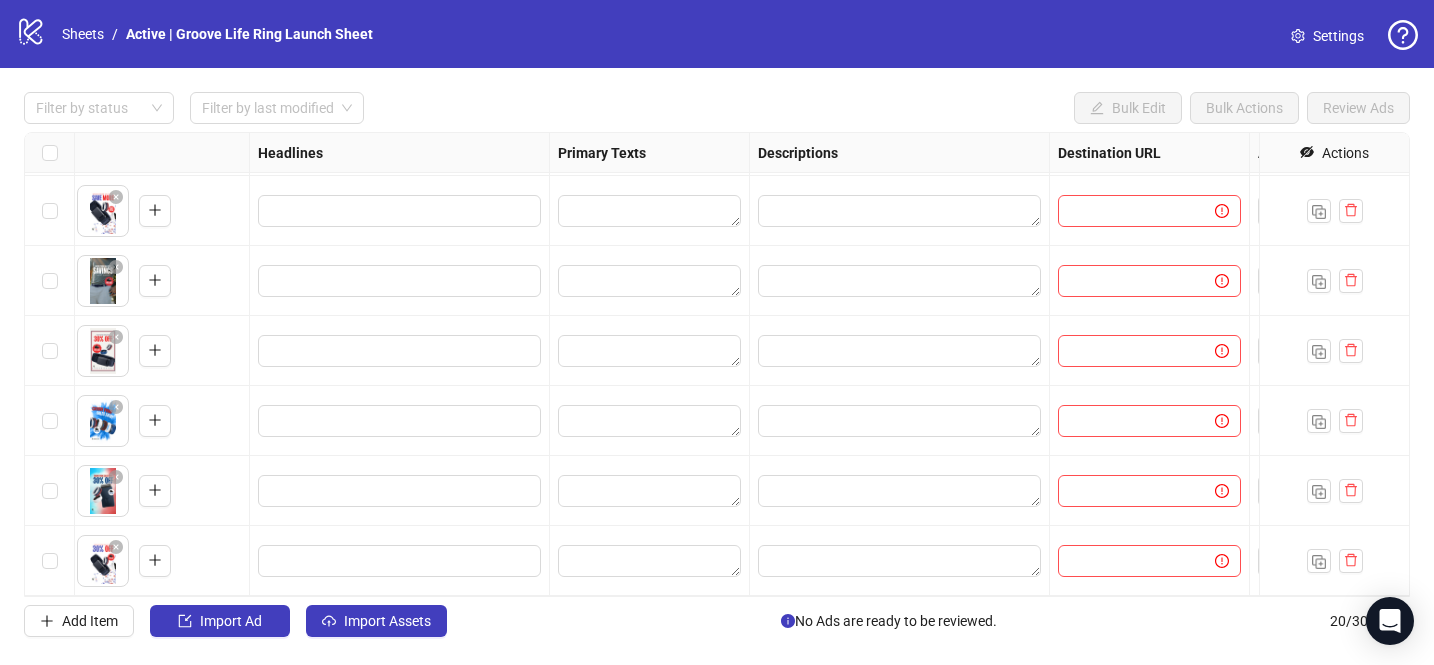 click on "Filter by status Filter by last modified Bulk Edit Bulk Actions Review Ads Ad Format Ad Name Campaign & Ad Set Assets Headlines Primary Texts Descriptions Destination URL App Product Page ID Display URL Leadgen Form Product Set ID Call to Action Actions 30% OFF #2//Level #1-3//Type: Broad//Attr: INCRIM//OPT: PUR//Place: A+ Auto//Creative Prod: INT - Copy
To pick up a draggable item, press the space bar.
While dragging, use the arrow keys to move the item.
Press space again to drop the item in its new position, or press escape to cancel.
30% OFF #2//Level #1-3//Type: Broad//Attr: INCRIM//OPT: PUR//Place: A+ Auto//Creative Prod: INT - Copy
To pick up a draggable item, press the space bar.
While dragging, use the arrow keys to move the item.
Press space again to drop the item in its new position, or press escape to cancel.
30% OFF #2//Level #1-3//Type: Broad//Attr: INCRIM//OPT: PUR//Place: A+ Auto//Creative Prod: INT - Copy Add Item Import Ad Import Assets 20 / 300  items" at bounding box center (717, 364) 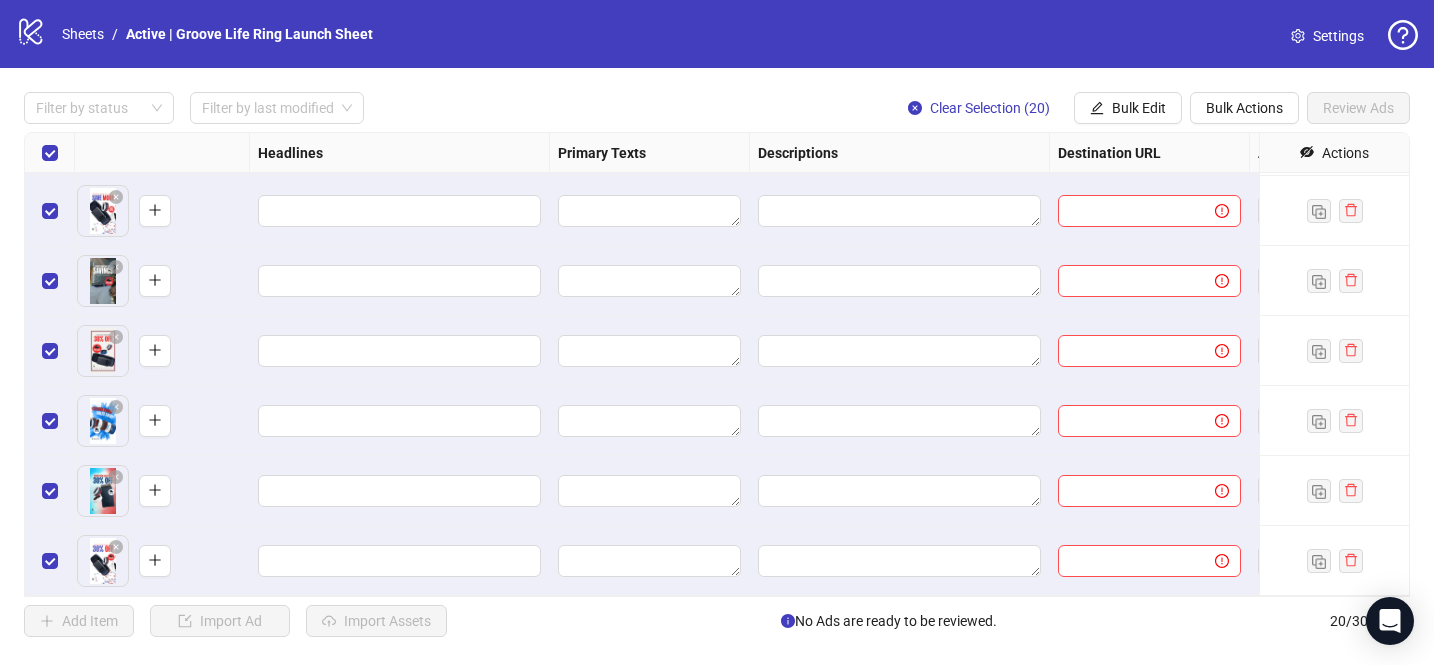 click on "Filter by status Filter by last modified Clear Selection (20) Bulk Edit Bulk Actions Review Ads Ad Format Ad Name Campaign & Ad Set Assets Headlines Primary Texts Descriptions Destination URL App Product Page ID Display URL Leadgen Form Product Set ID Call to Action Actions 30% OFF #2//Level #1-3//Type: Broad//Attr: INCRIM//OPT: PUR//Place: A+ Auto//Creative Prod: INT - Copy
To pick up a draggable item, press the space bar.
While dragging, use the arrow keys to move the item.
Press space again to drop the item in its new position, or press escape to cancel.
30% OFF #2//Level #1-3//Type: Broad//Attr: INCRIM//OPT: PUR//Place: A+ Auto//Creative Prod: INT - Copy
To pick up a draggable item, press the space bar.
While dragging, use the arrow keys to move the item.
Press space again to drop the item in its new position, or press escape to cancel.
30% OFF #2//Level #1-3//Type: Broad//Attr: INCRIM//OPT: PUR//Place: A+ Auto//Creative Prod: INT - Copy Add Item Import Ad Import Assets" at bounding box center [717, 364] 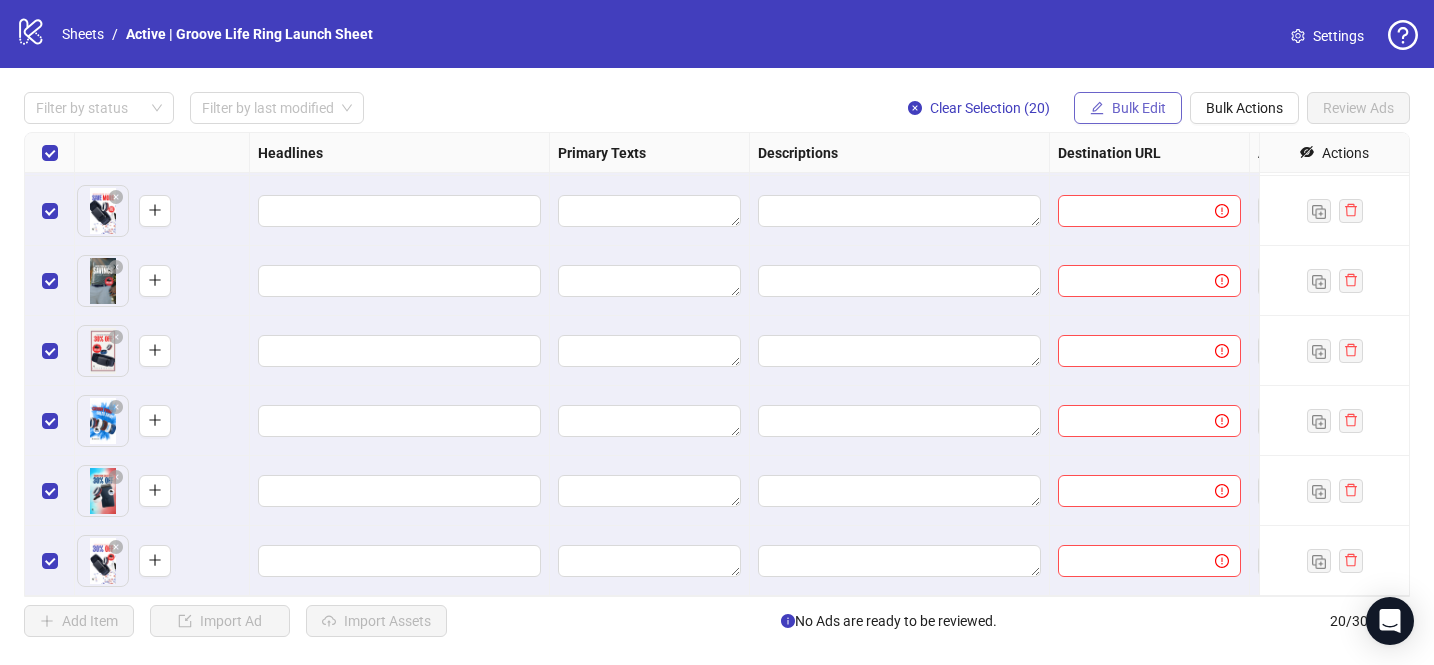 click on "Bulk Edit" at bounding box center [1128, 108] 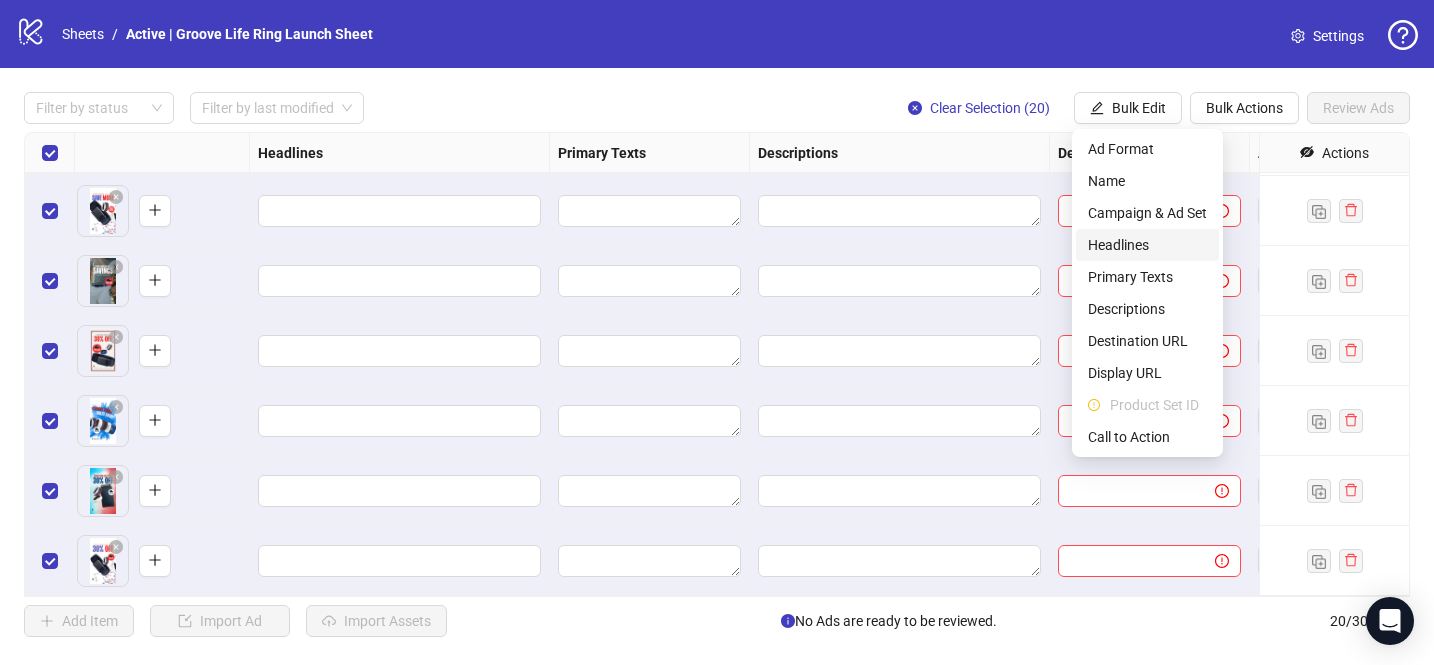 click on "Headlines" at bounding box center [1147, 245] 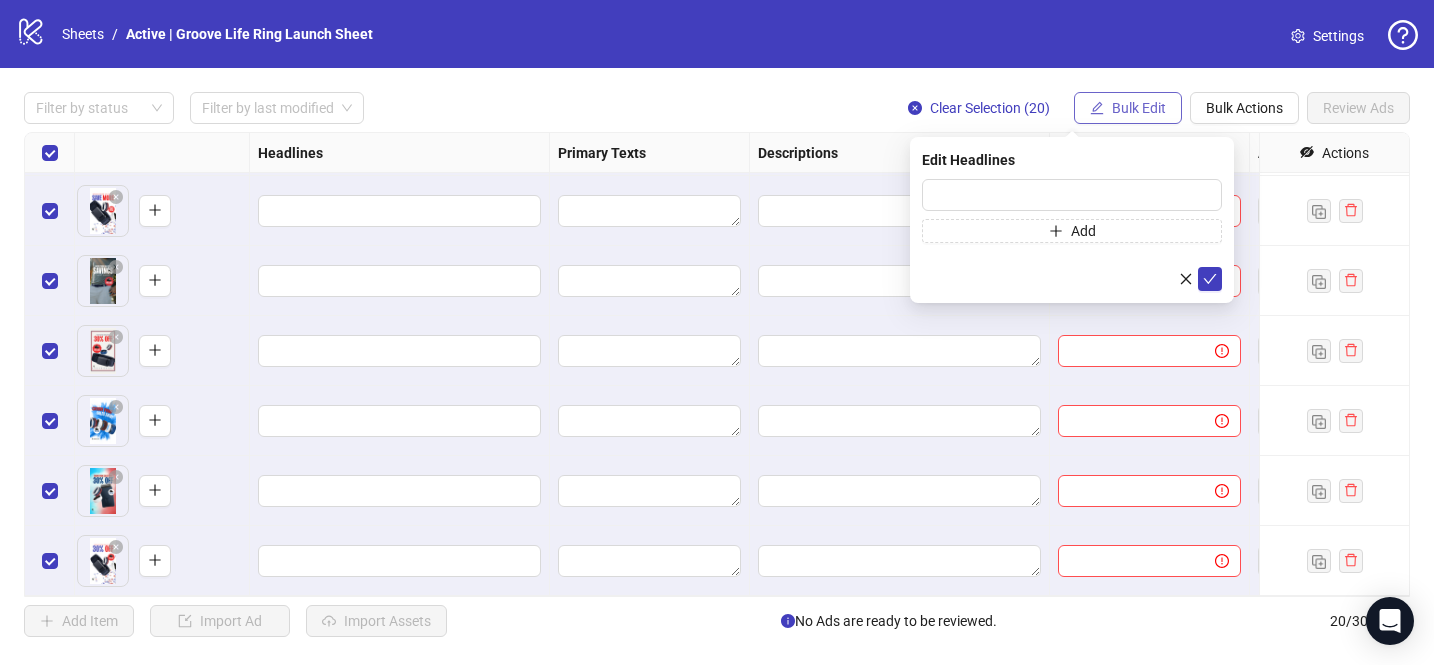 click on "Bulk Edit" at bounding box center [1139, 108] 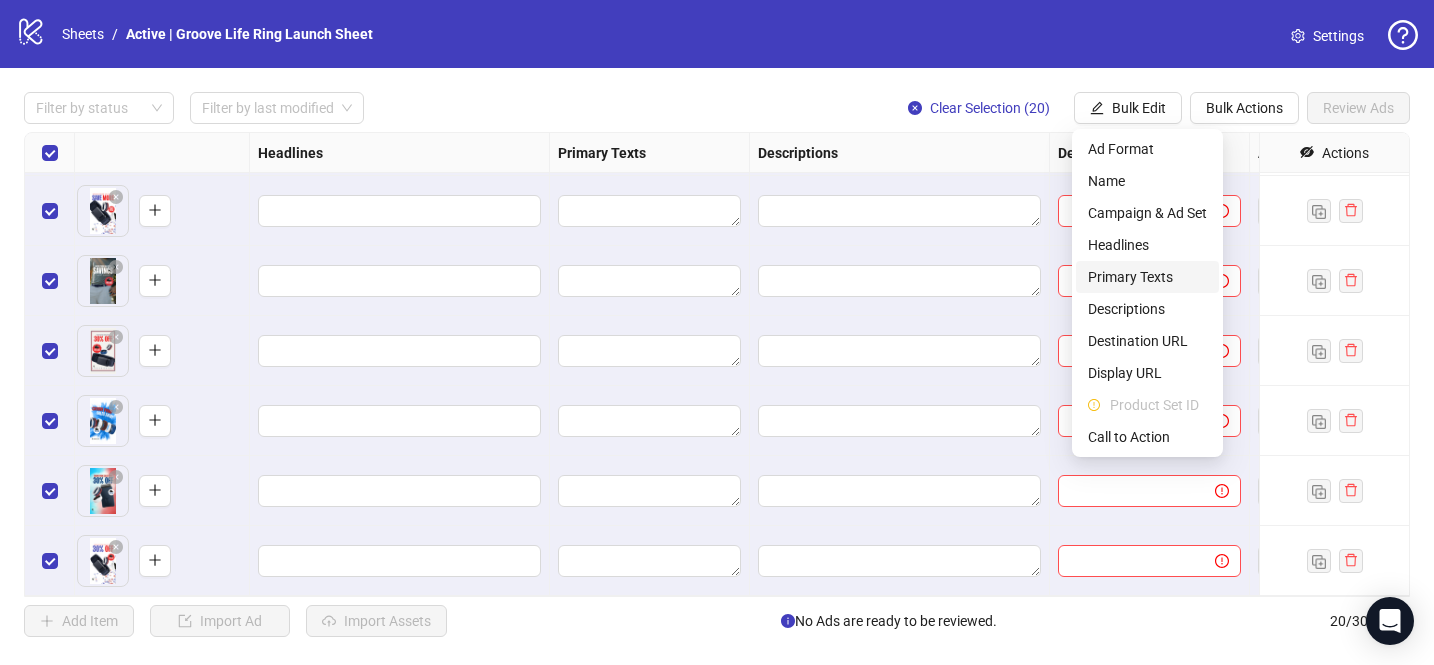 click on "Primary Texts" at bounding box center (1147, 277) 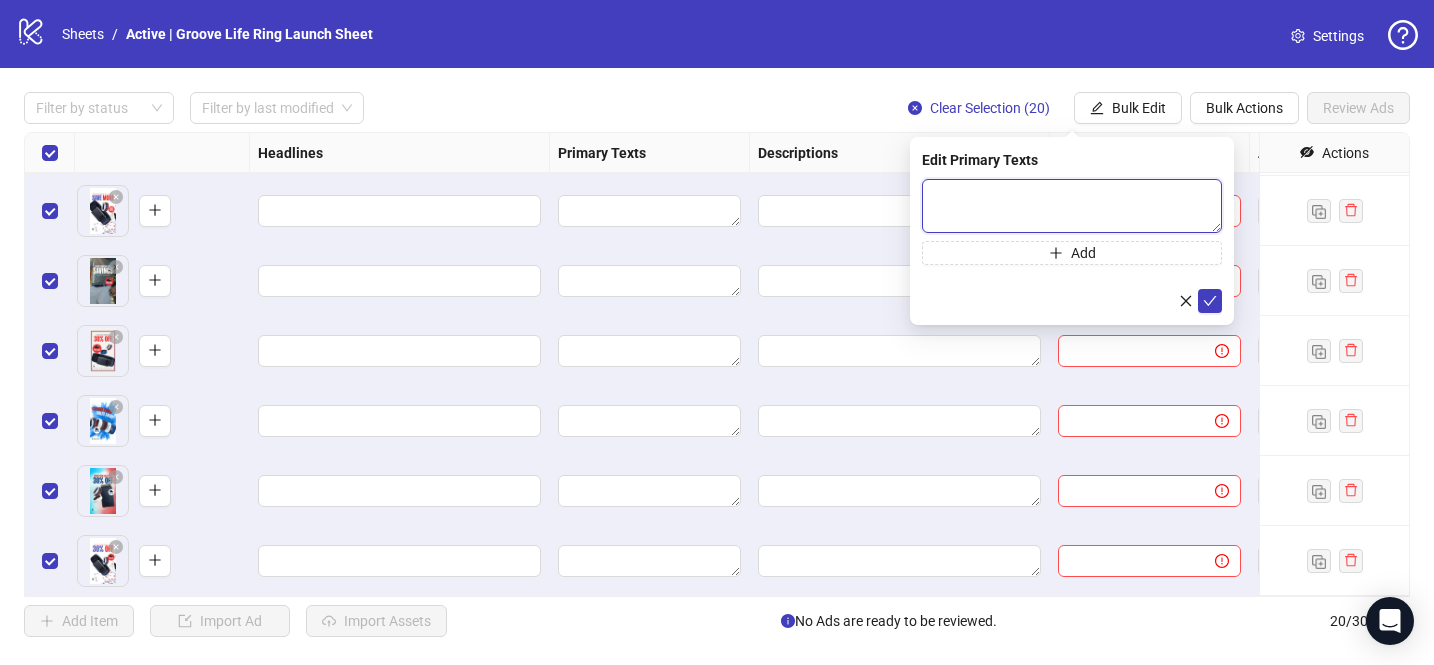 click at bounding box center [1072, 206] 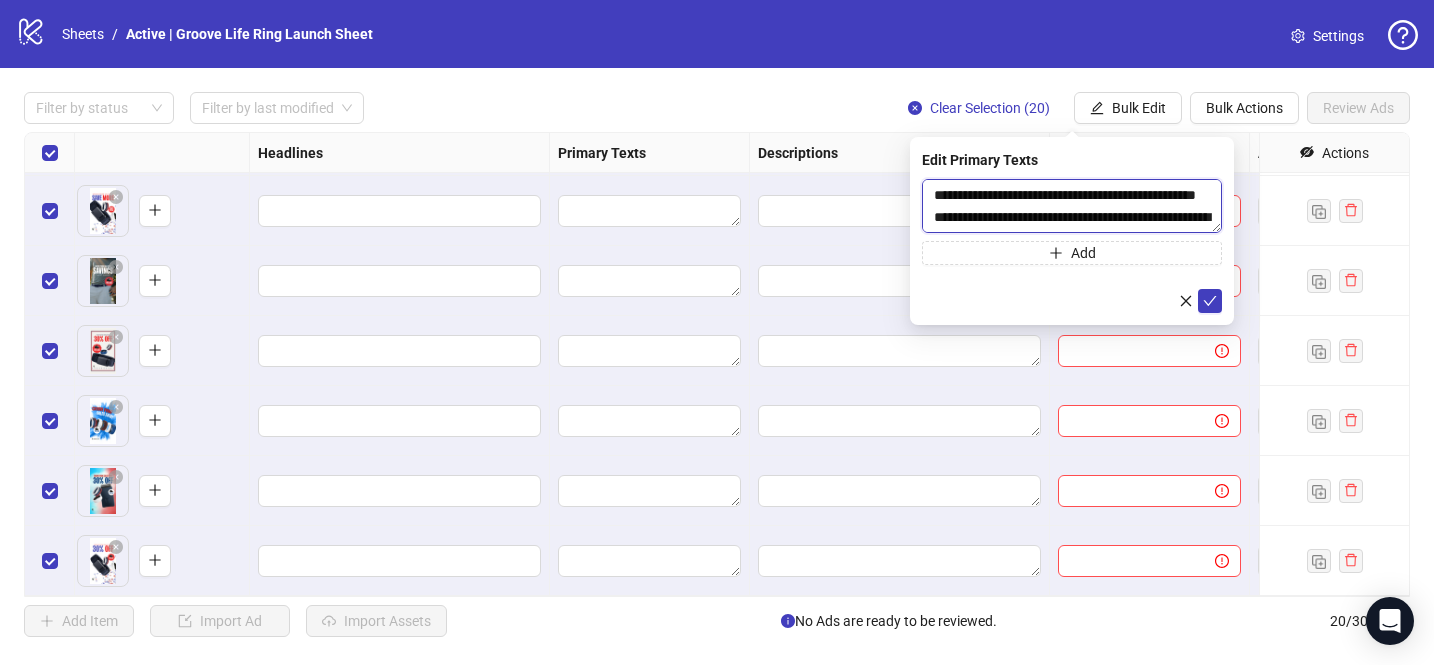 scroll, scrollTop: 81, scrollLeft: 0, axis: vertical 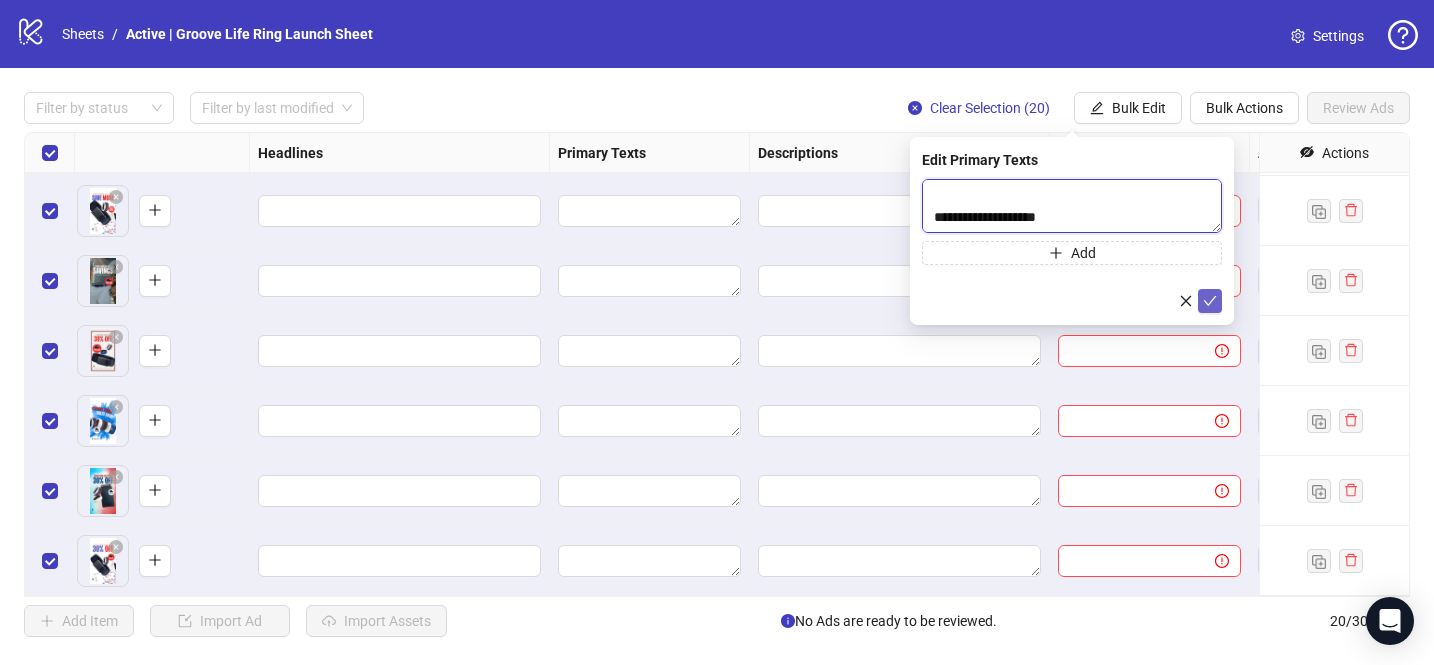 type on "**********" 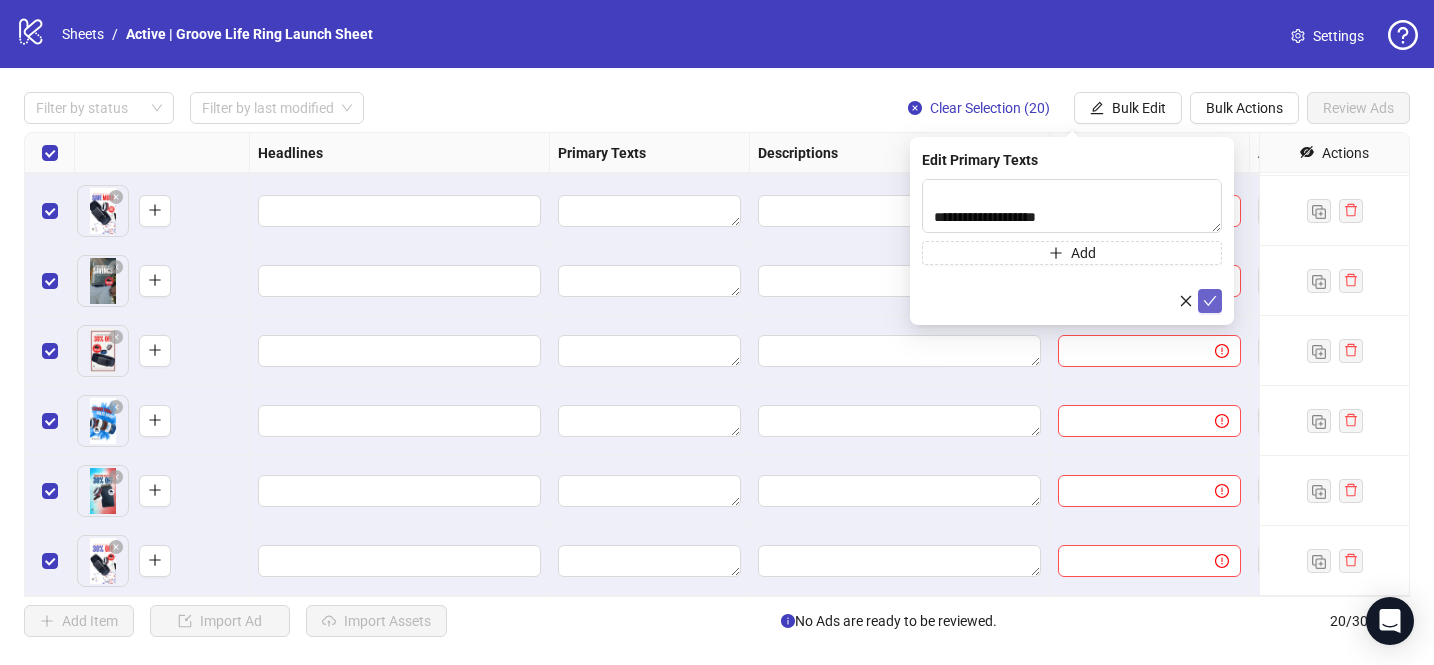 click 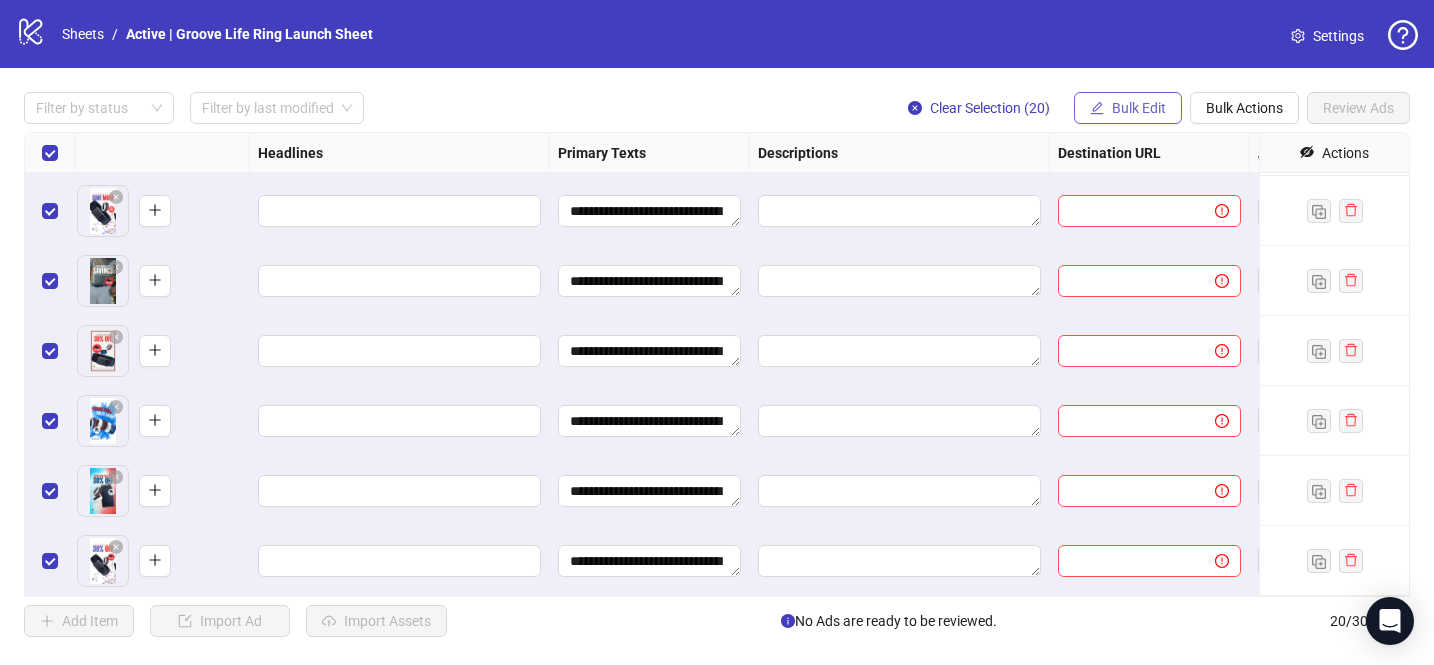 click on "Bulk Edit" at bounding box center (1139, 108) 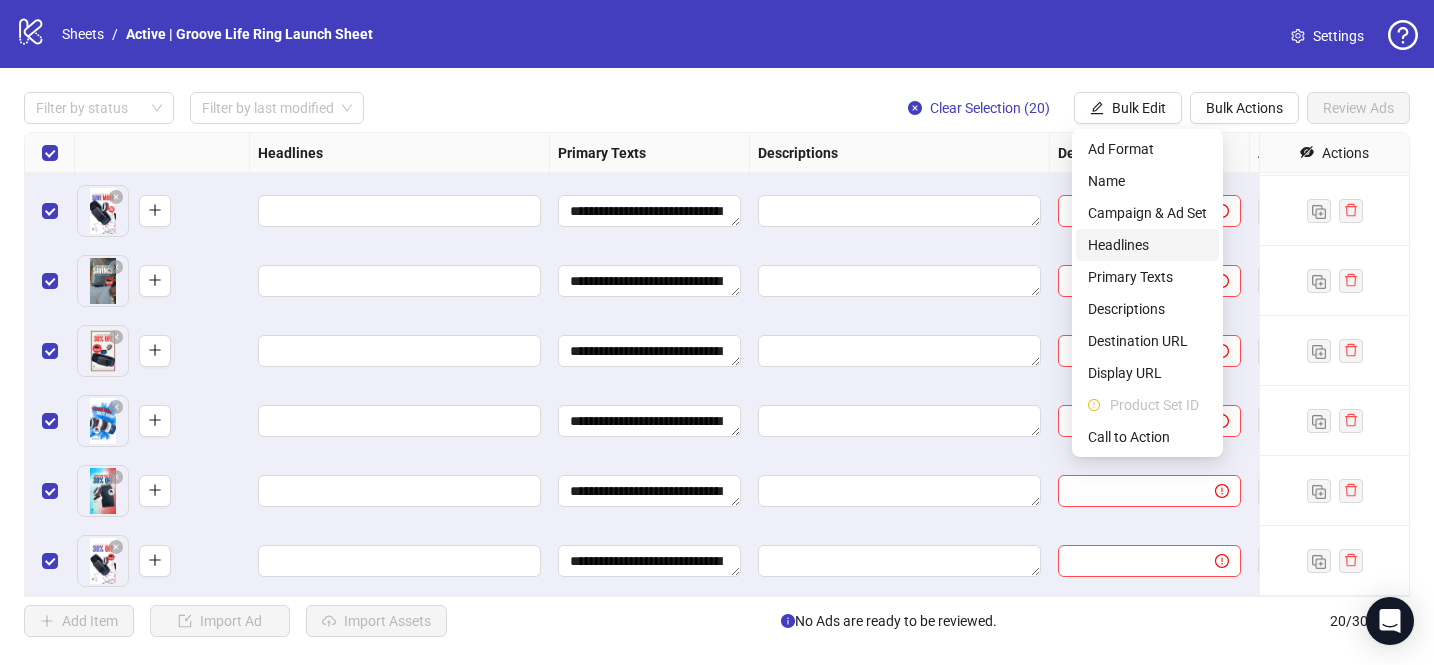 click on "Headlines" at bounding box center [1147, 245] 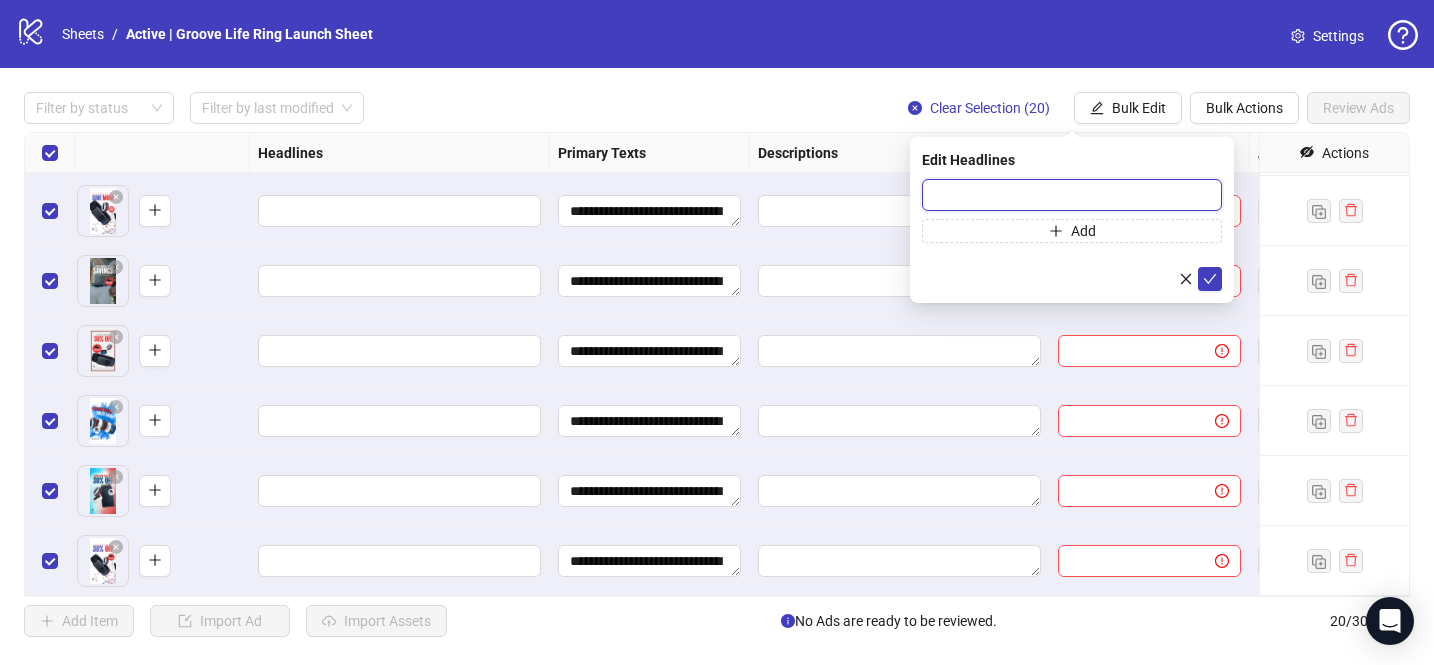click at bounding box center (1072, 195) 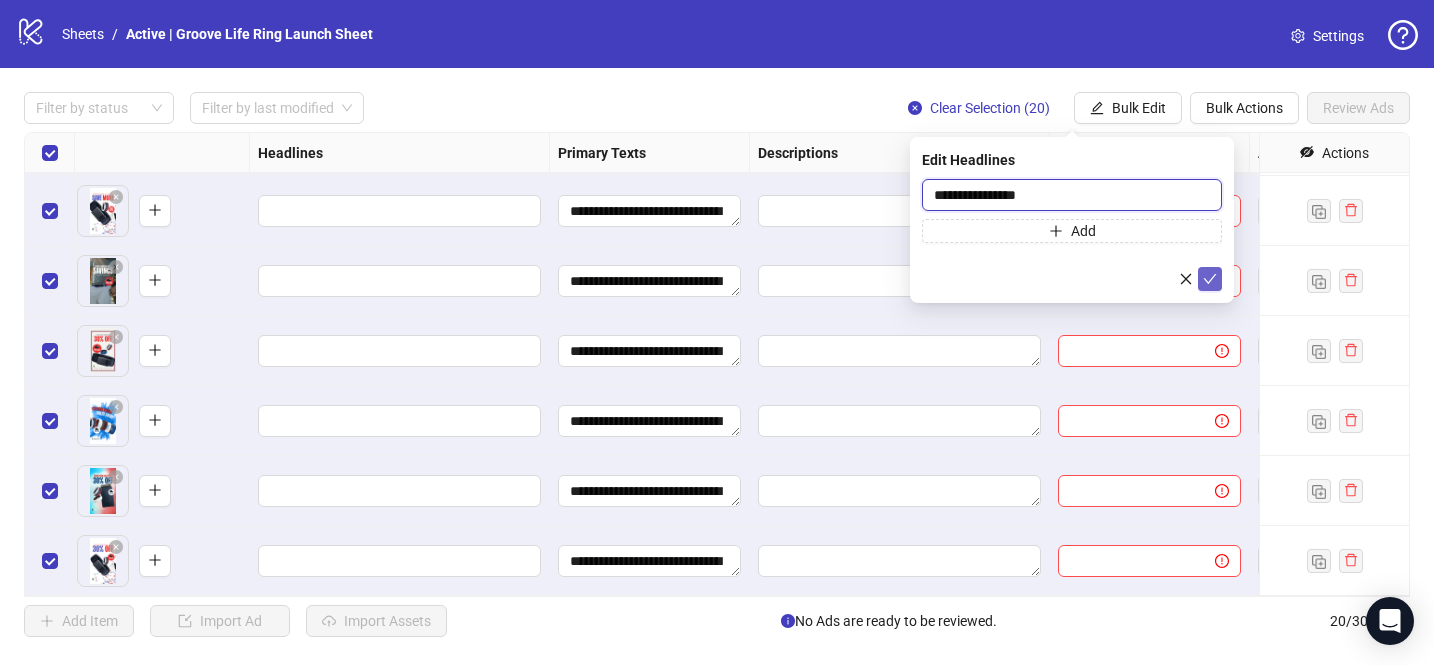 type on "**********" 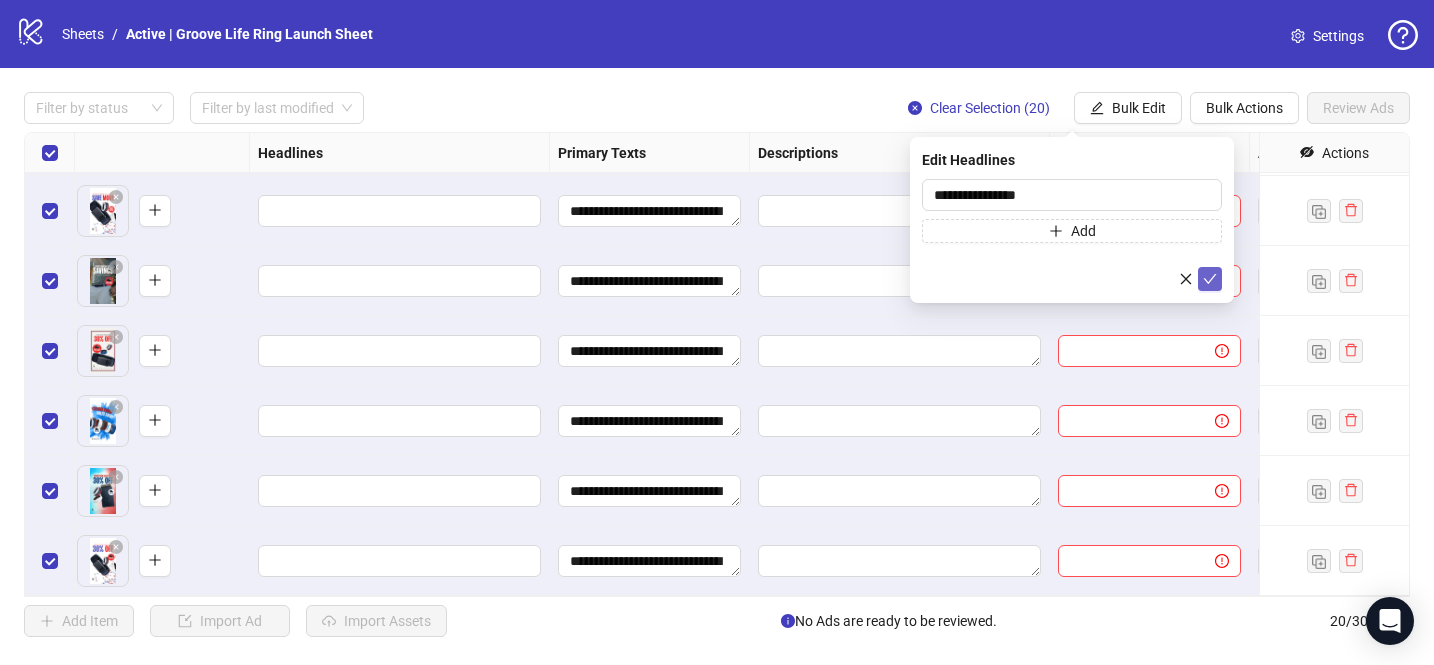 click 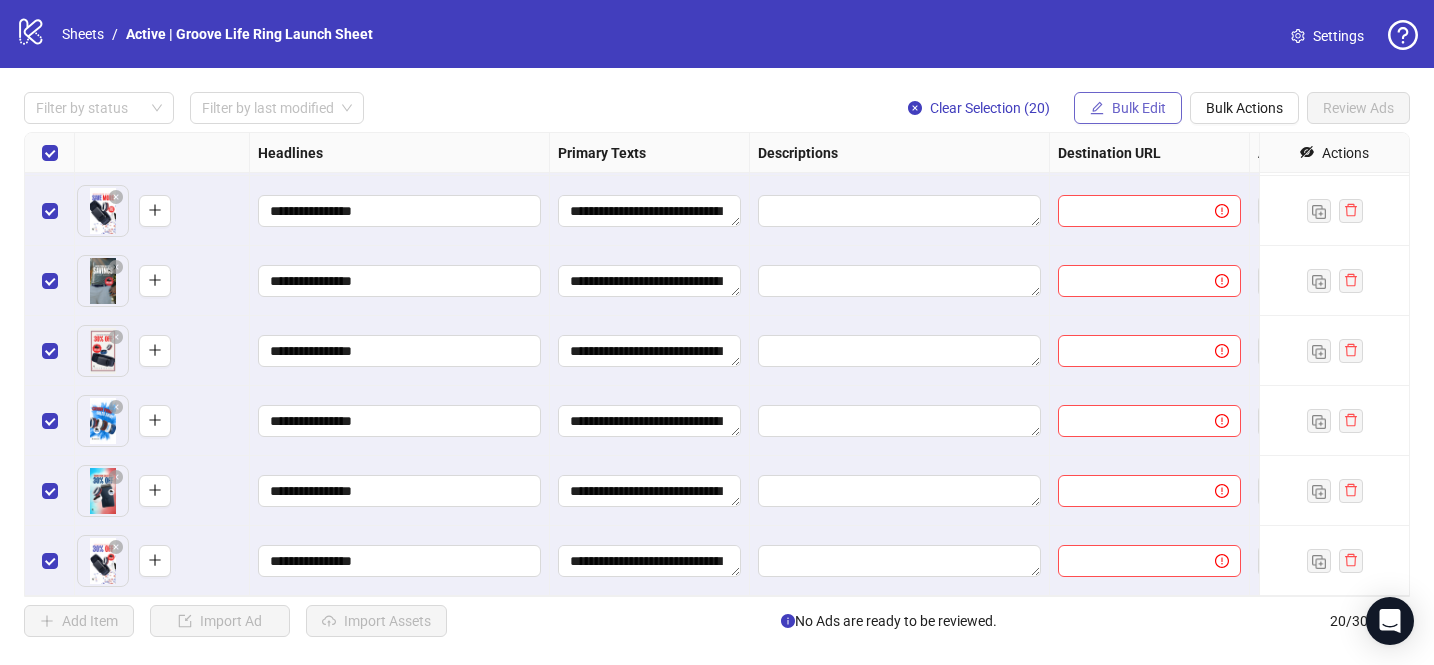 click on "Bulk Edit" at bounding box center [1139, 108] 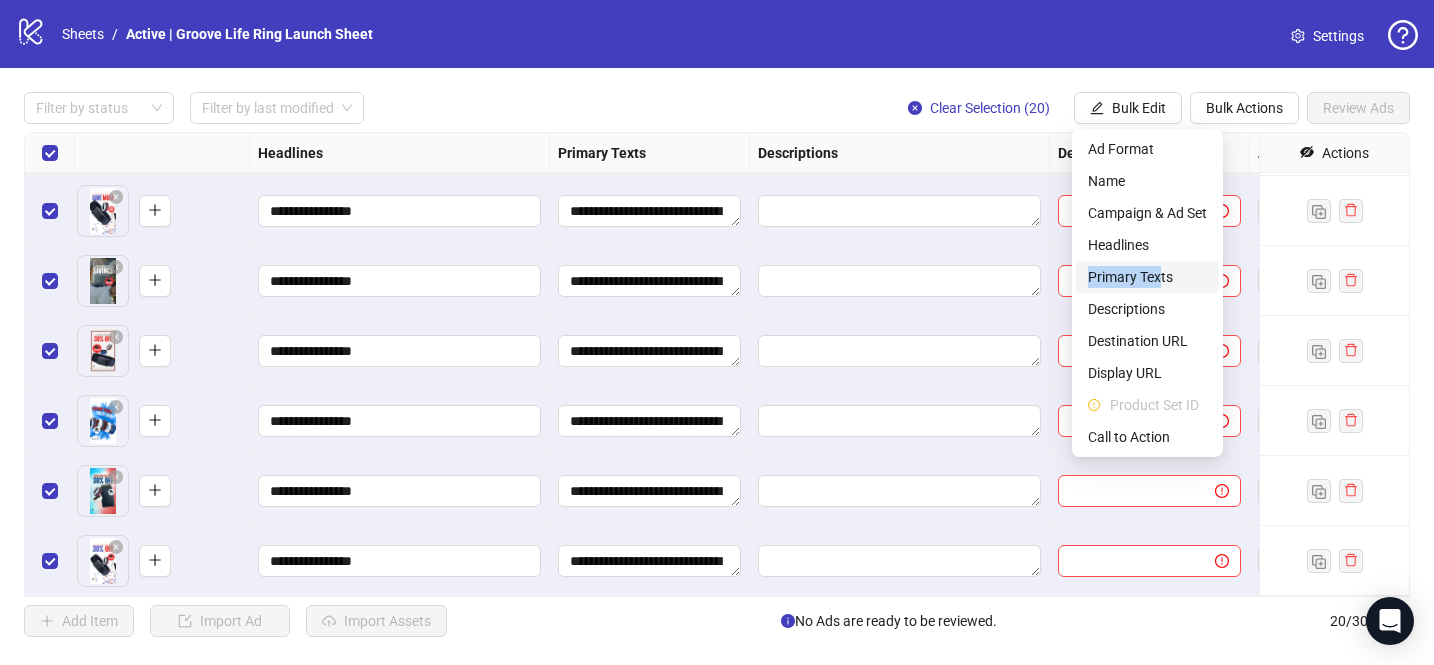 click on "Primary Texts" at bounding box center (1147, 277) 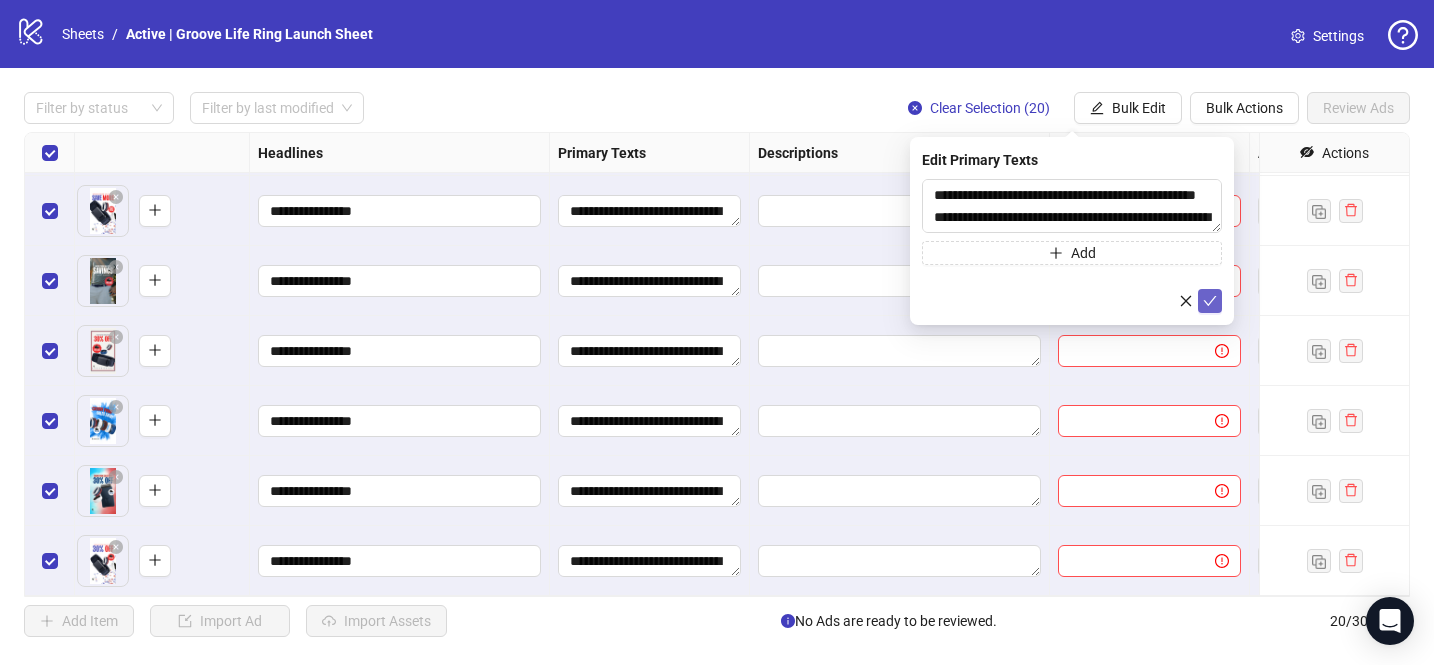 click 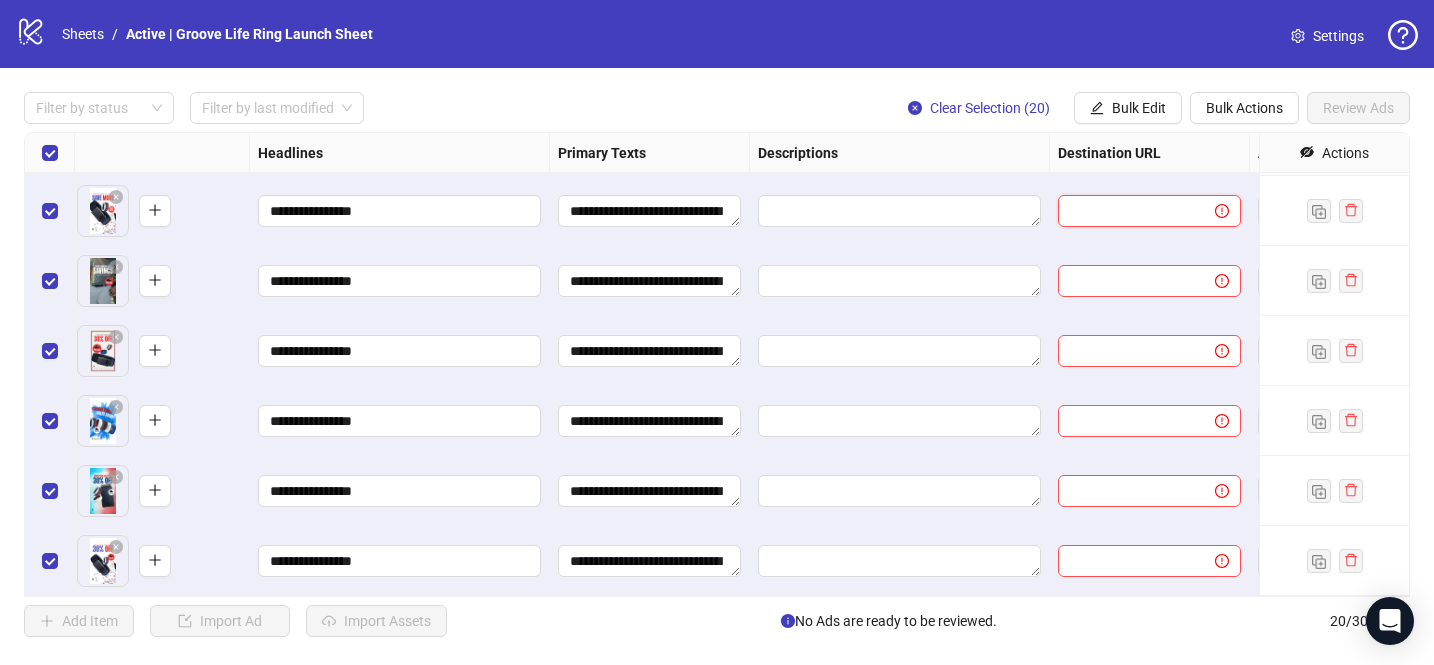 click at bounding box center (1128, 211) 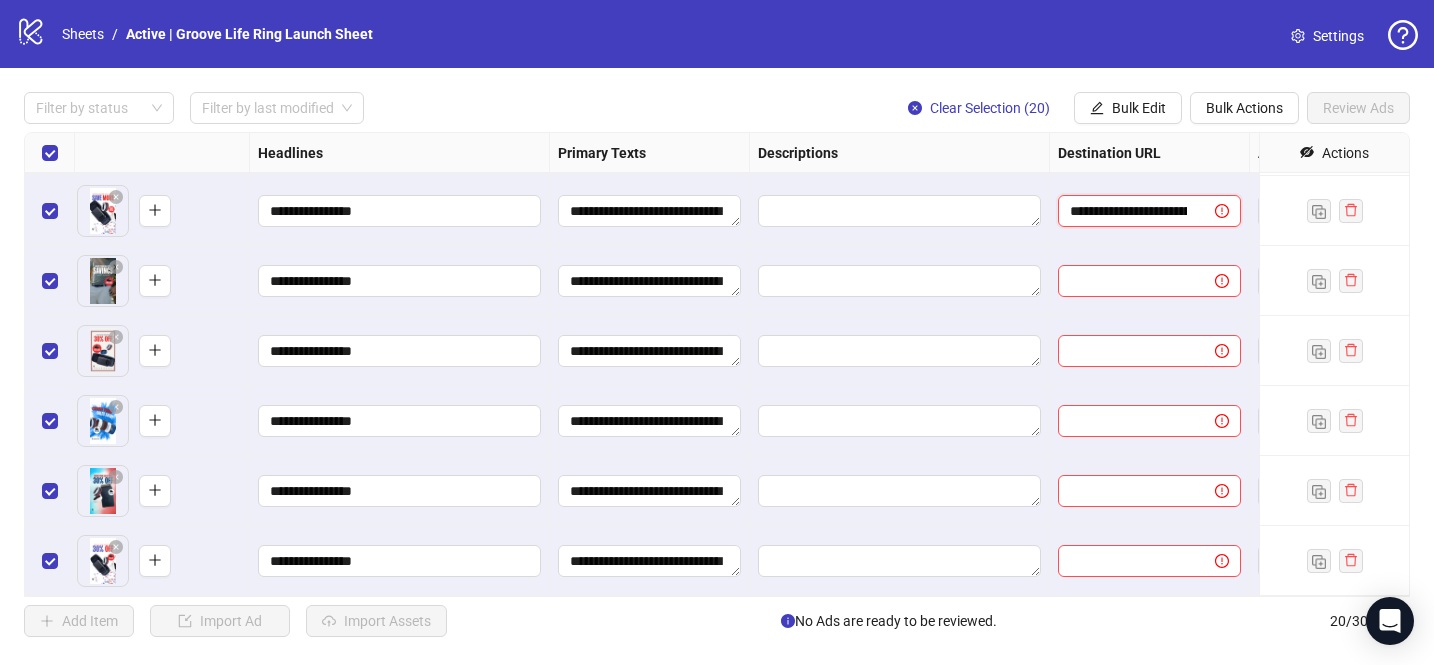 scroll, scrollTop: 0, scrollLeft: 277, axis: horizontal 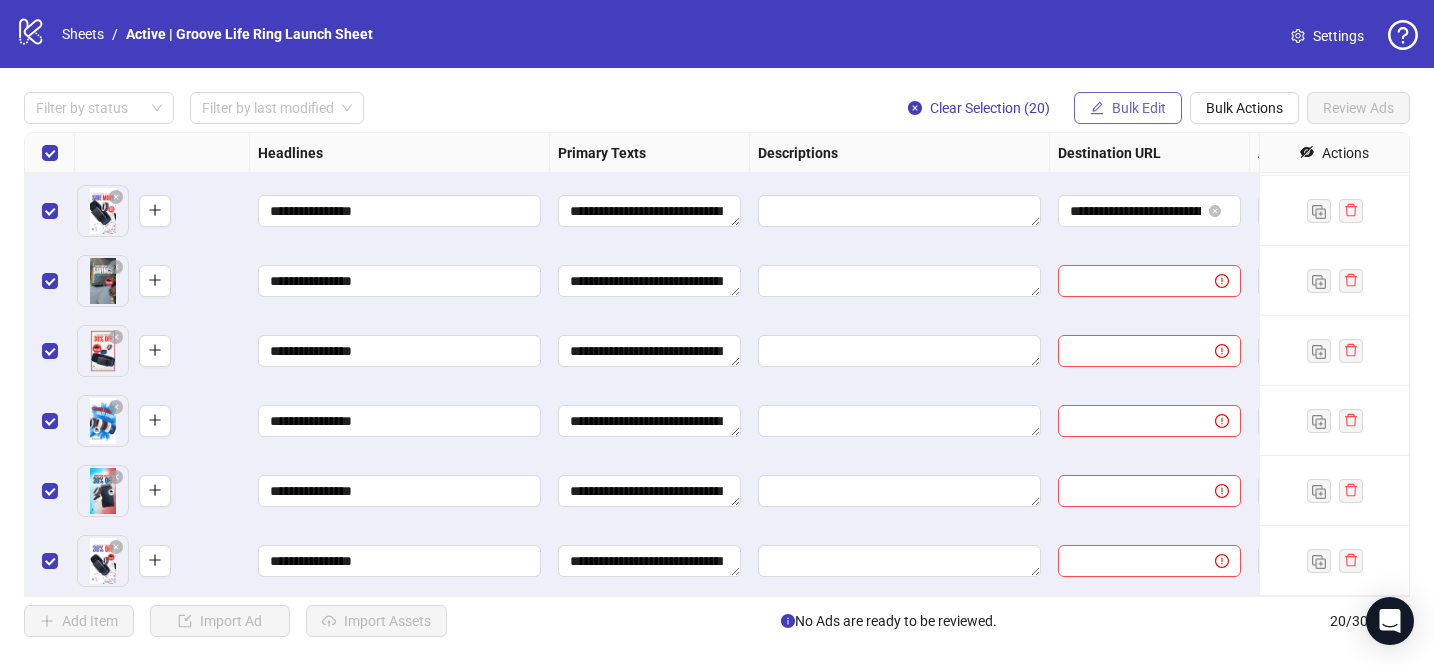 click on "Bulk Edit" at bounding box center (1139, 108) 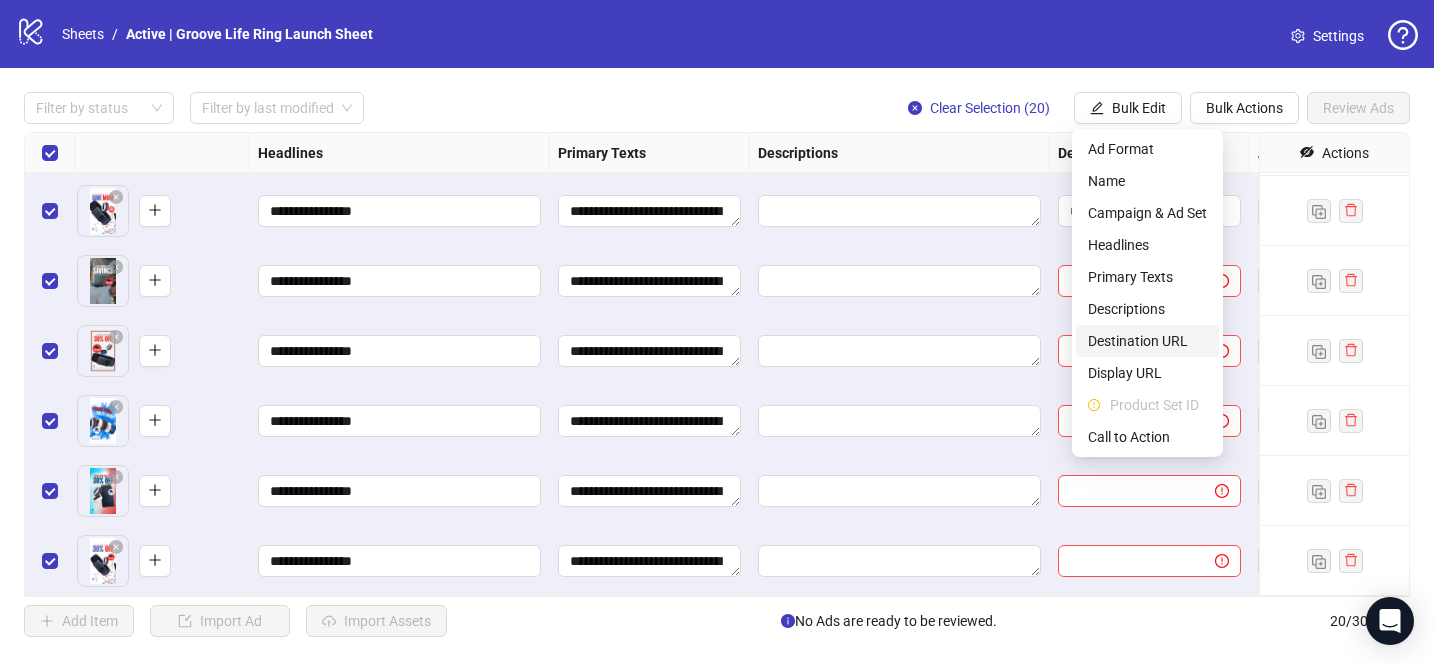 click on "Destination URL" at bounding box center (1147, 341) 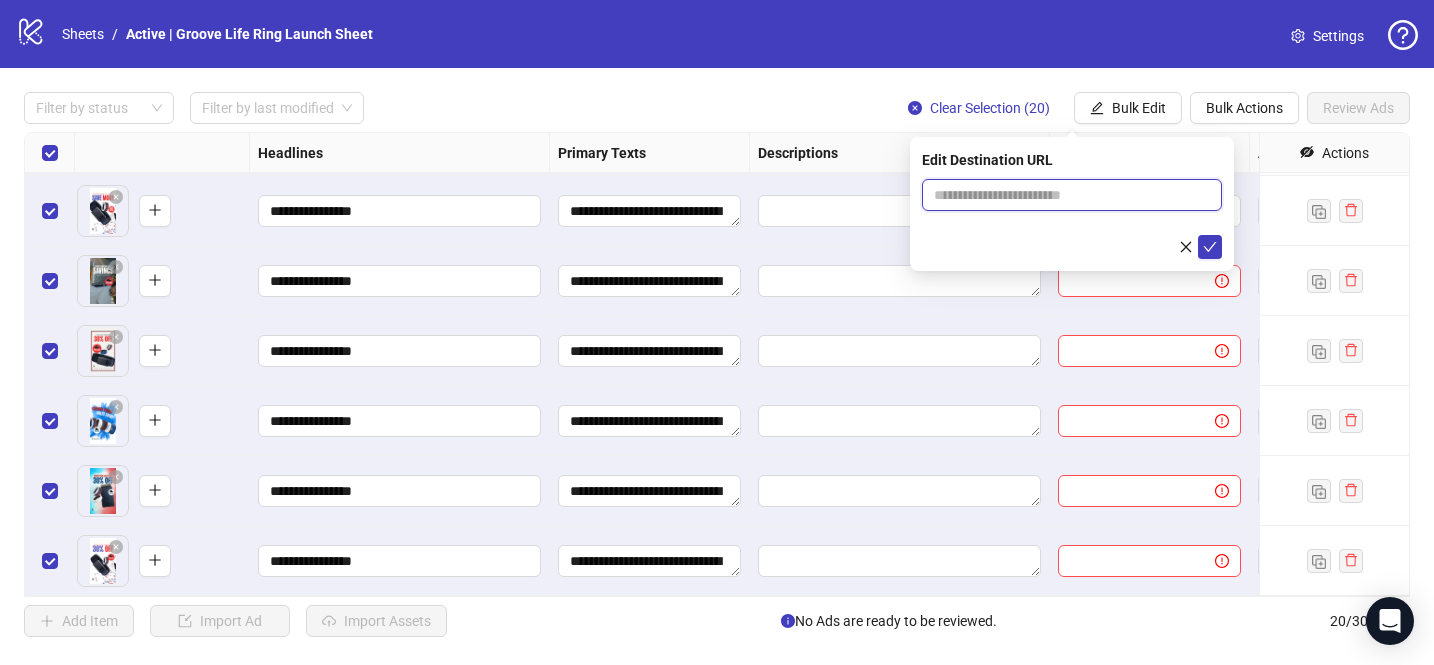 click at bounding box center [1064, 195] 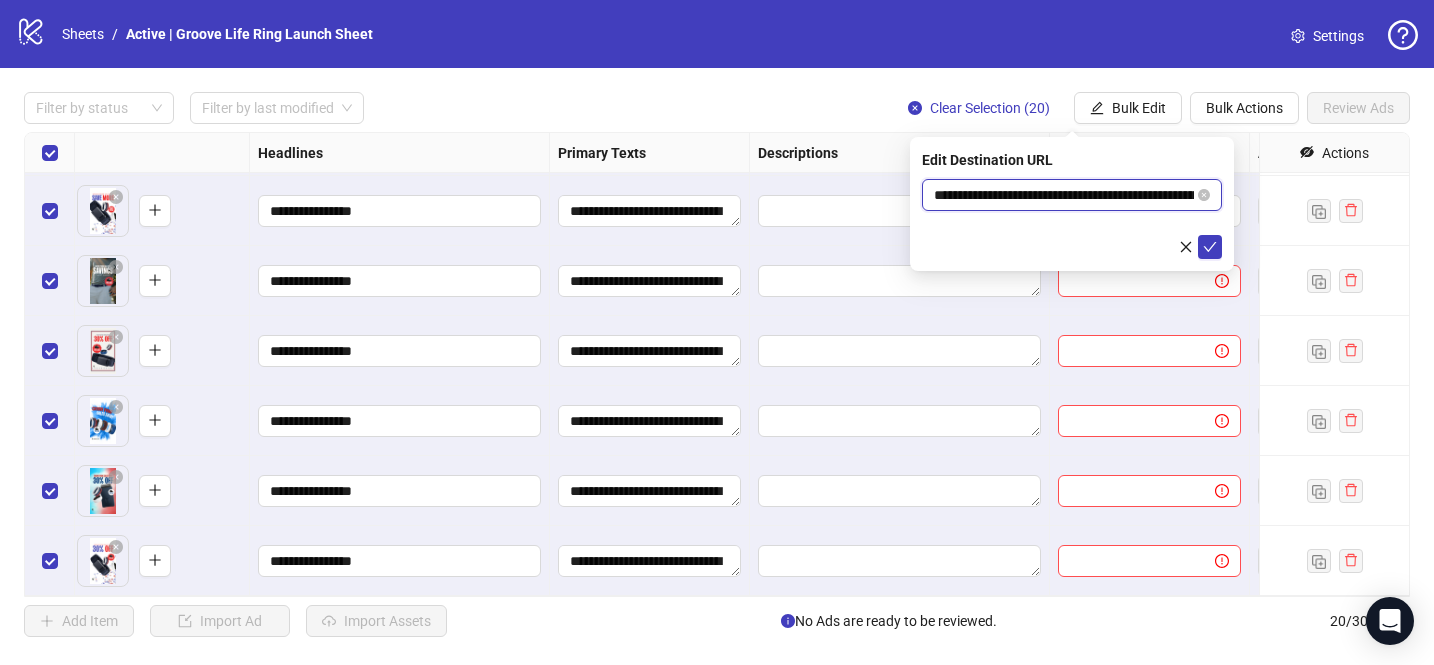 scroll, scrollTop: 0, scrollLeft: 148, axis: horizontal 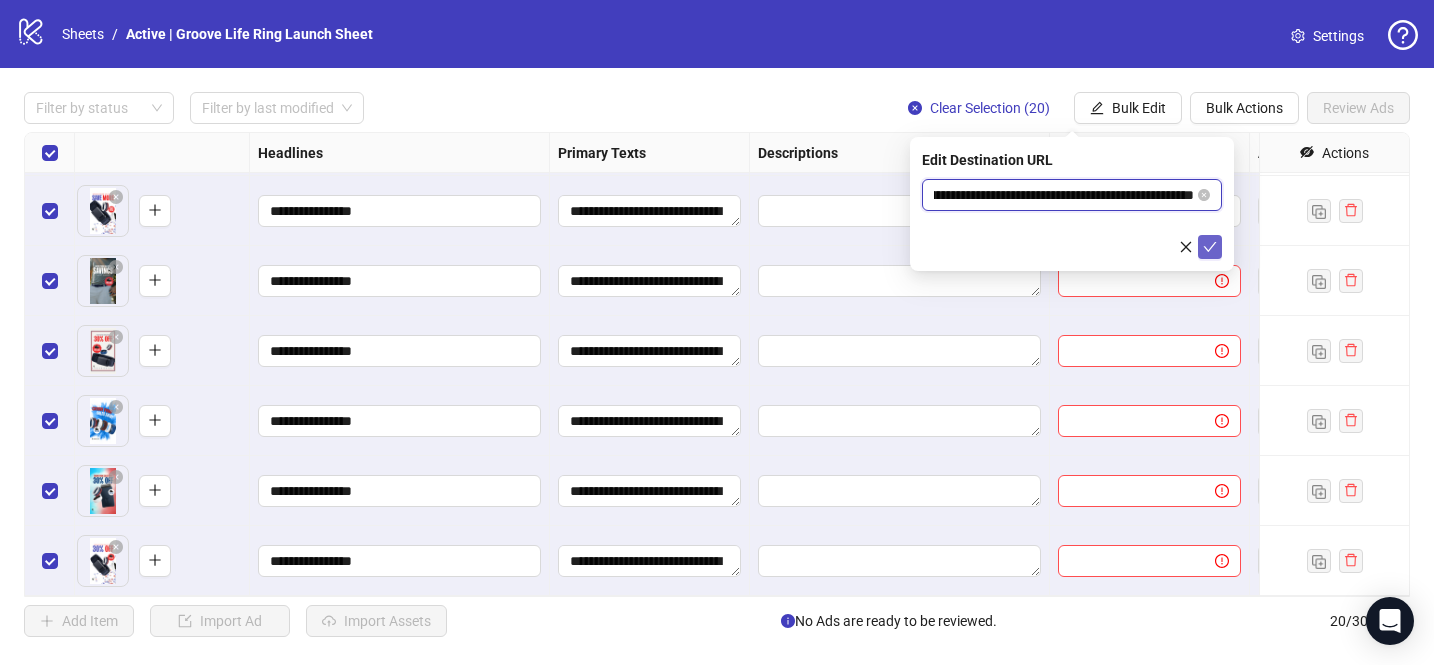 type on "**********" 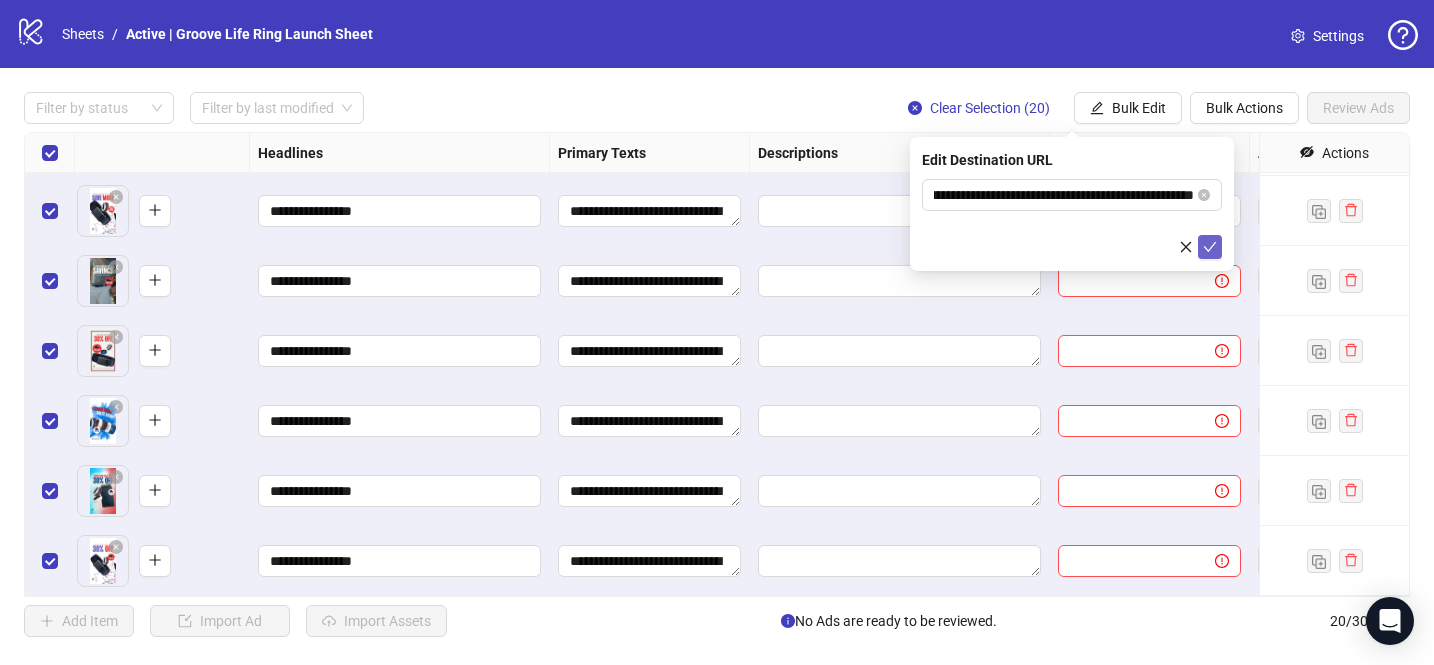 scroll, scrollTop: 0, scrollLeft: 0, axis: both 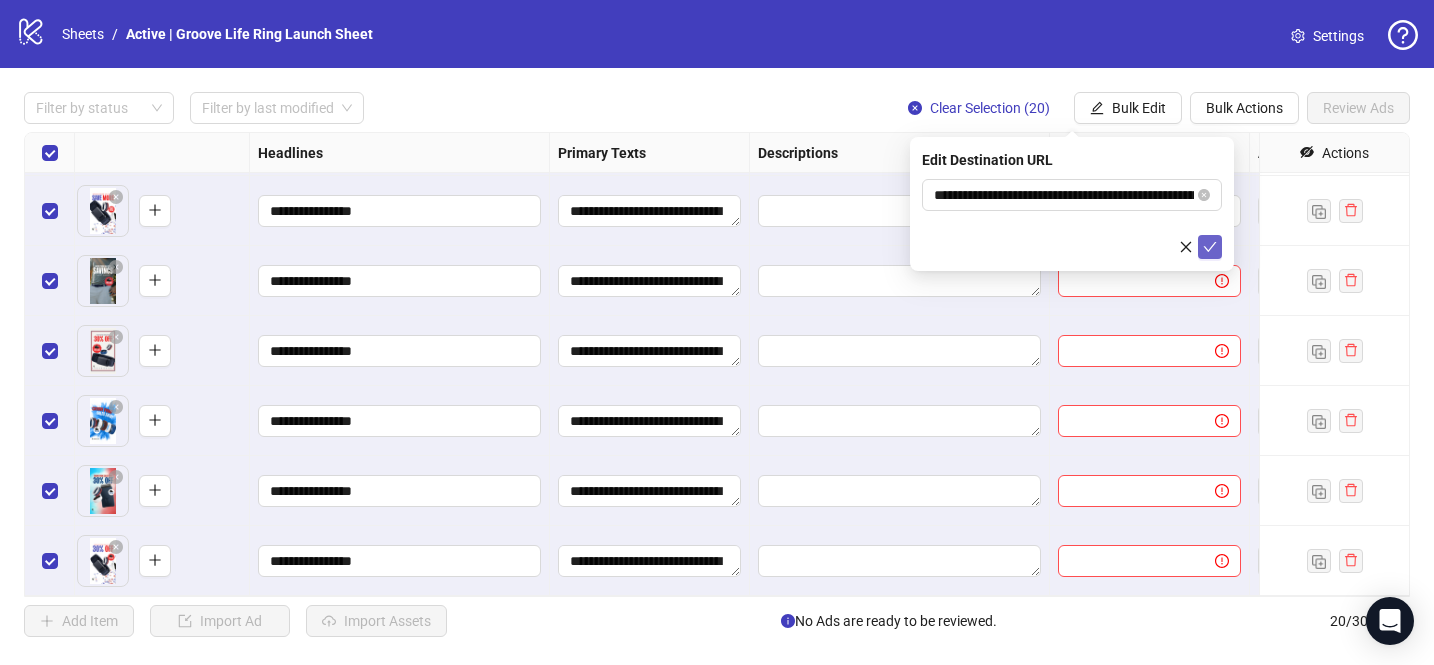 click at bounding box center (1210, 247) 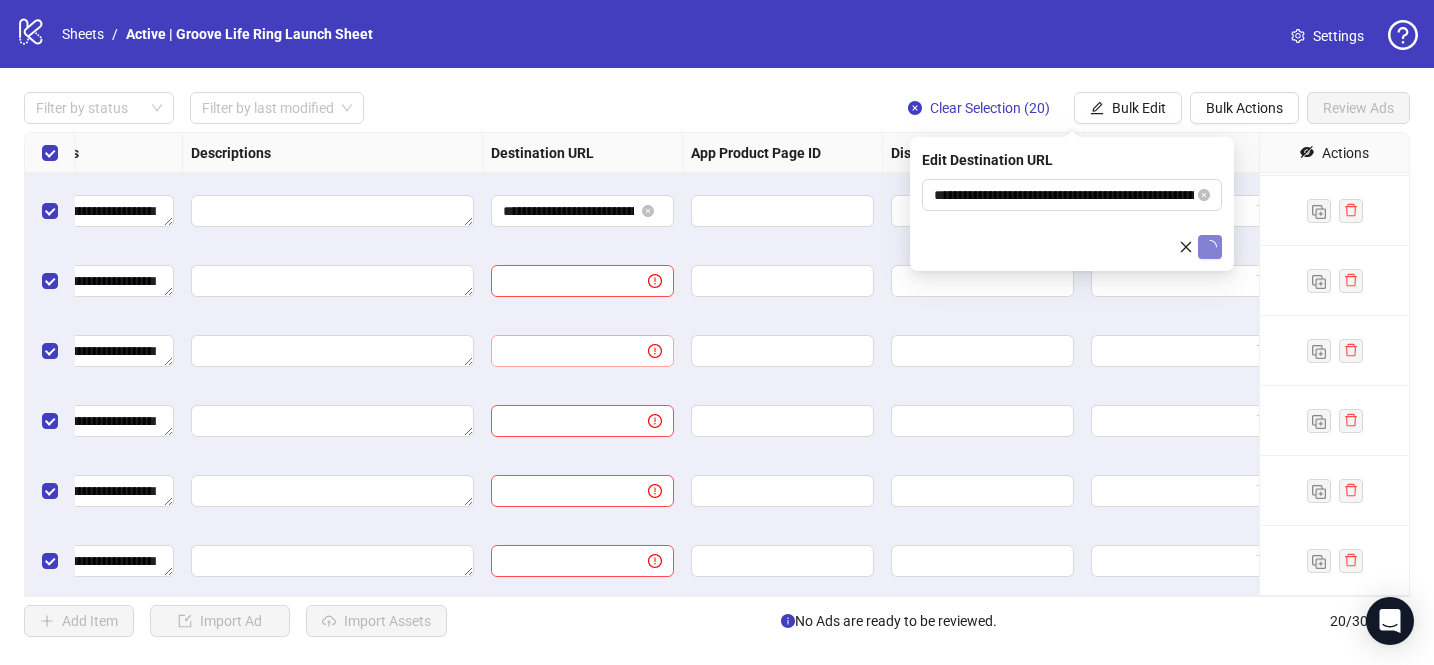 scroll, scrollTop: 977, scrollLeft: 1786, axis: both 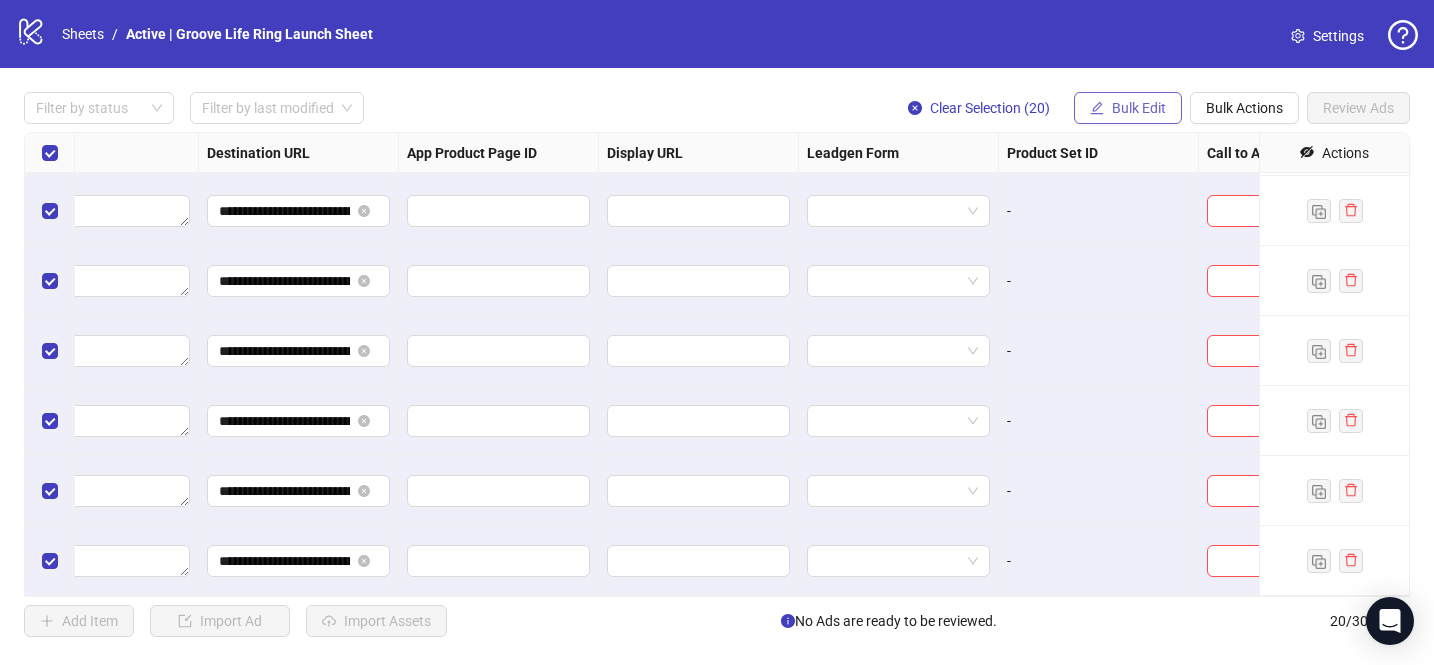 click on "Bulk Edit" at bounding box center [1139, 108] 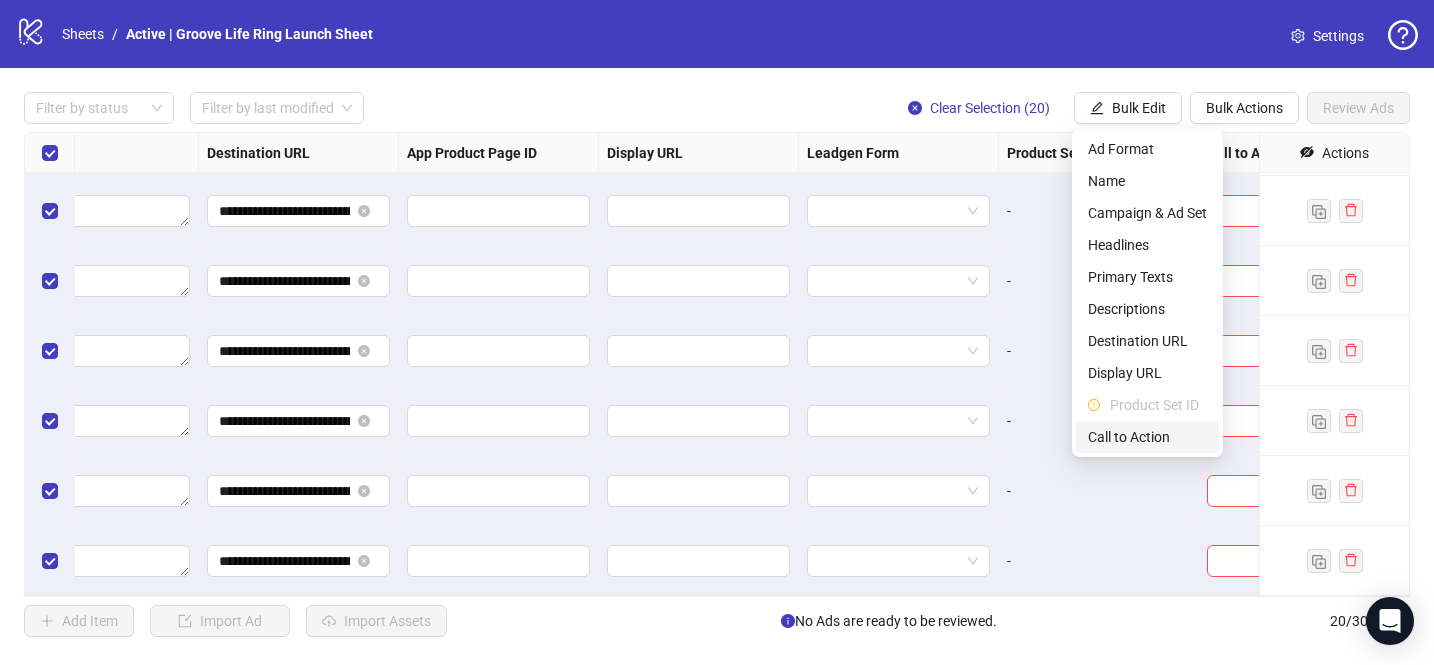 click on "Call to Action" at bounding box center (1147, 437) 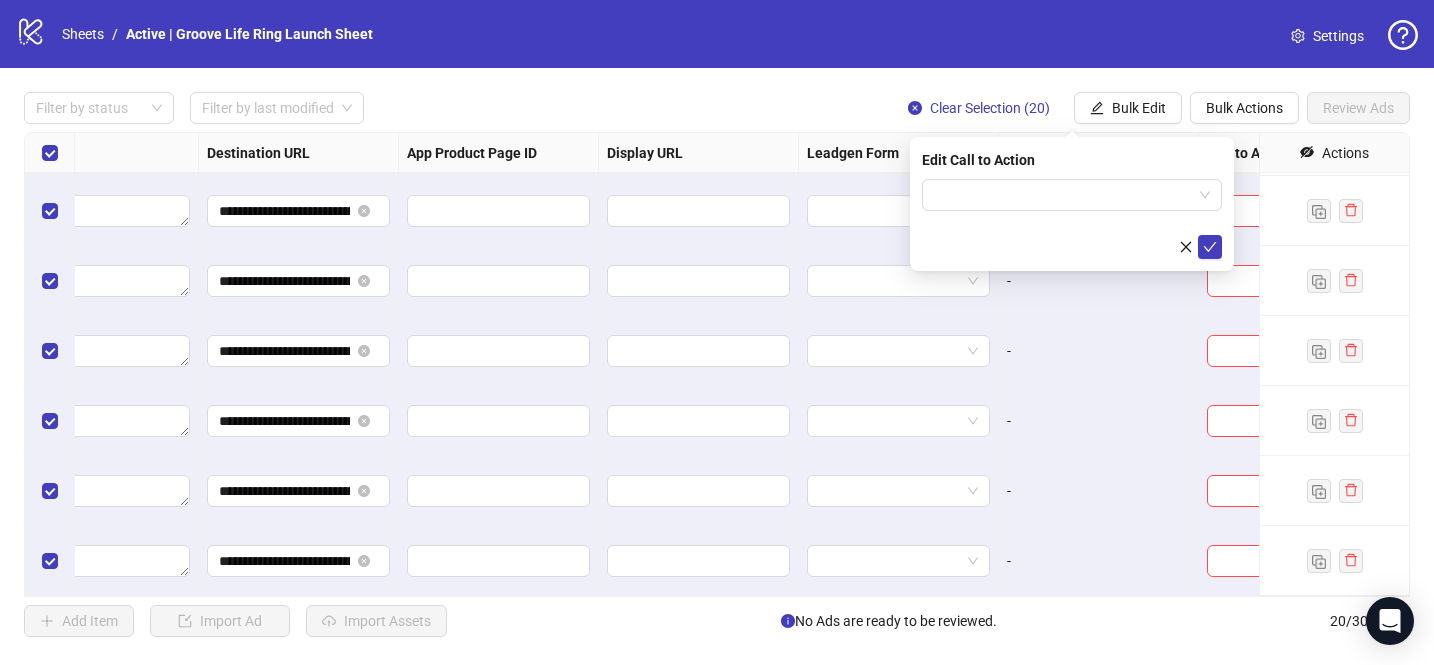 click at bounding box center [1072, 219] 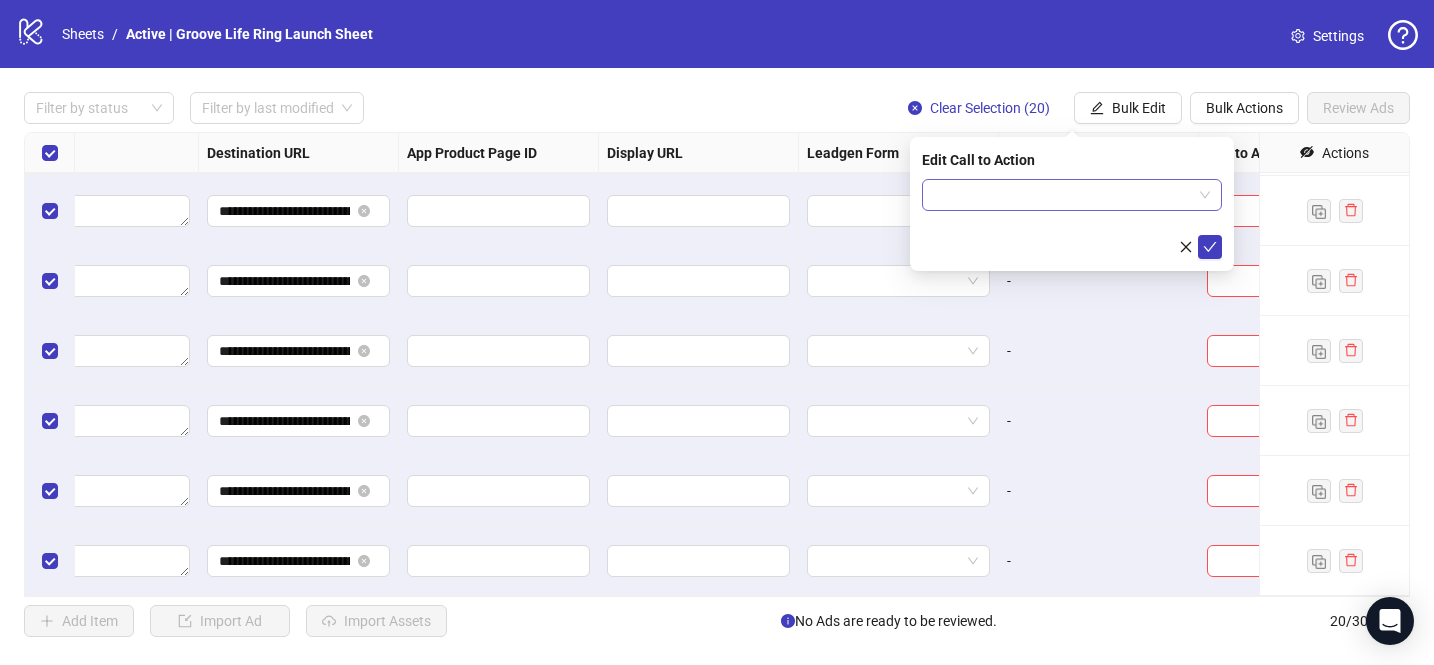 click at bounding box center [1063, 195] 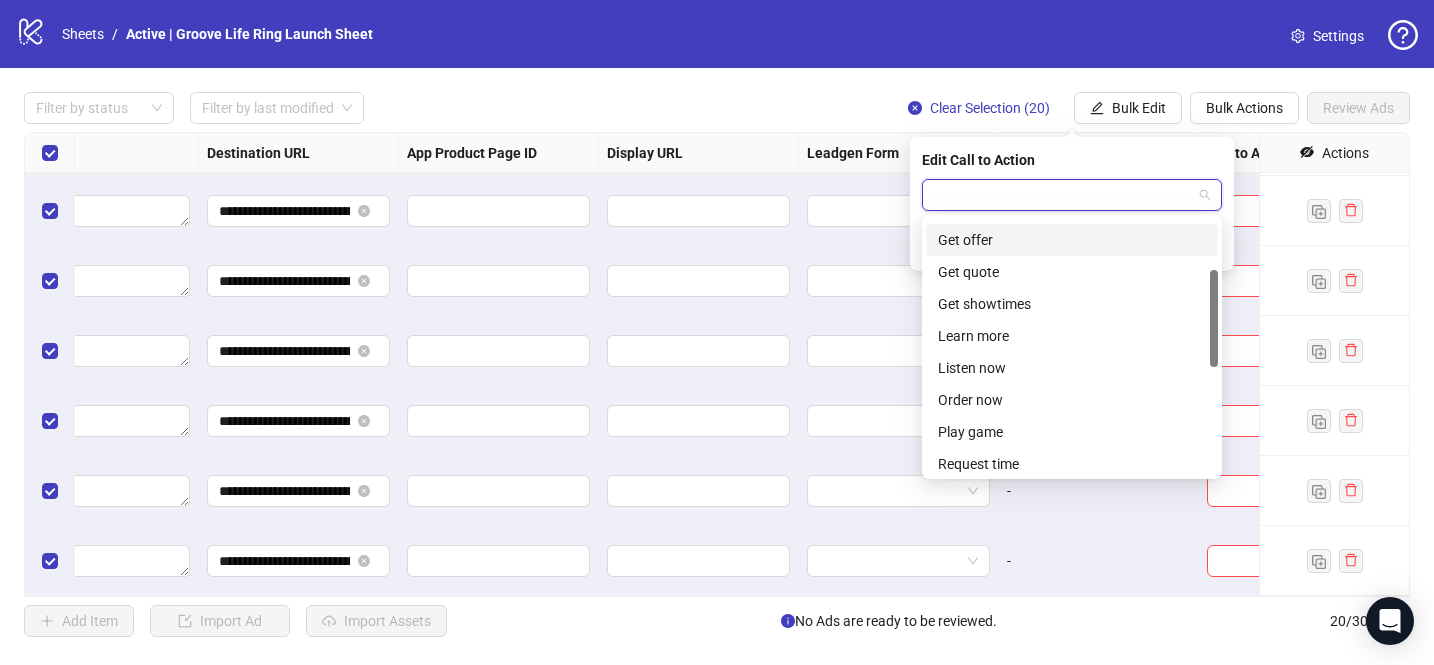 scroll, scrollTop: 309, scrollLeft: 0, axis: vertical 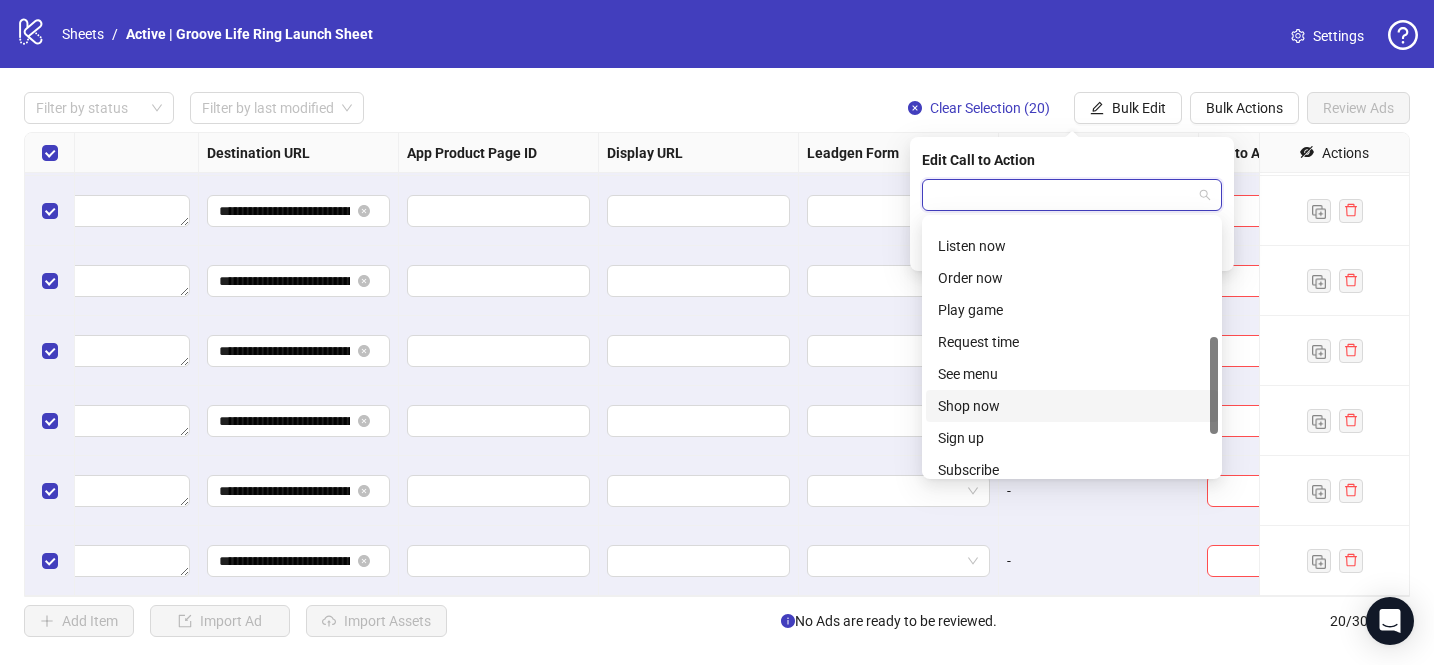 click on "Shop now" at bounding box center [1072, 406] 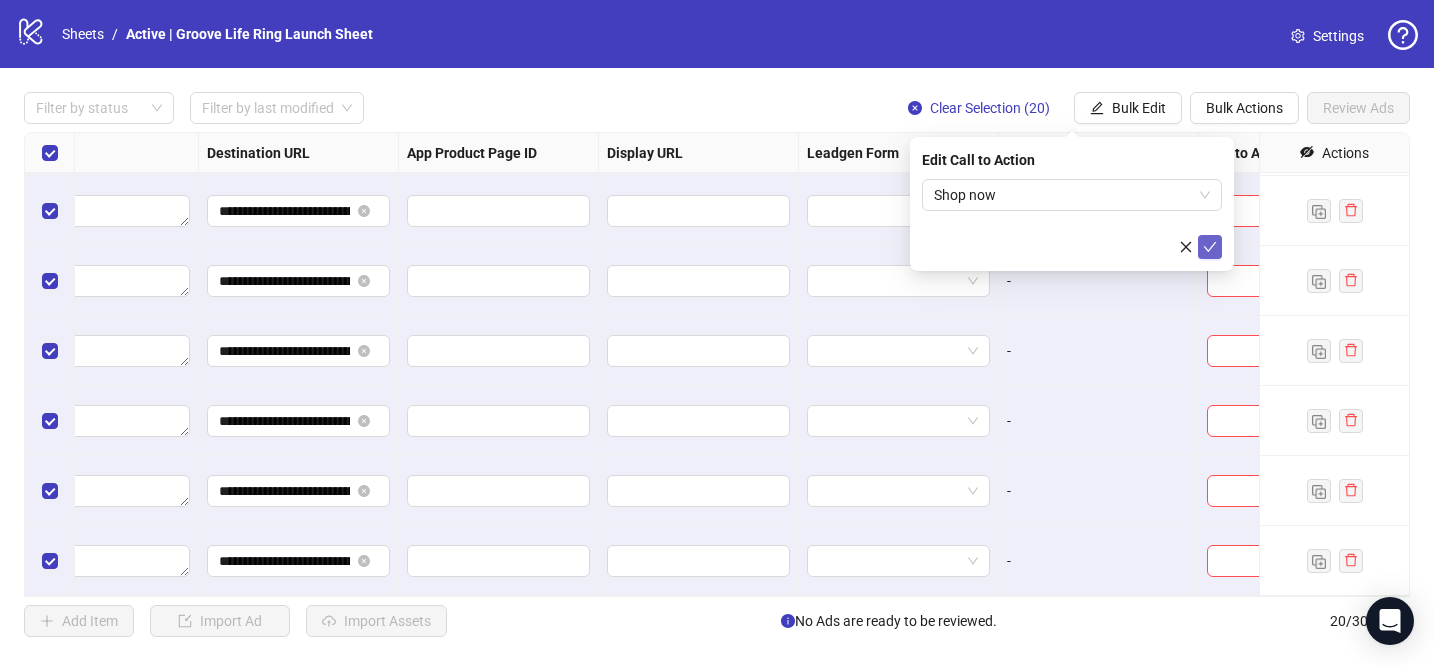 click 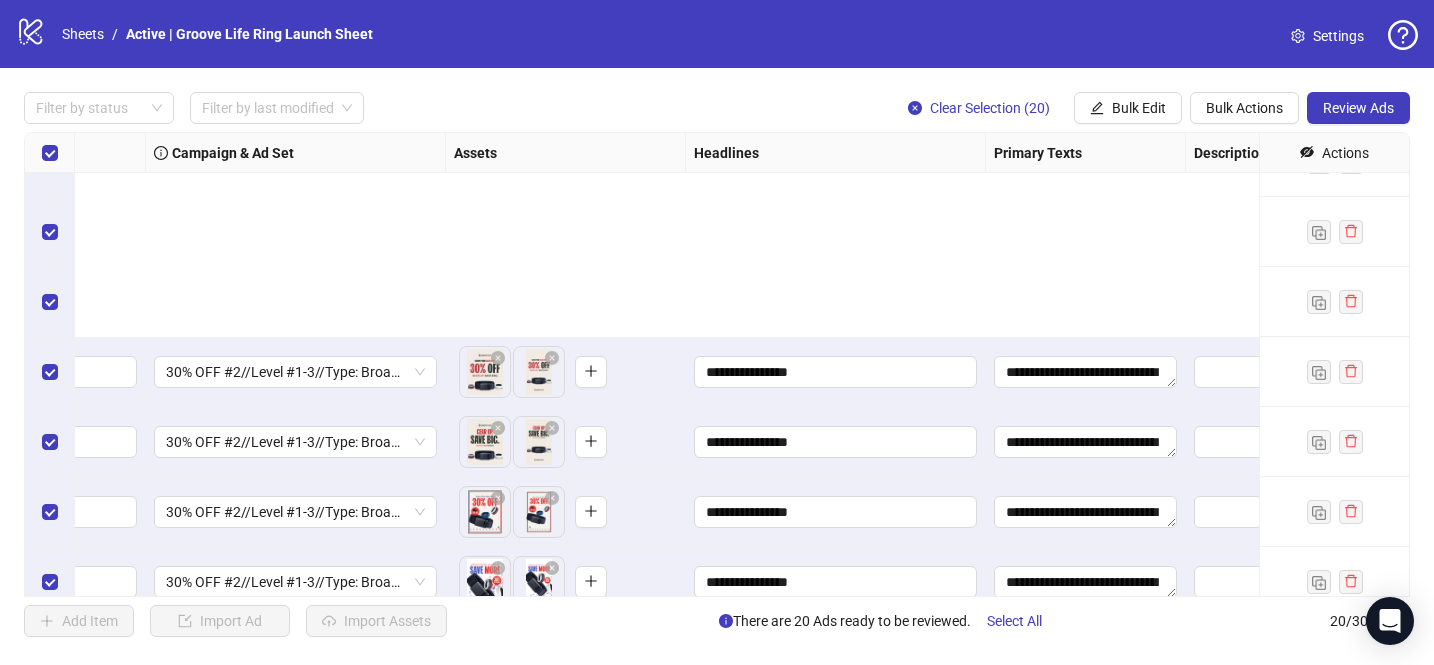 scroll, scrollTop: 0, scrollLeft: 499, axis: horizontal 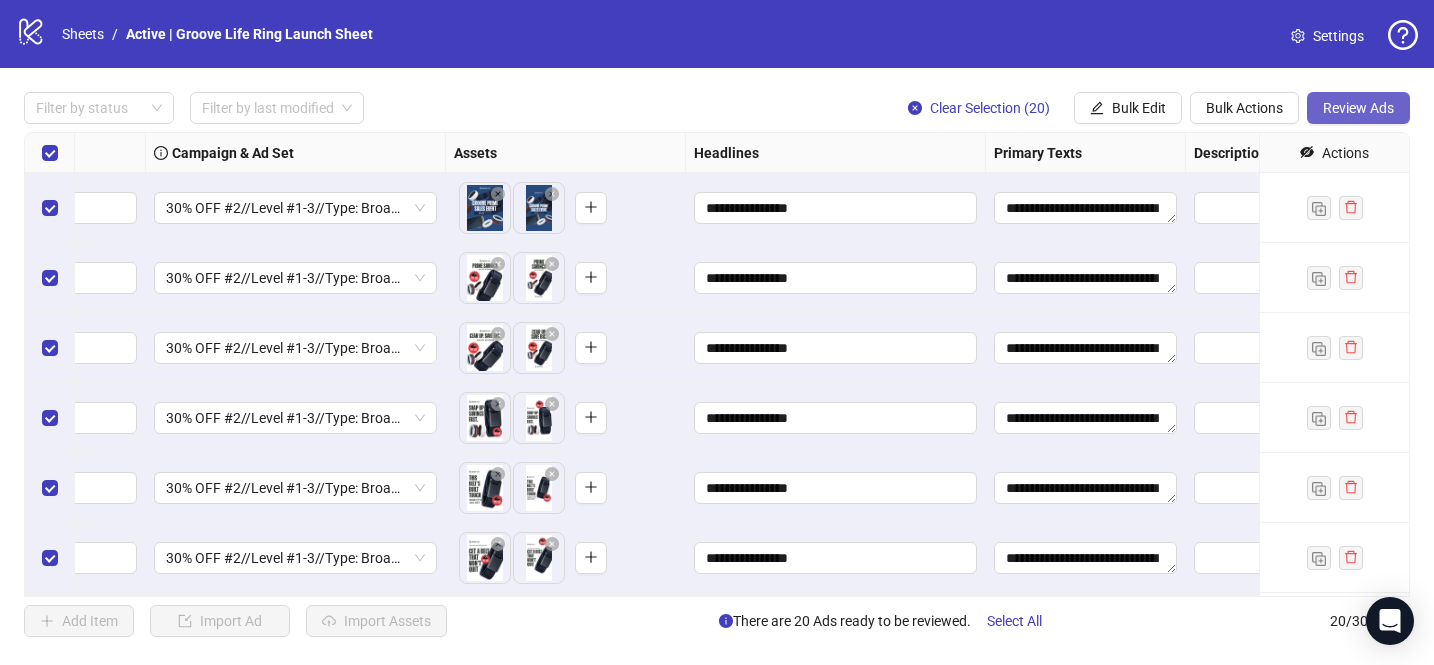 click on "Review Ads" at bounding box center [1358, 108] 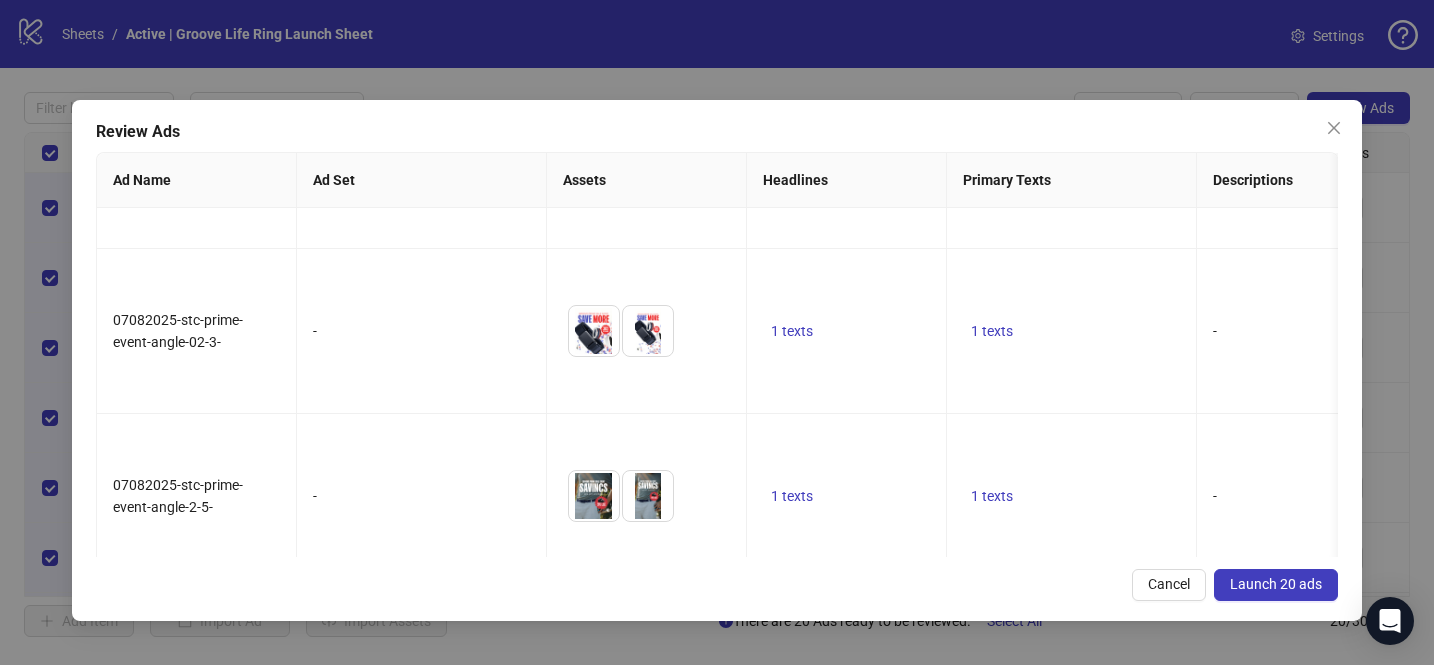 scroll, scrollTop: 2511, scrollLeft: 0, axis: vertical 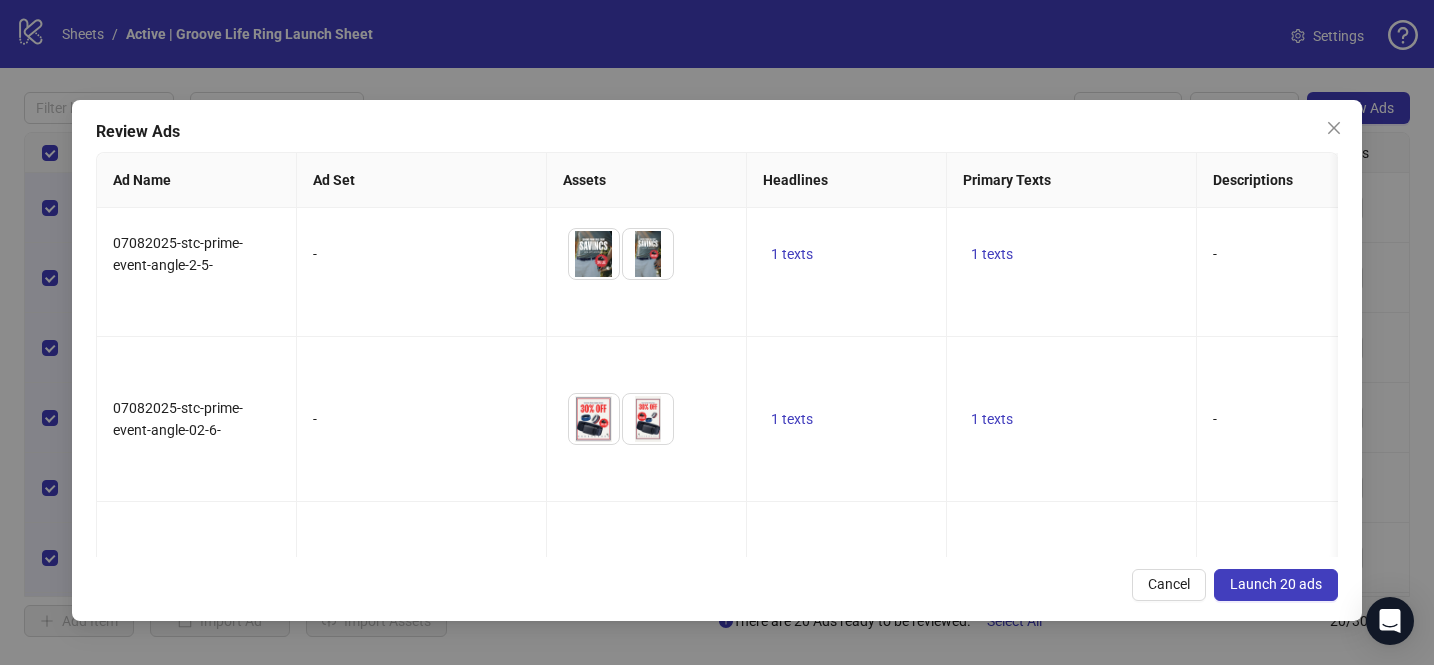 click on "Launch 20 ads" at bounding box center [1276, 584] 